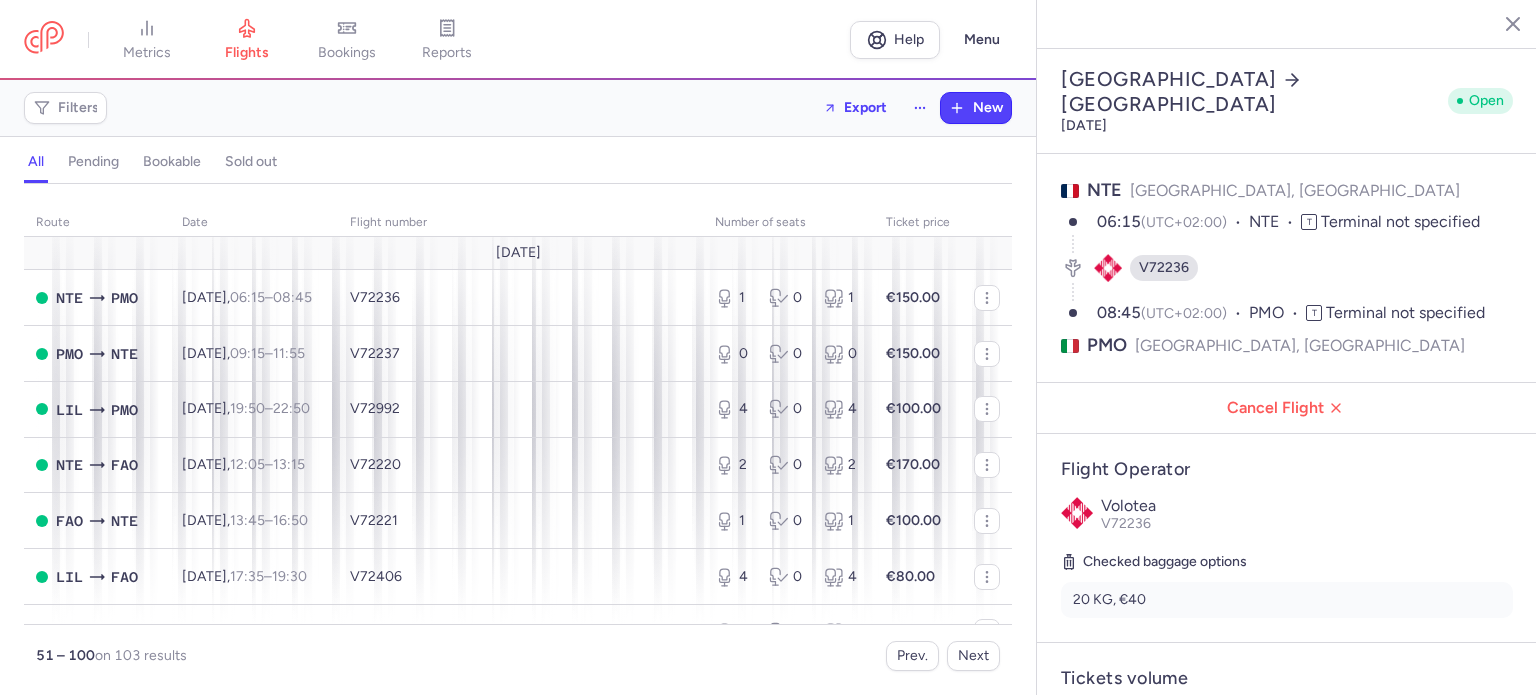 select on "days" 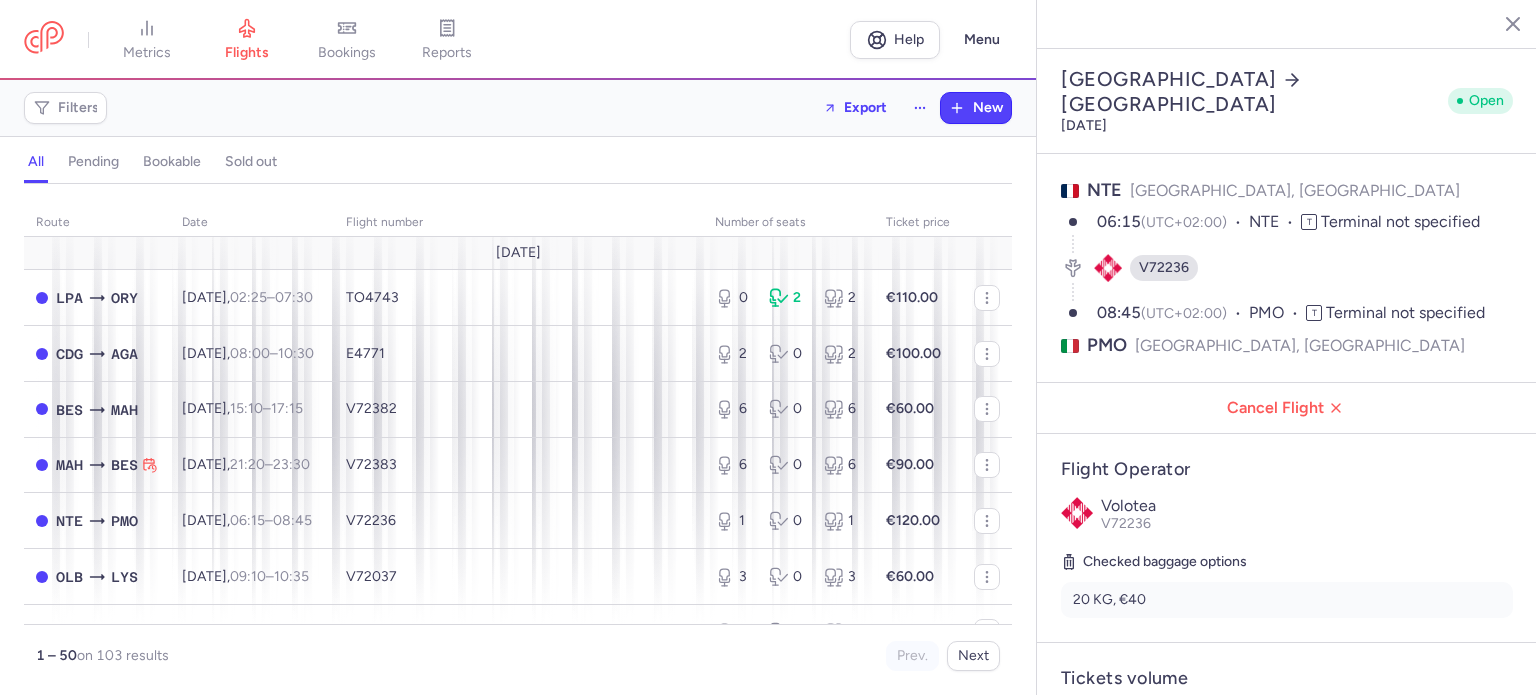 select on "days" 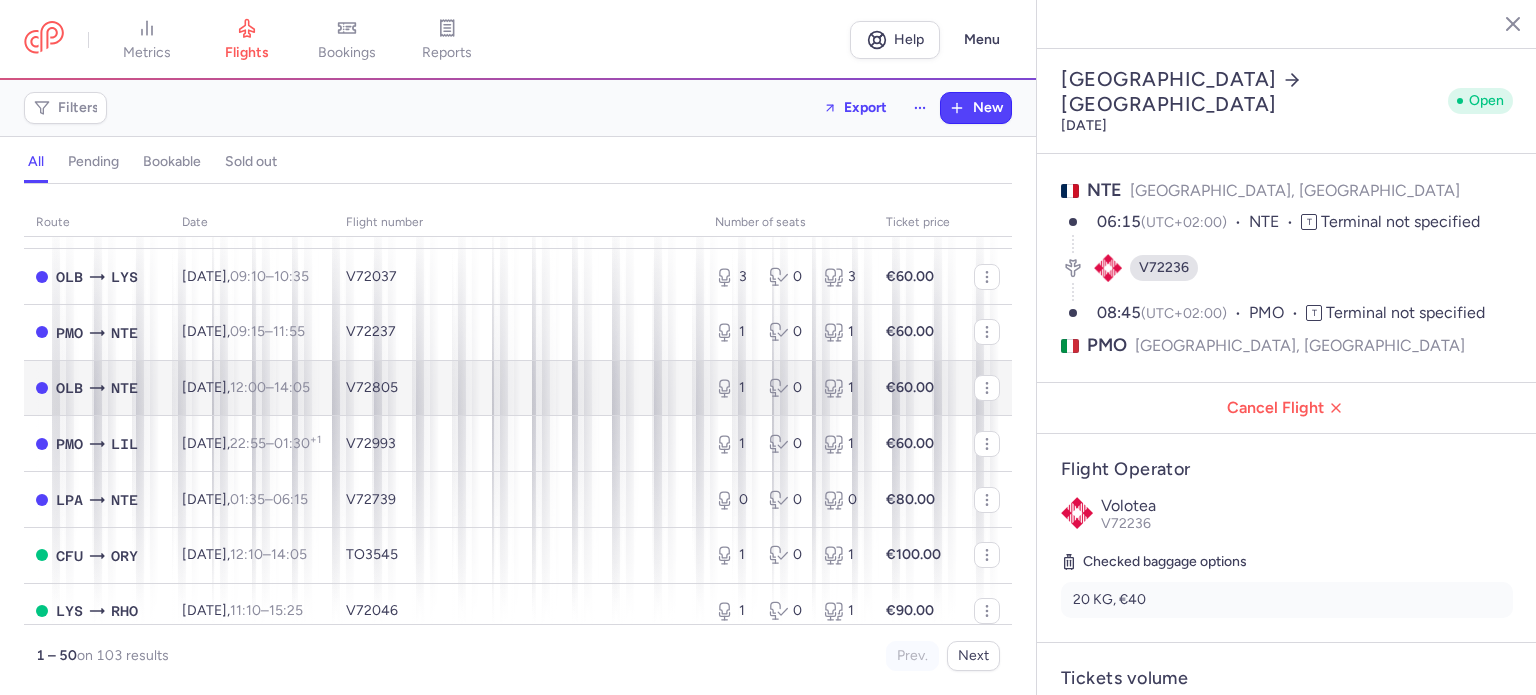 scroll, scrollTop: 500, scrollLeft: 0, axis: vertical 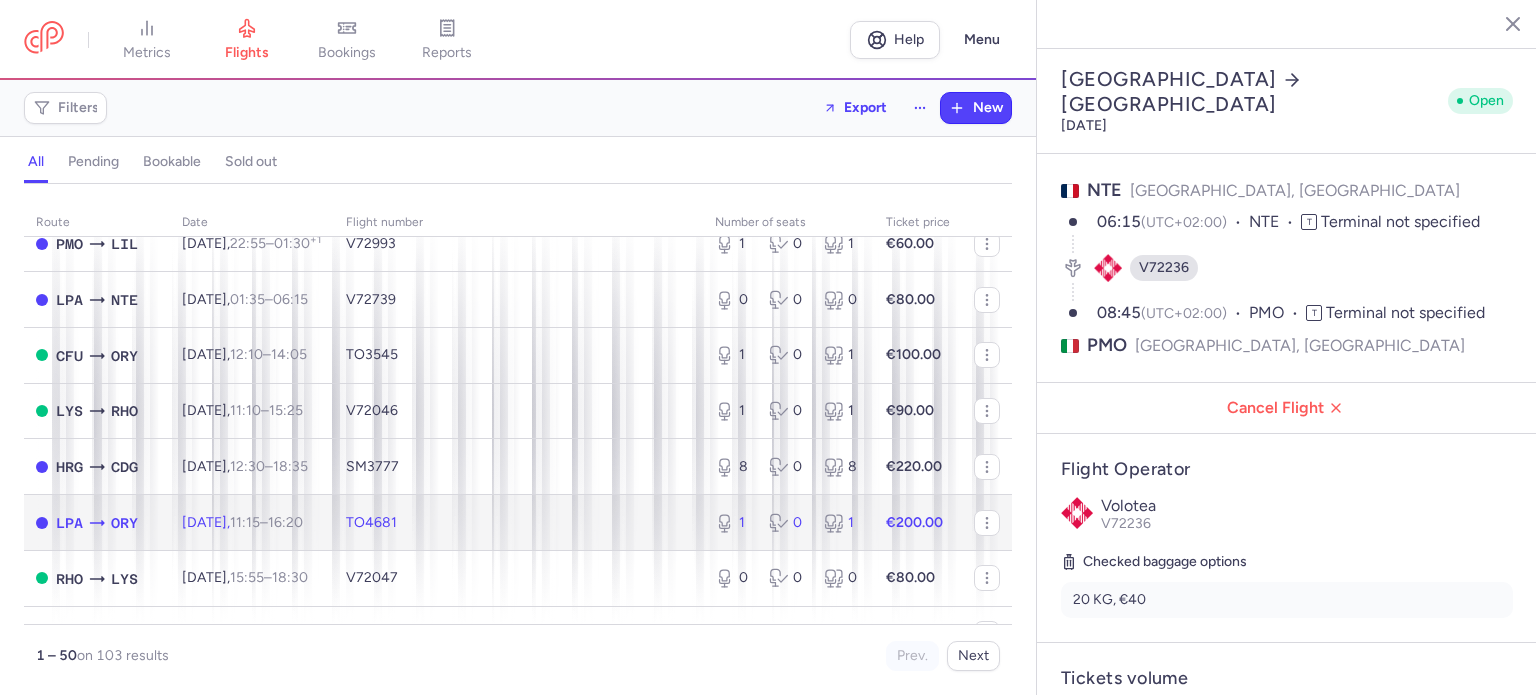 click on "TO4681" at bounding box center (518, 523) 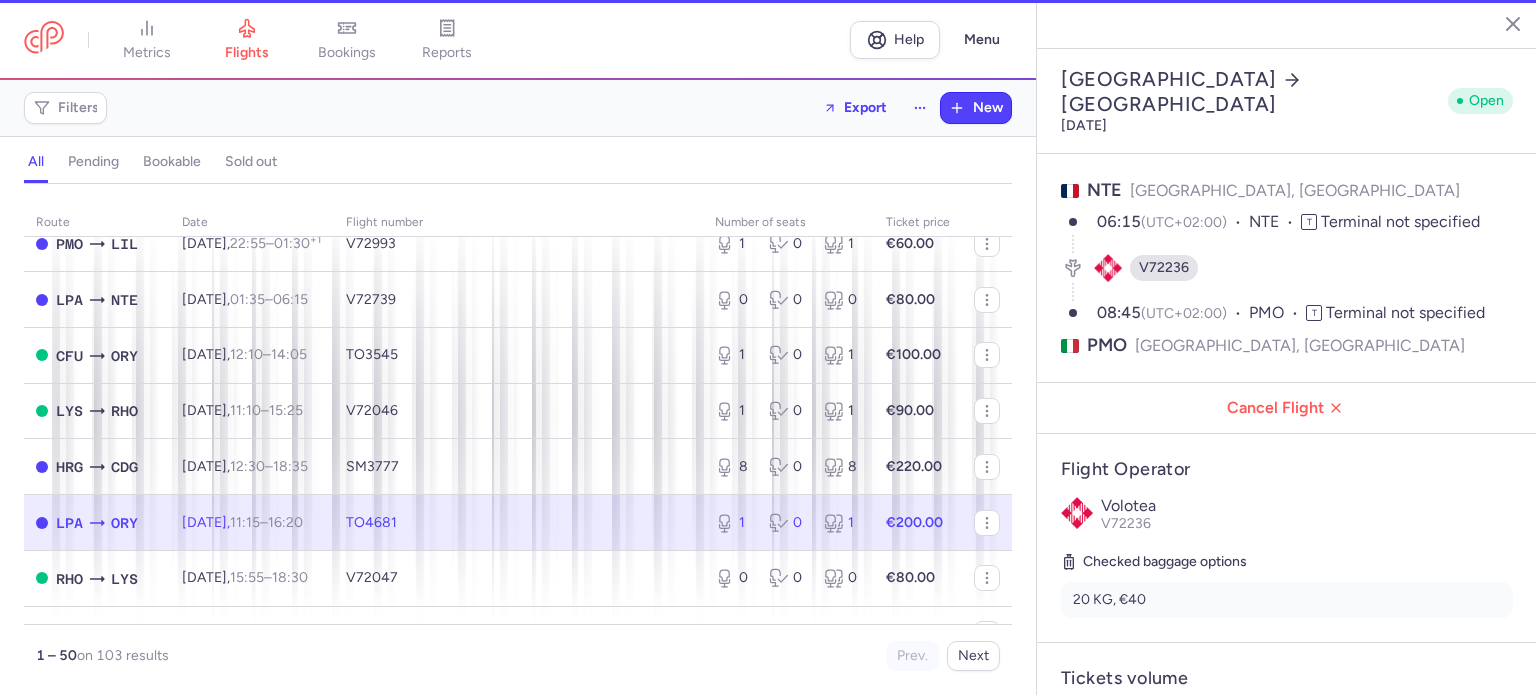 type on "1" 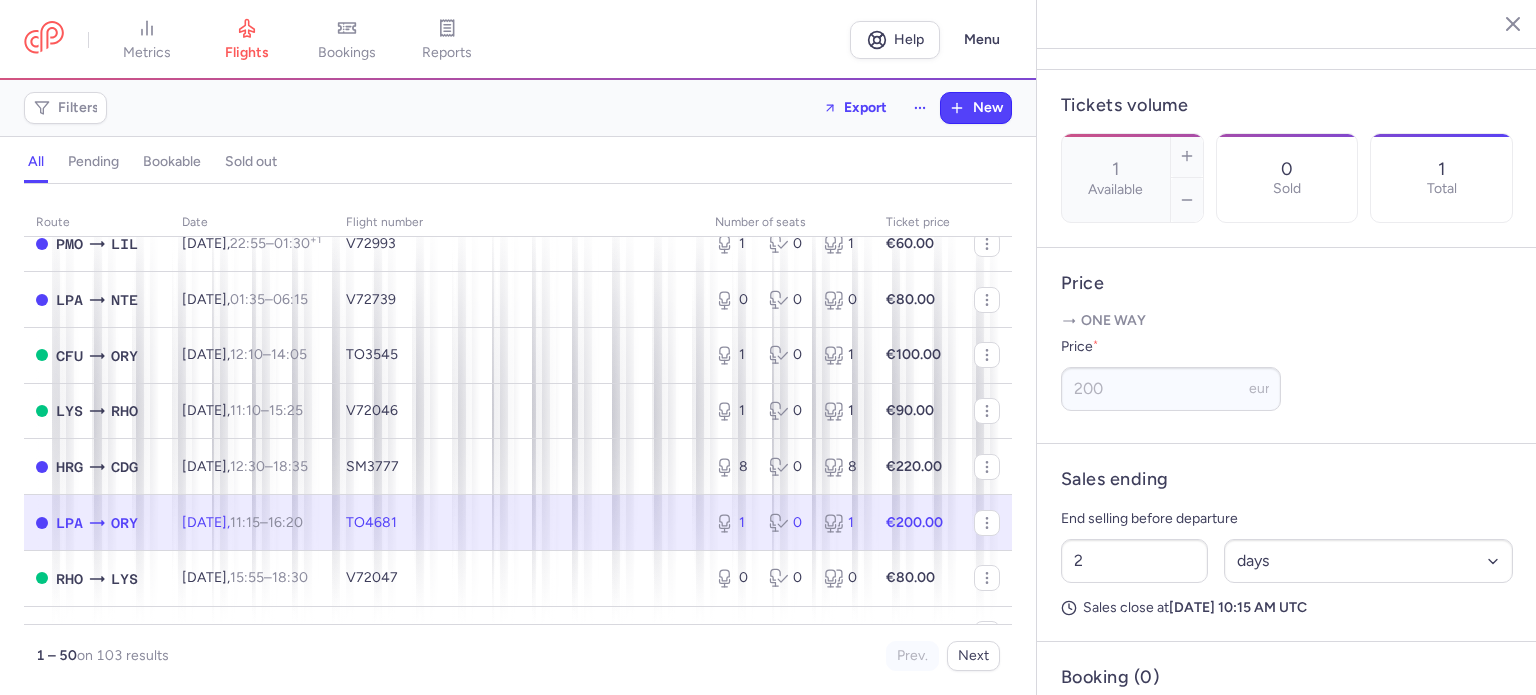scroll, scrollTop: 600, scrollLeft: 0, axis: vertical 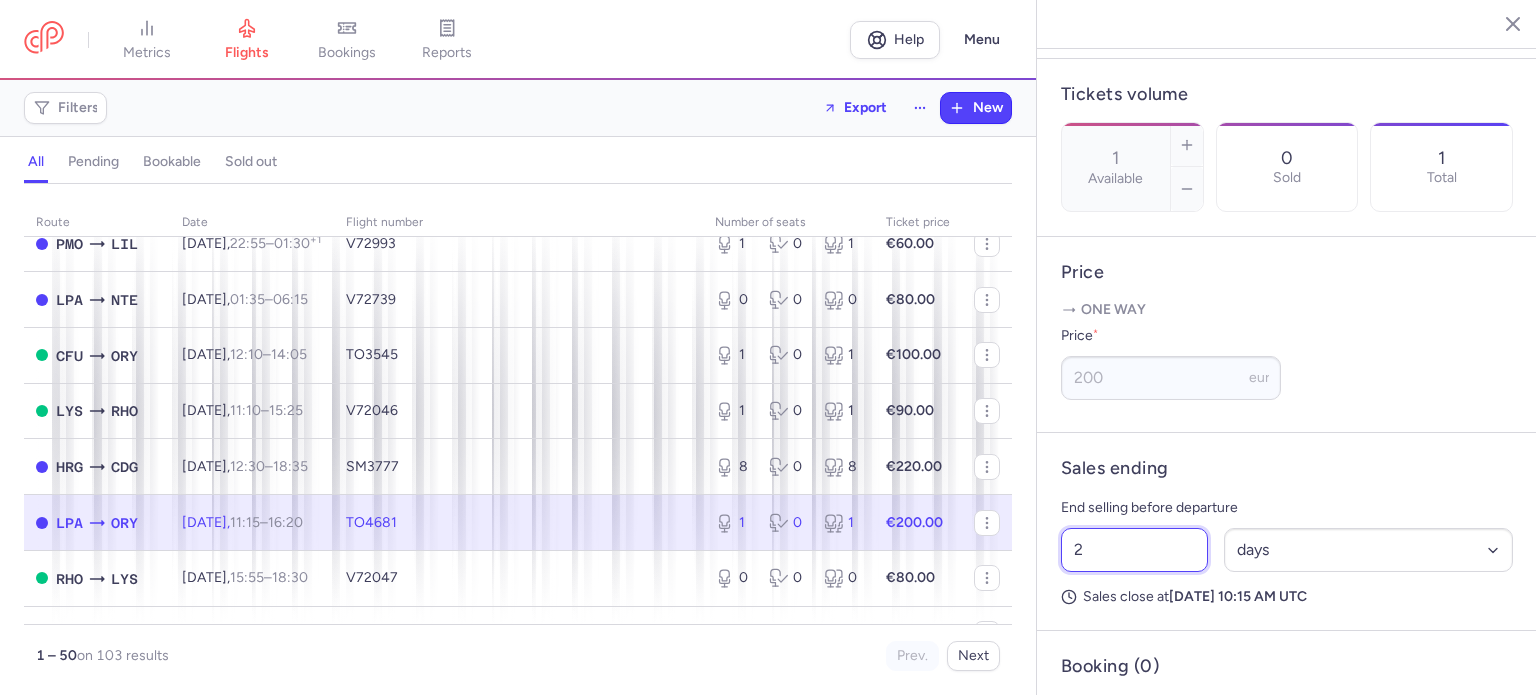drag, startPoint x: 1103, startPoint y: 577, endPoint x: 1032, endPoint y: 572, distance: 71.17584 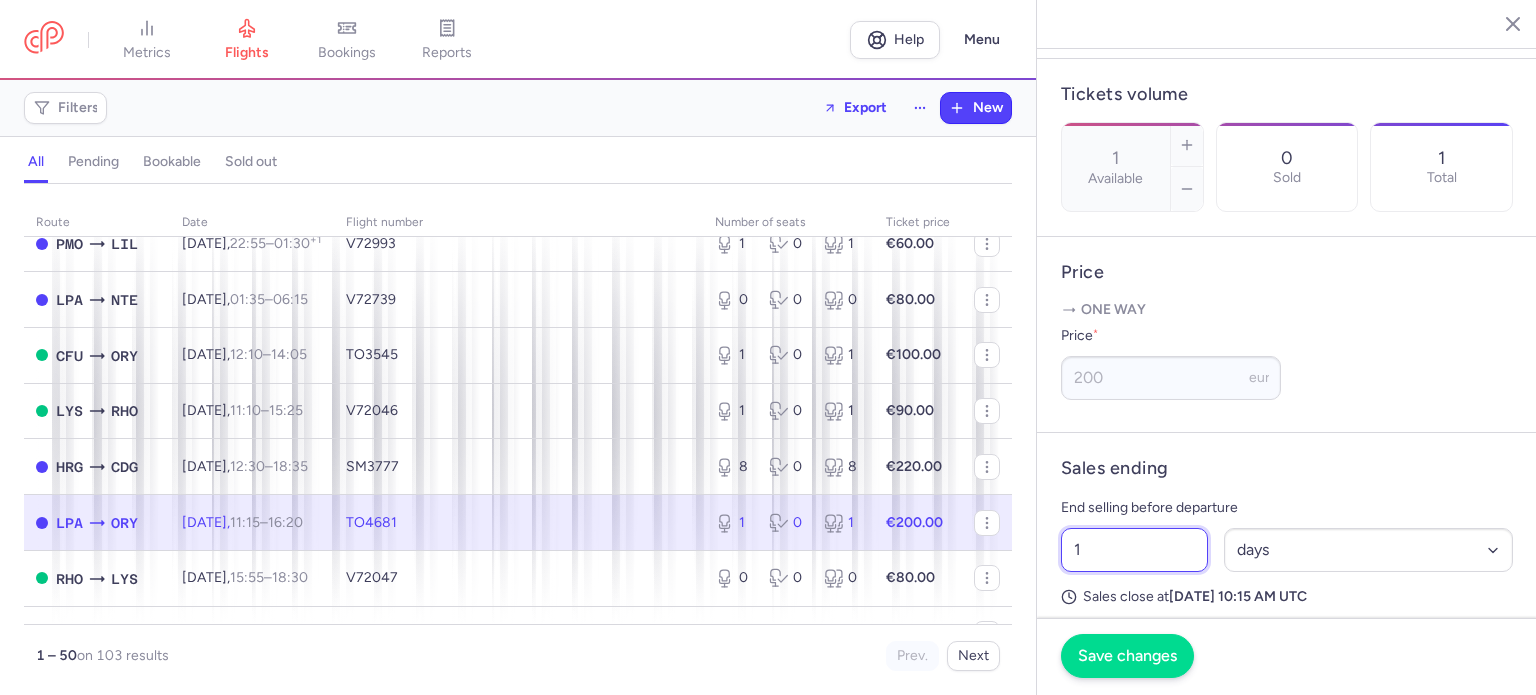 type on "1" 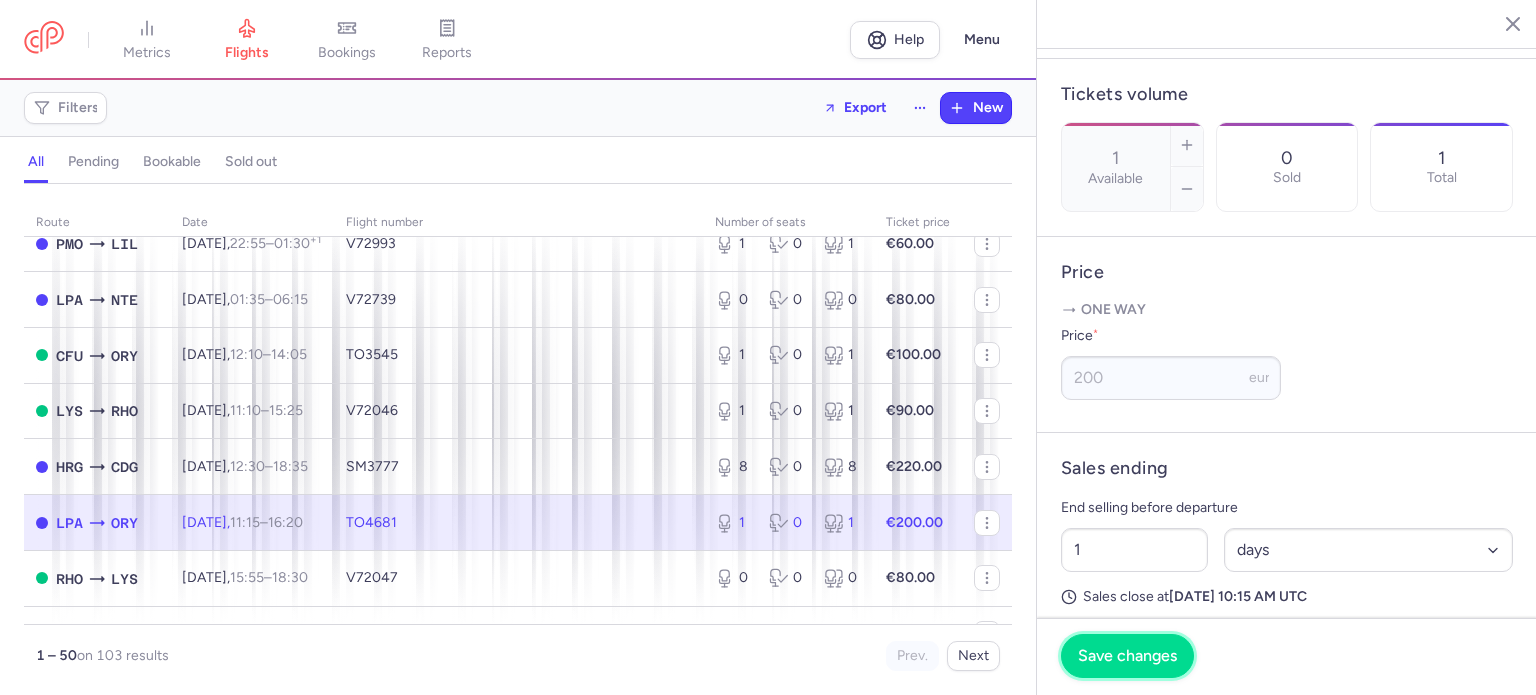click on "Save changes" at bounding box center (1127, 656) 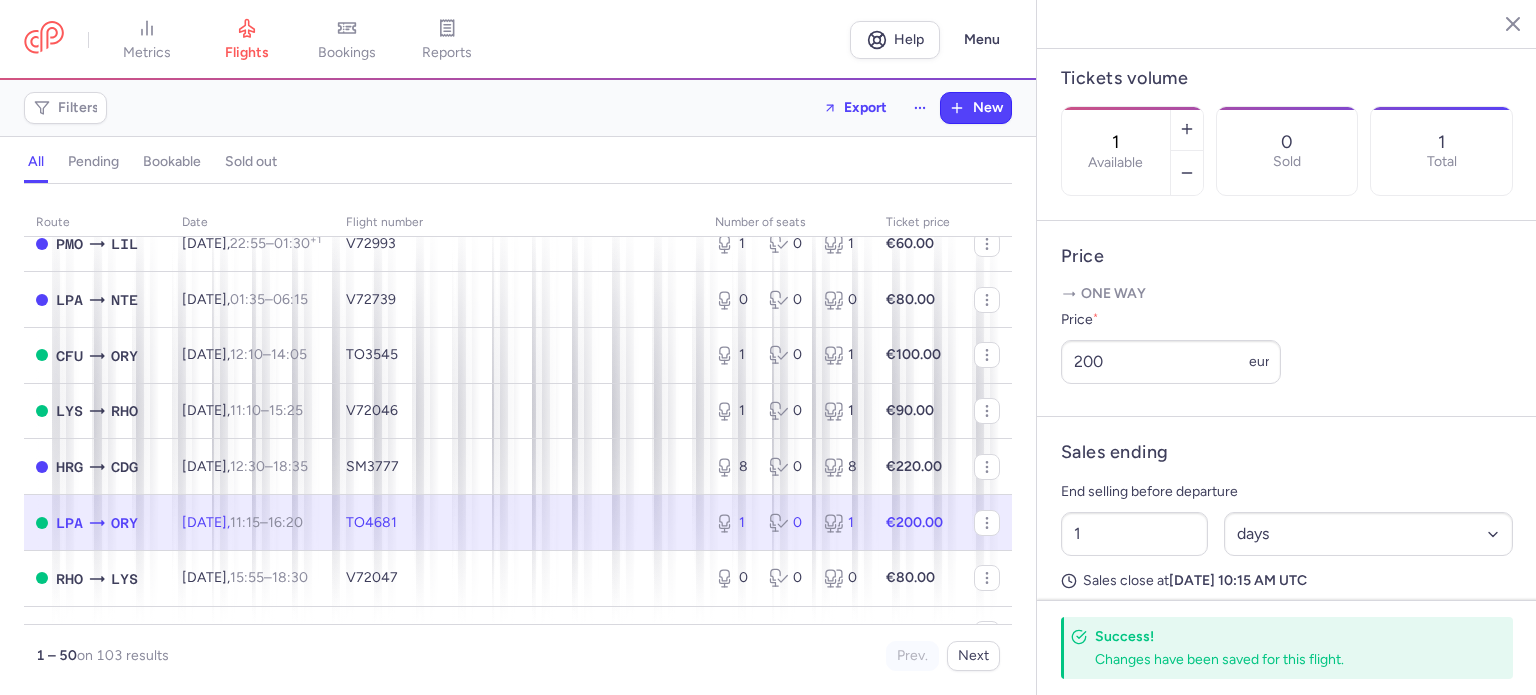 scroll, scrollTop: 584, scrollLeft: 0, axis: vertical 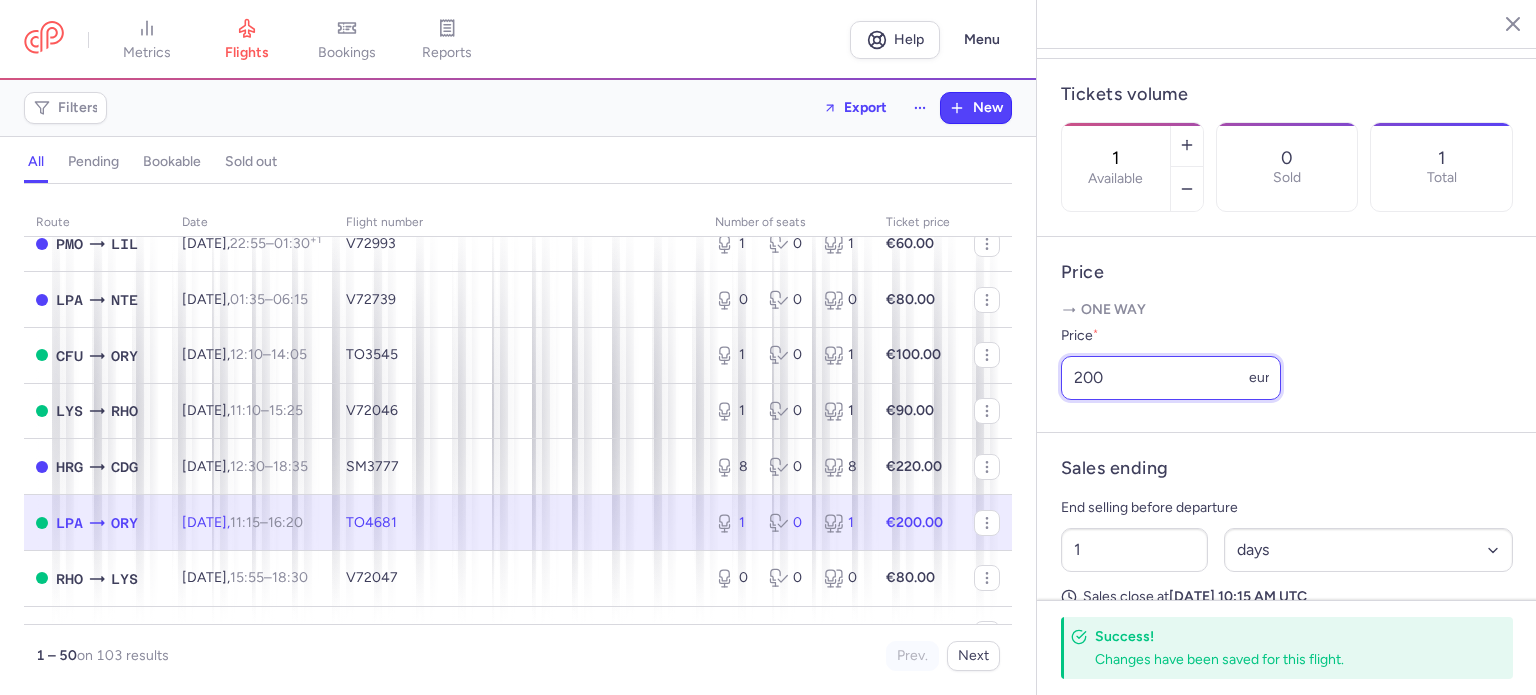 drag, startPoint x: 1111, startPoint y: 409, endPoint x: 1015, endPoint y: 395, distance: 97.015465 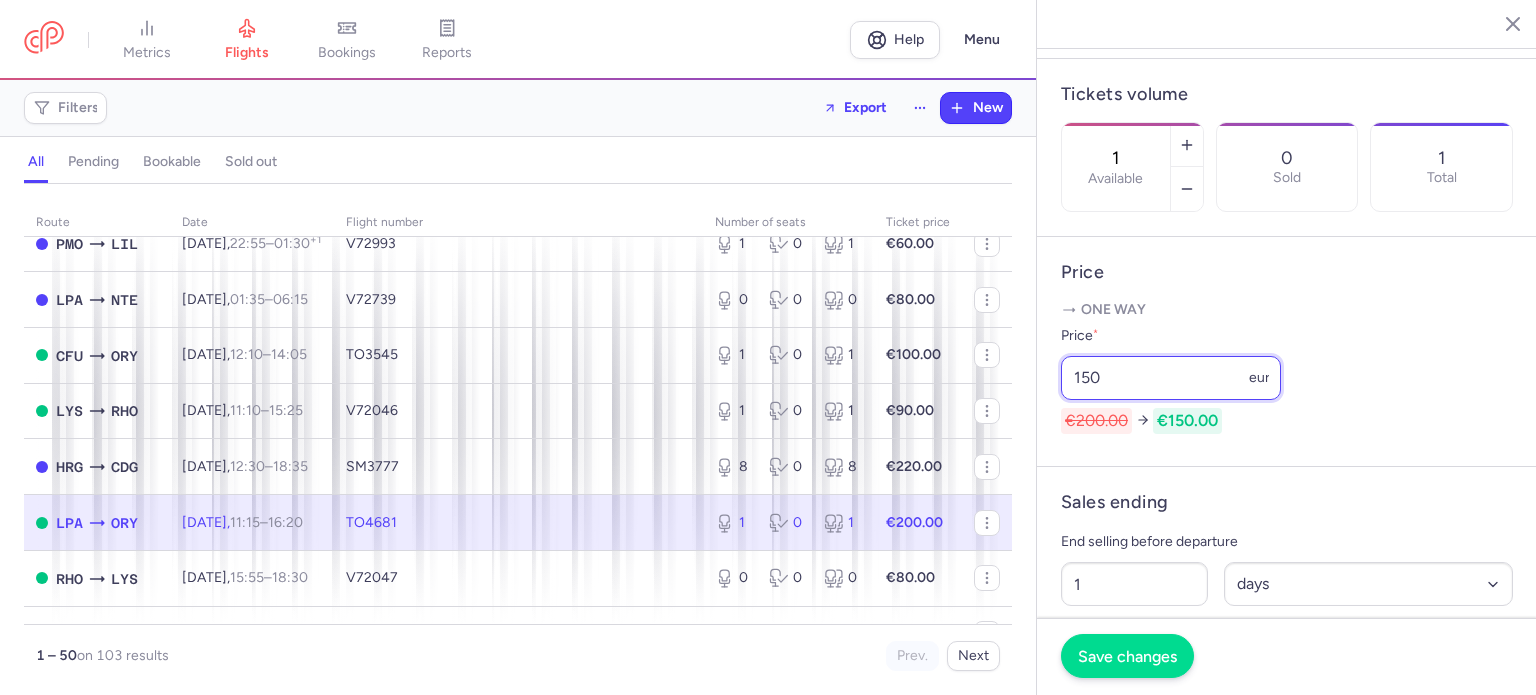 type on "150" 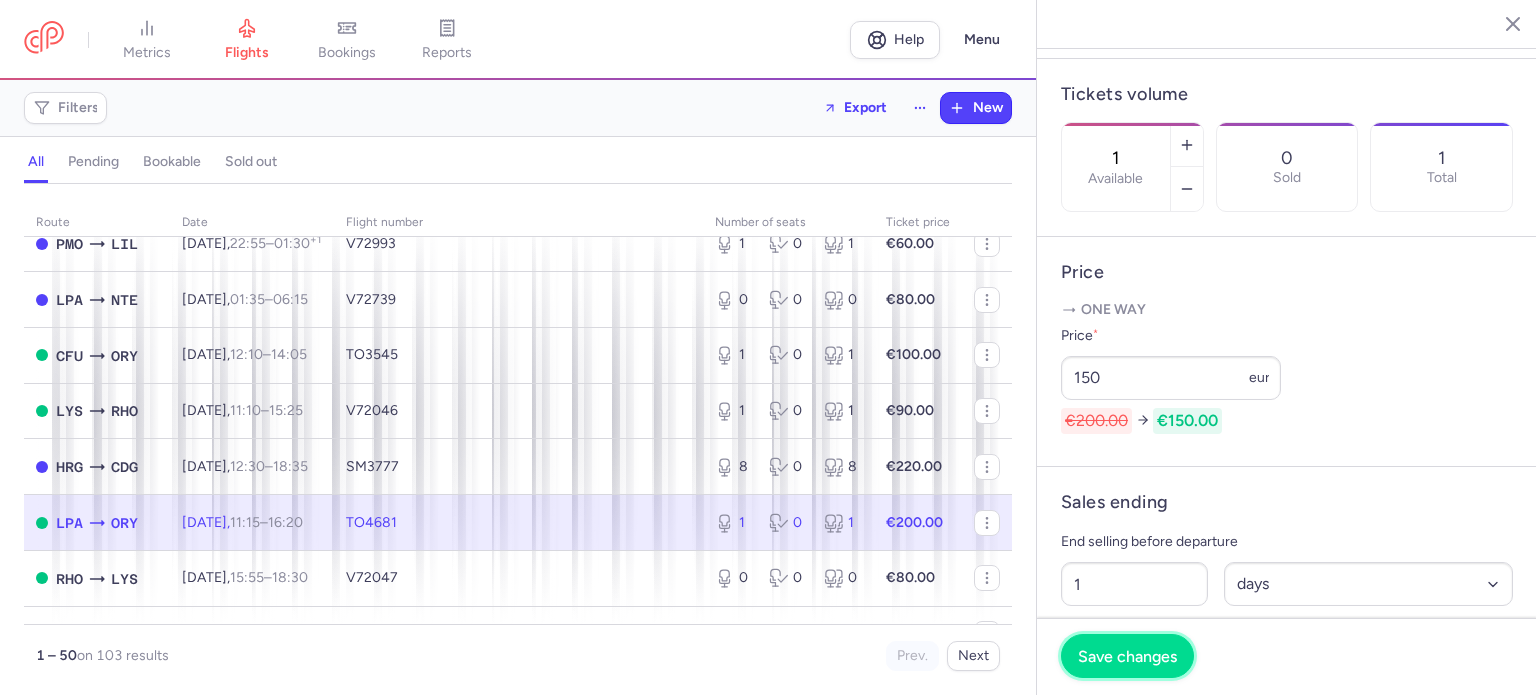 click on "Save changes" at bounding box center (1127, 656) 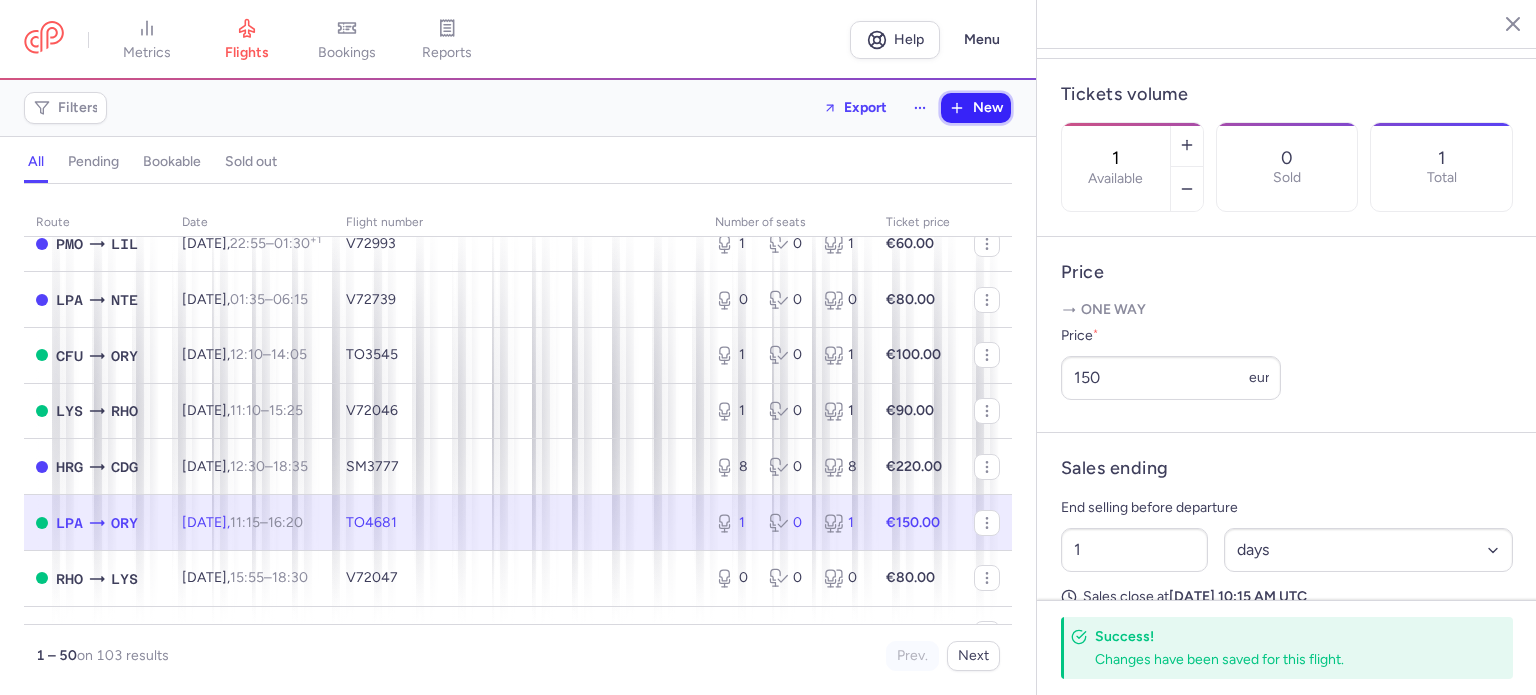 click on "New" at bounding box center (988, 108) 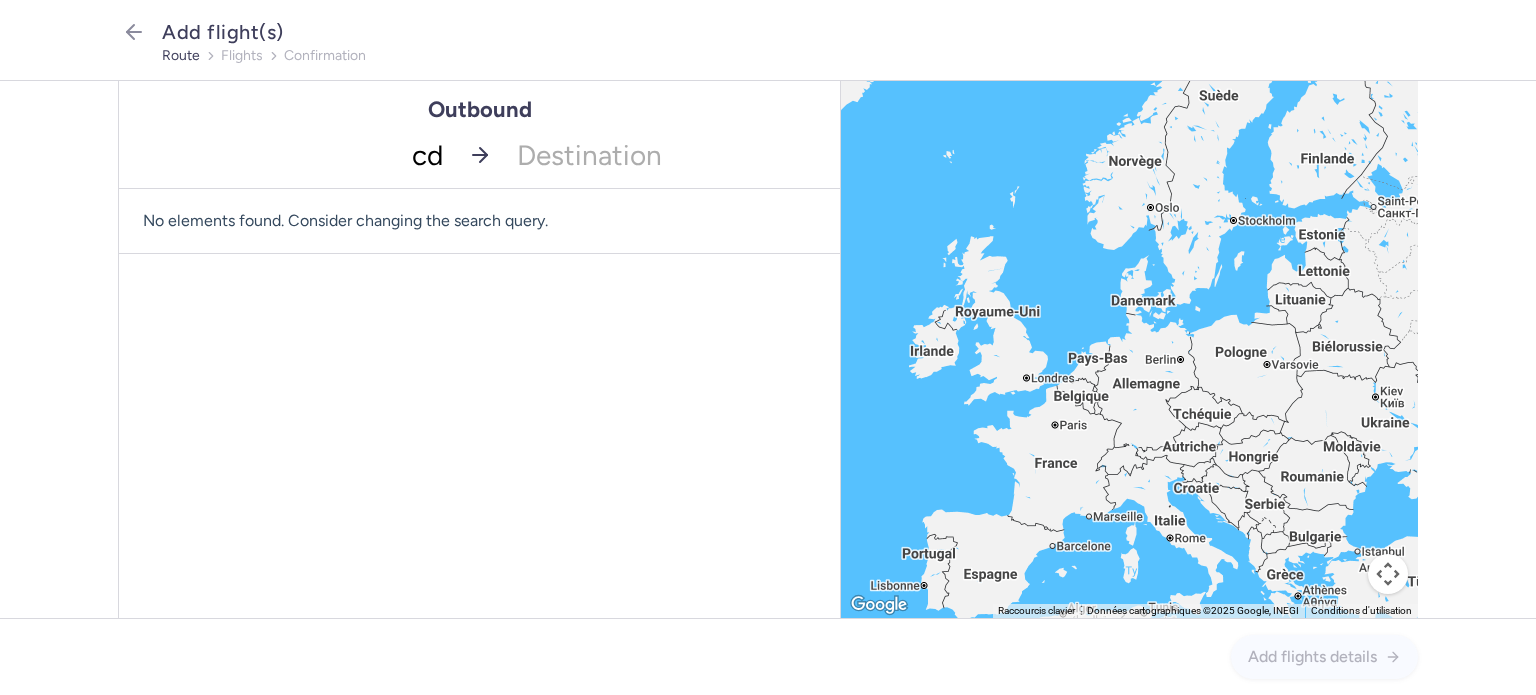 type on "cdg" 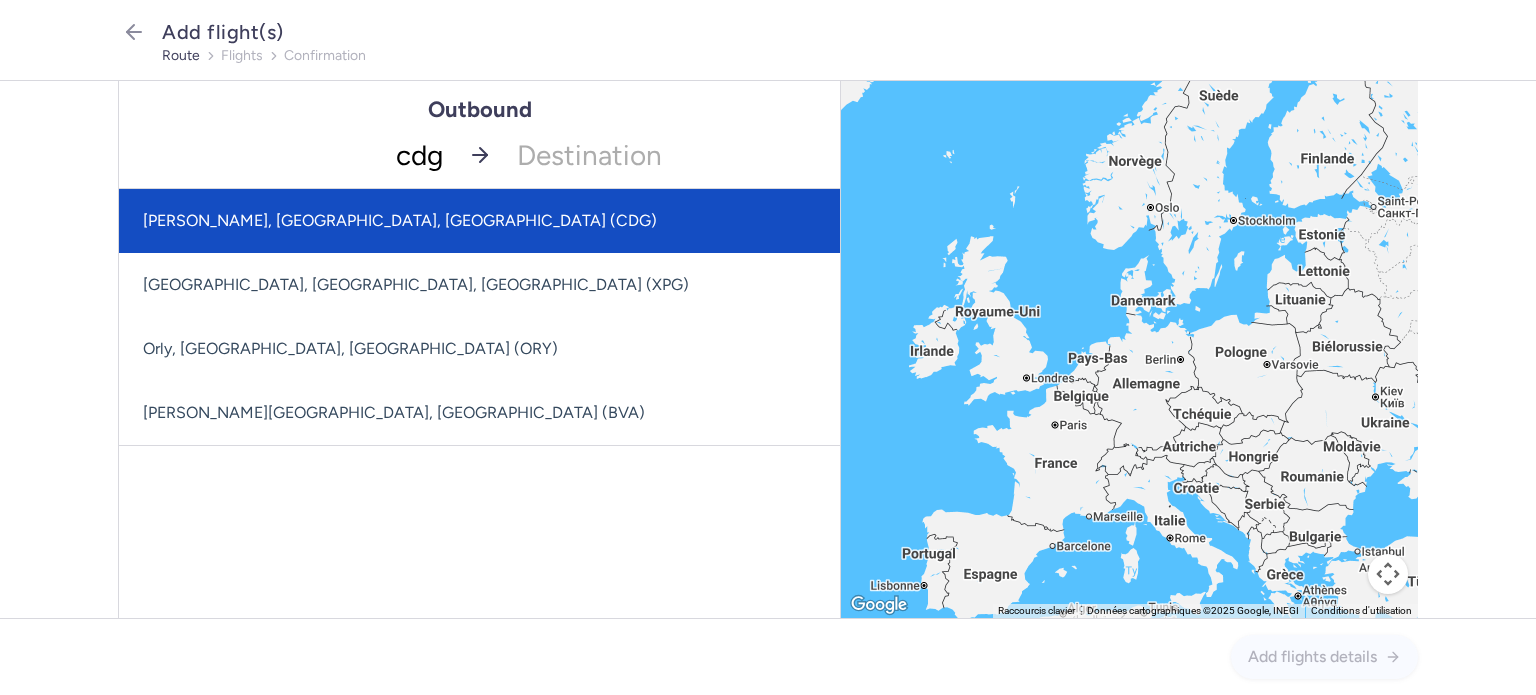 click on "Charles De Gaulle, Paris, France (CDG)" at bounding box center (479, 221) 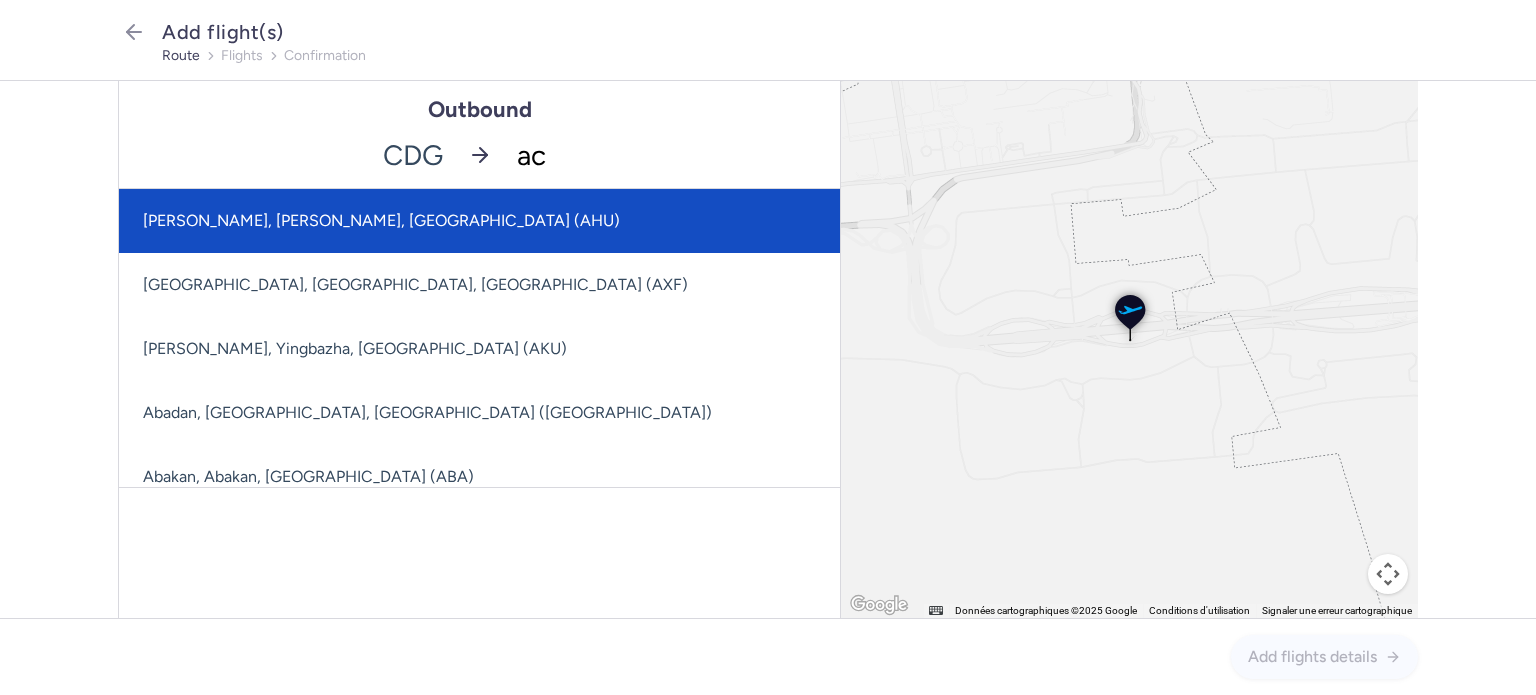 type on "ace" 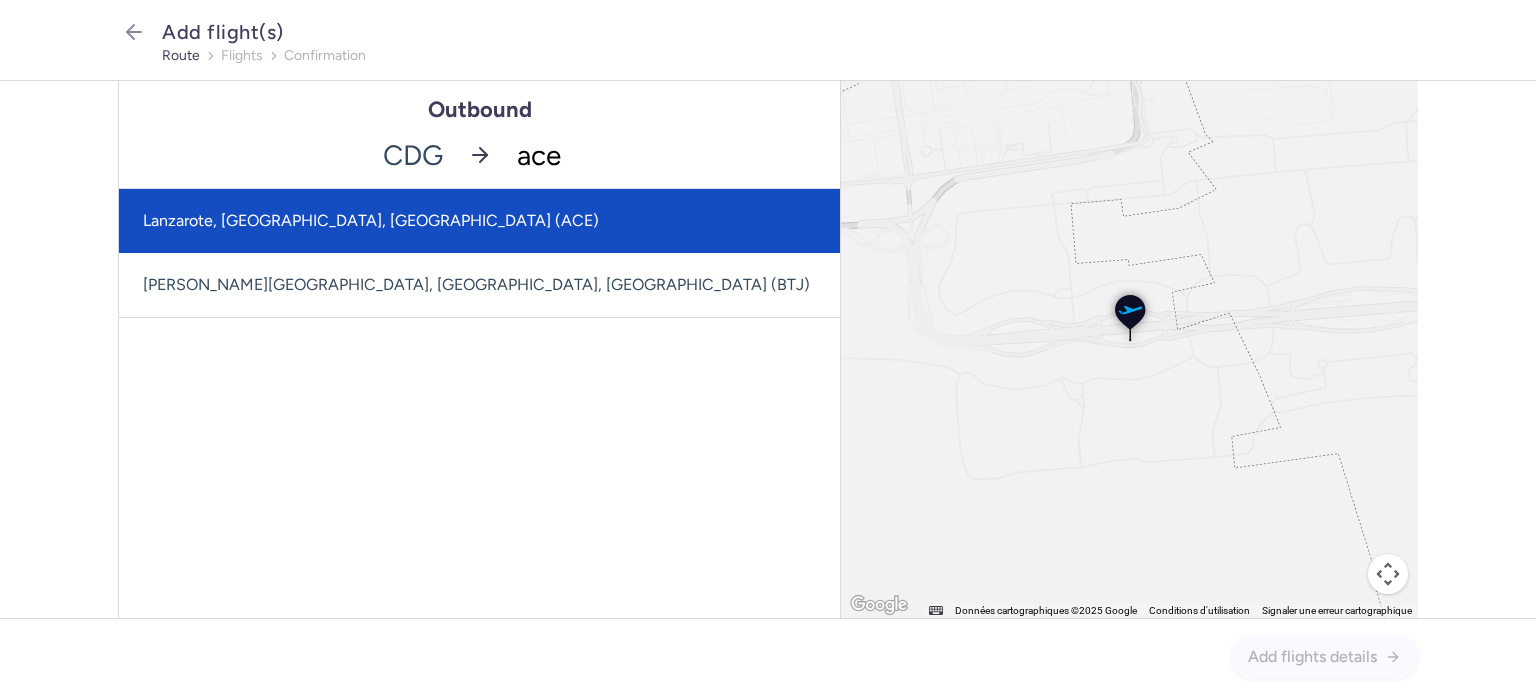 click on "Lanzarote, Lanzarote, Spain (ACE)" at bounding box center (479, 221) 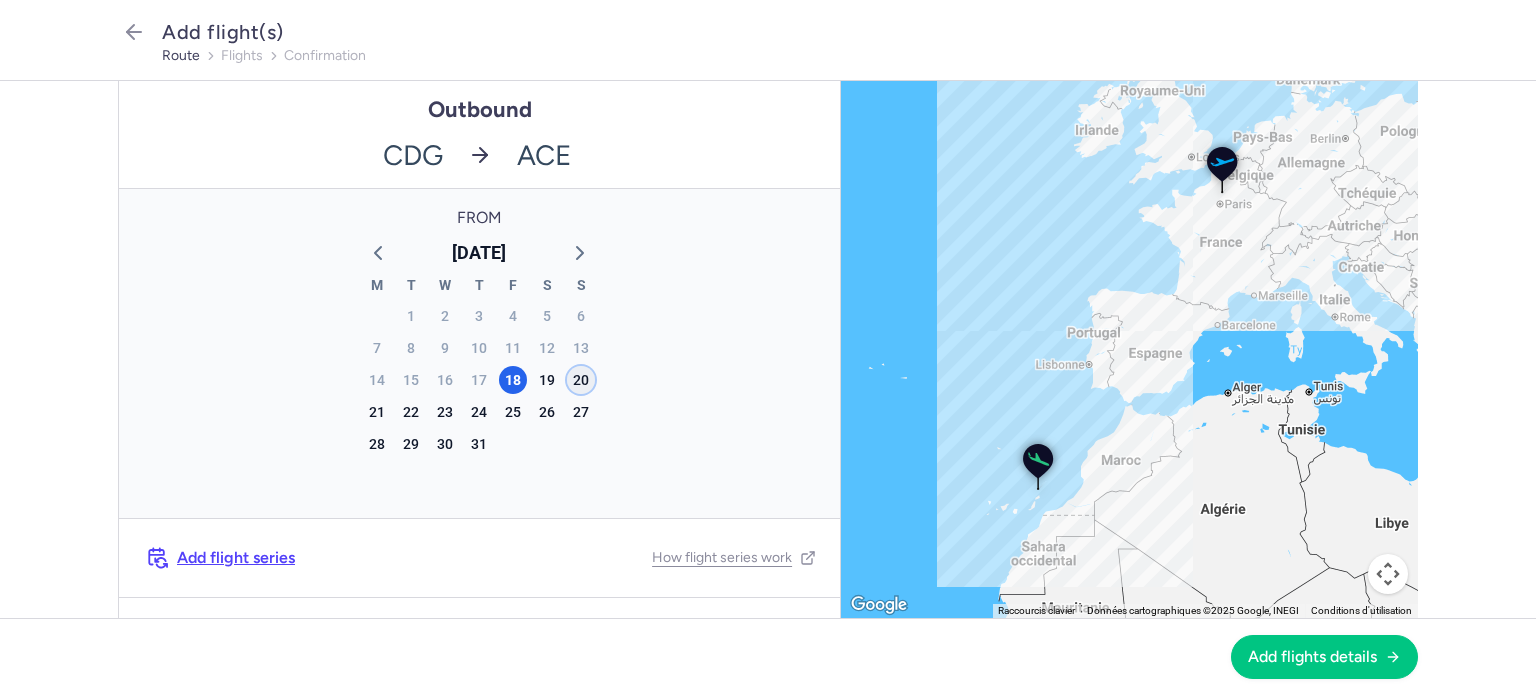 click on "20" 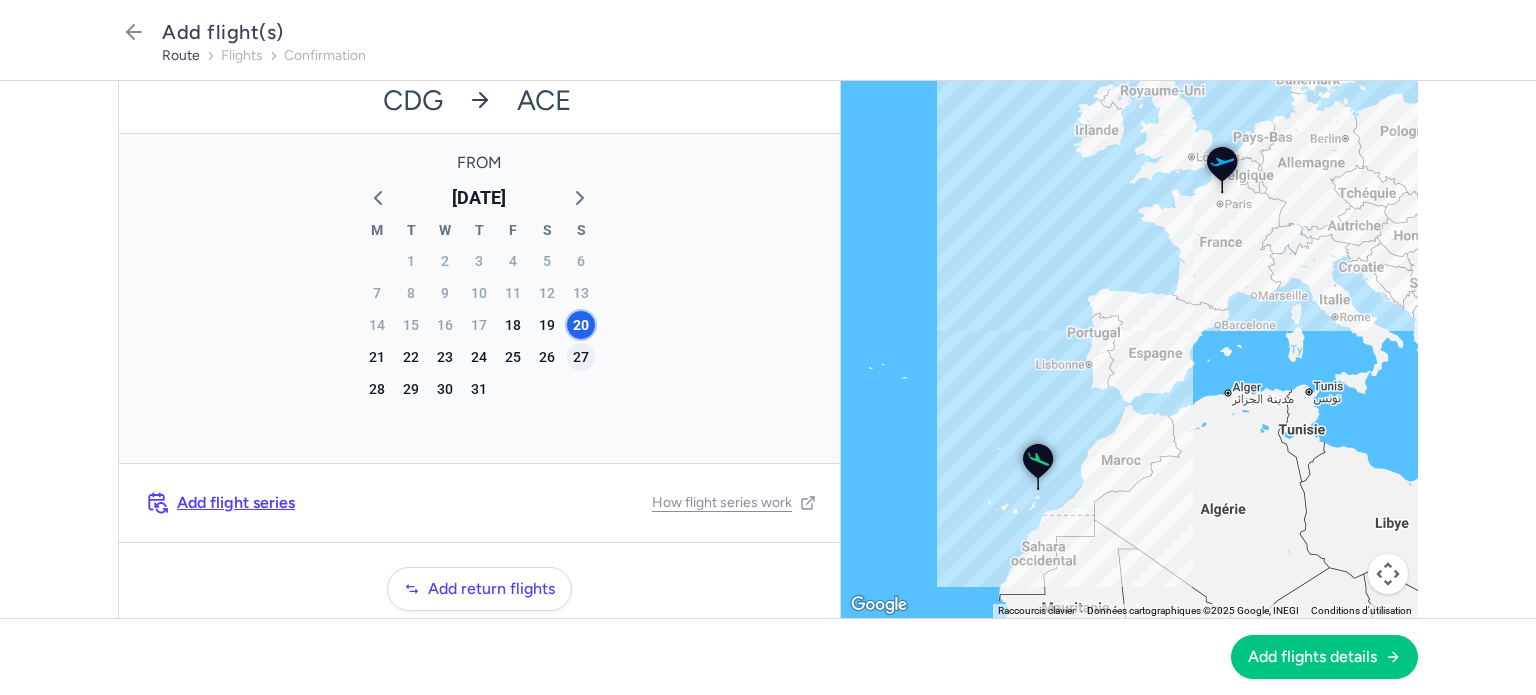 scroll, scrollTop: 100, scrollLeft: 0, axis: vertical 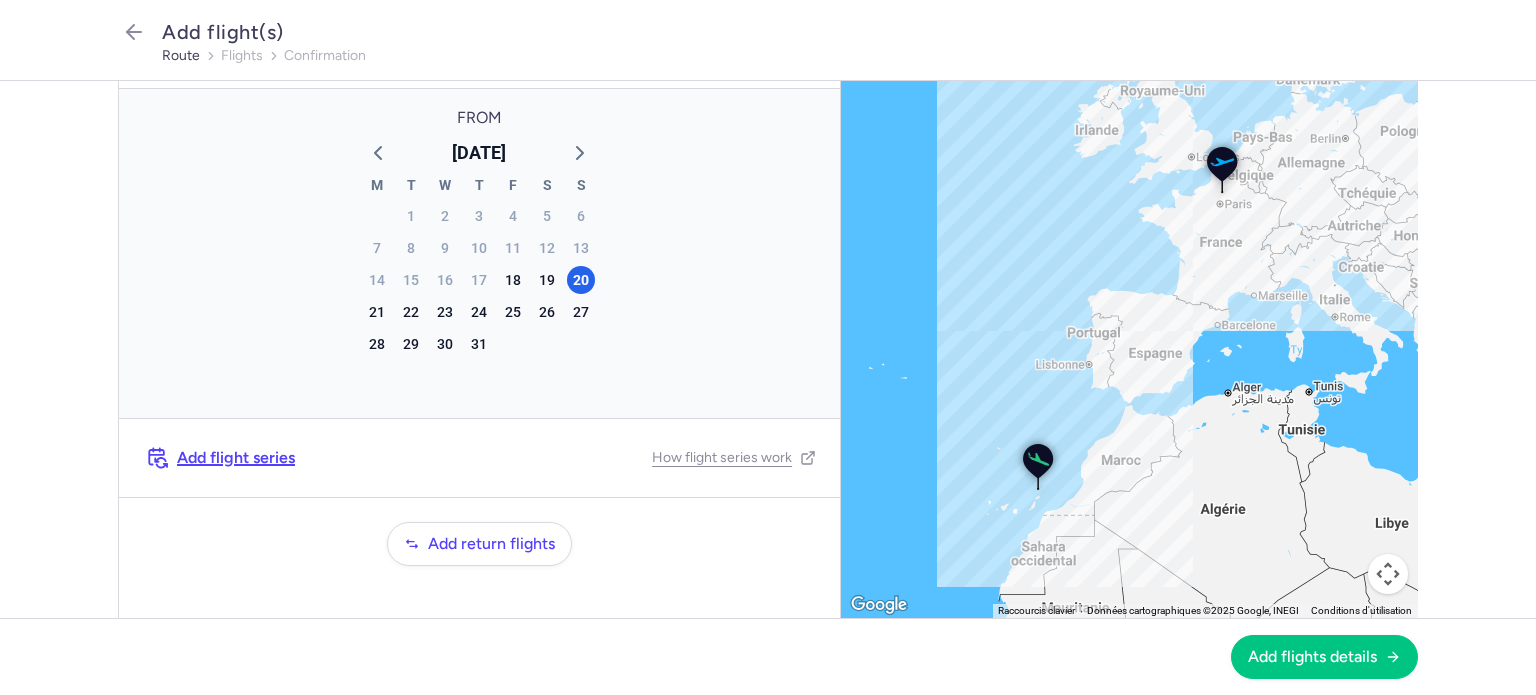 click on "Add flight series" at bounding box center (236, 458) 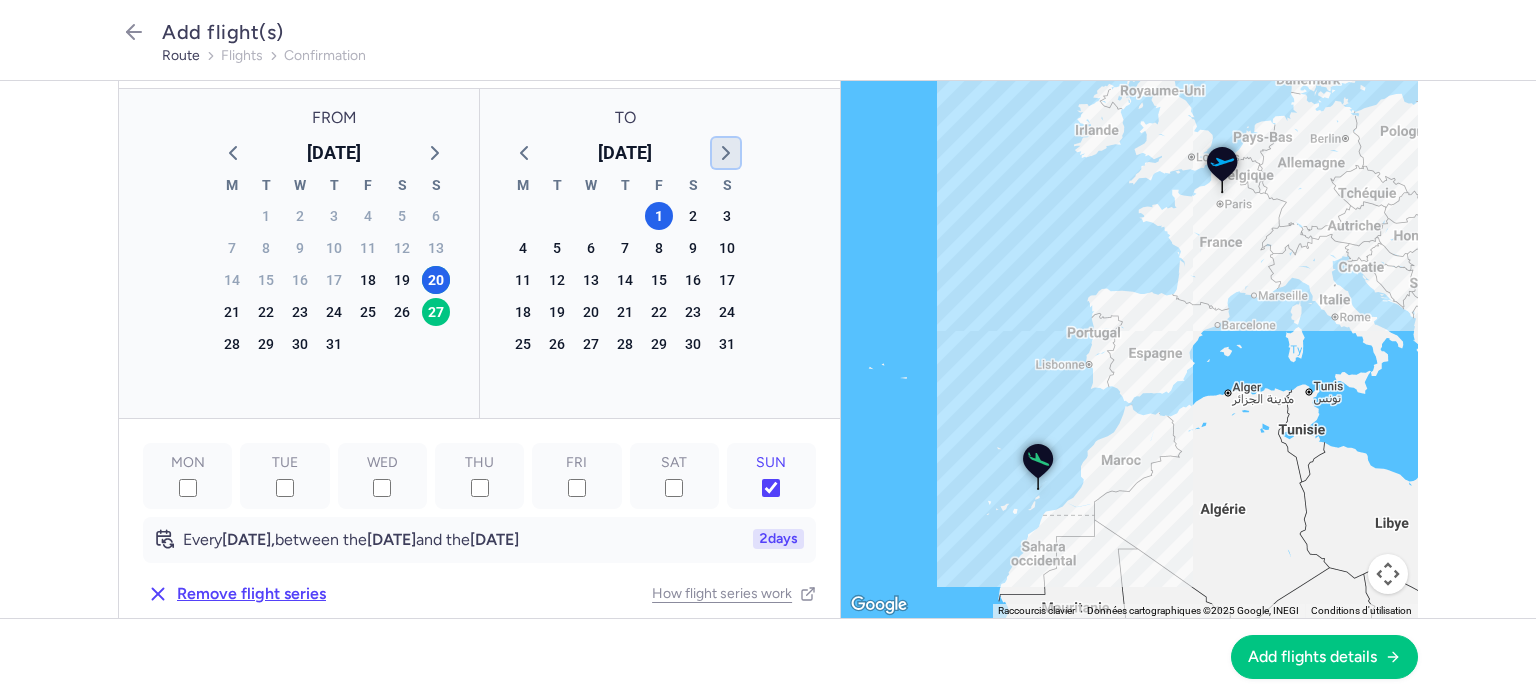 click 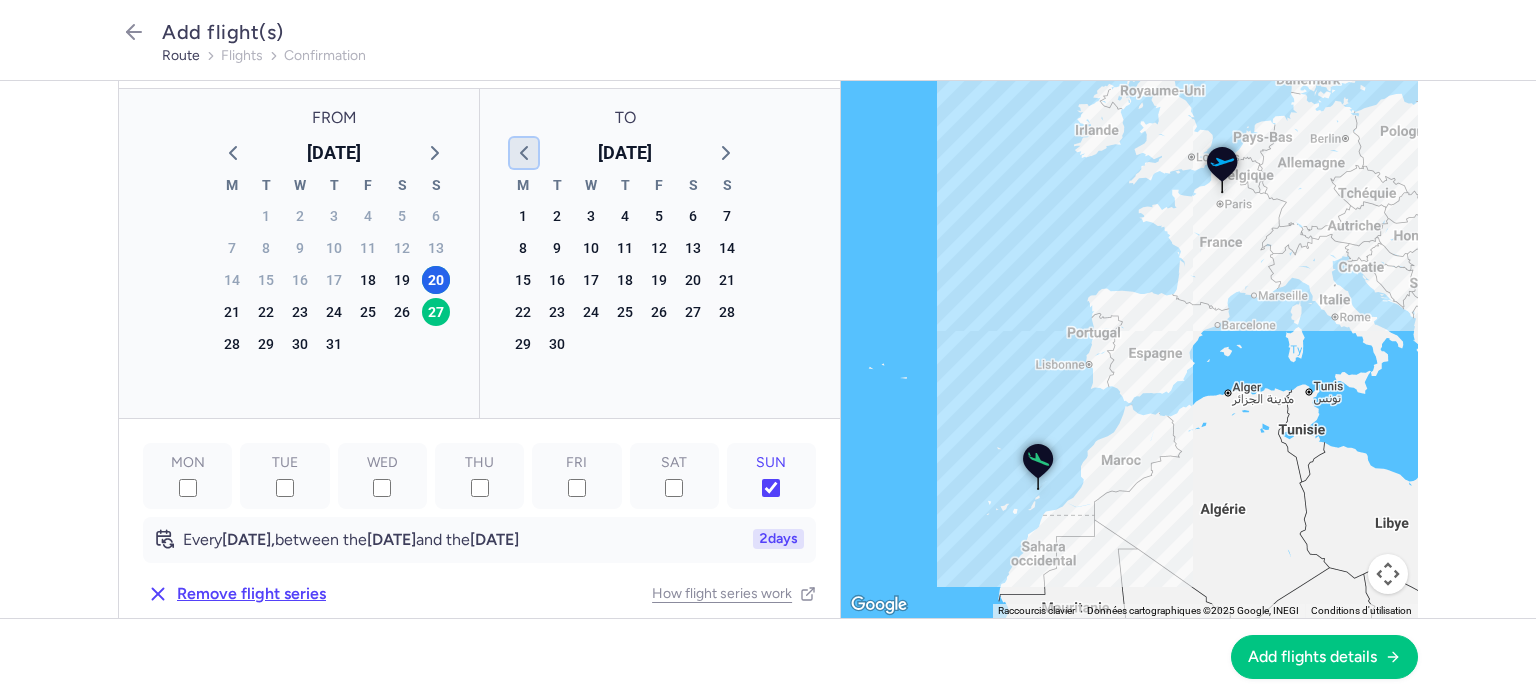 click 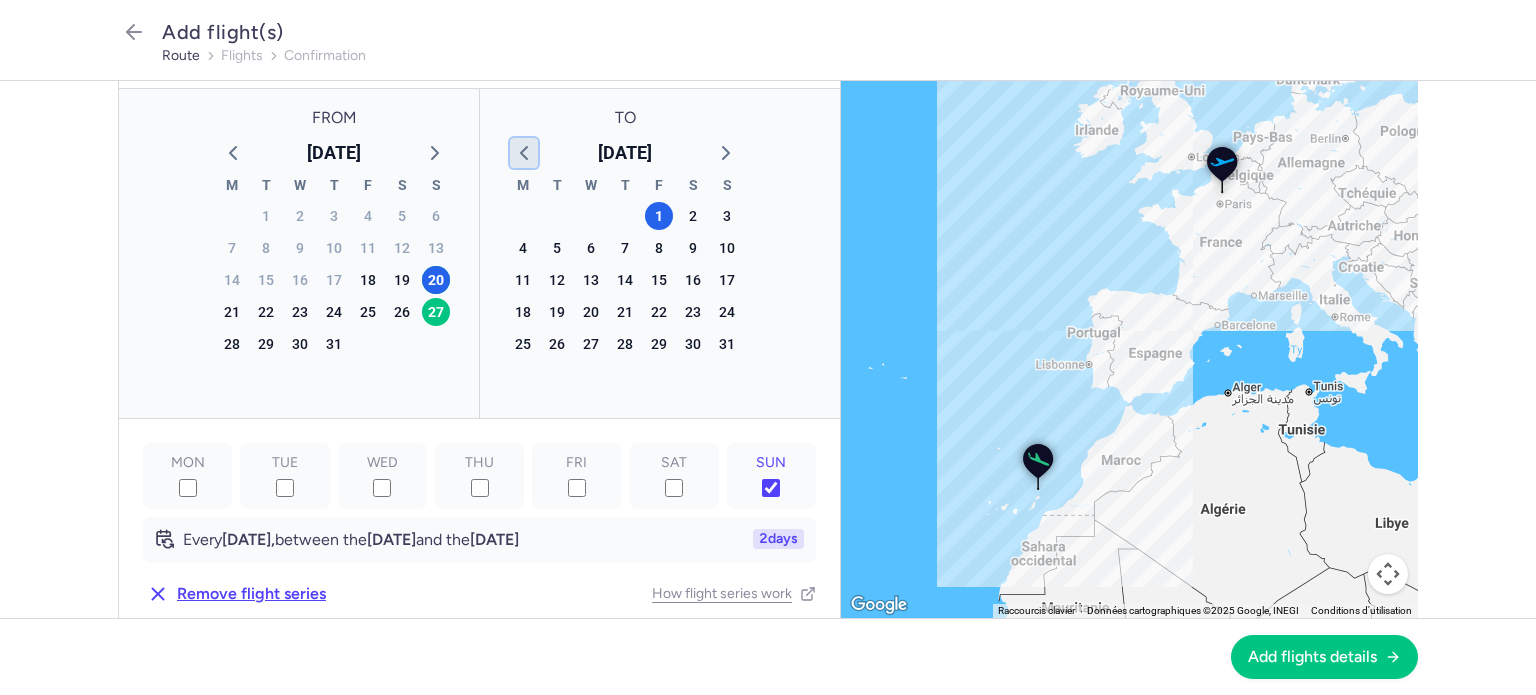 click 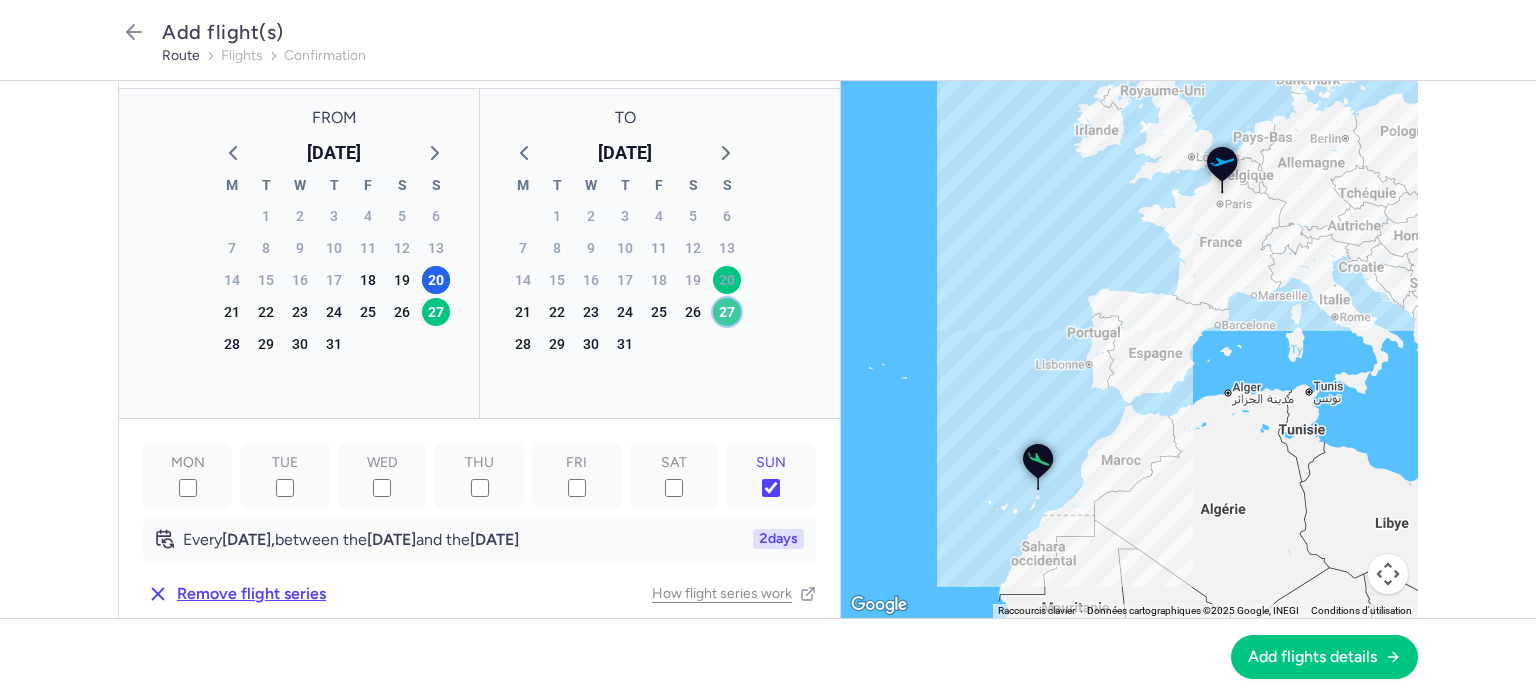 click on "27" 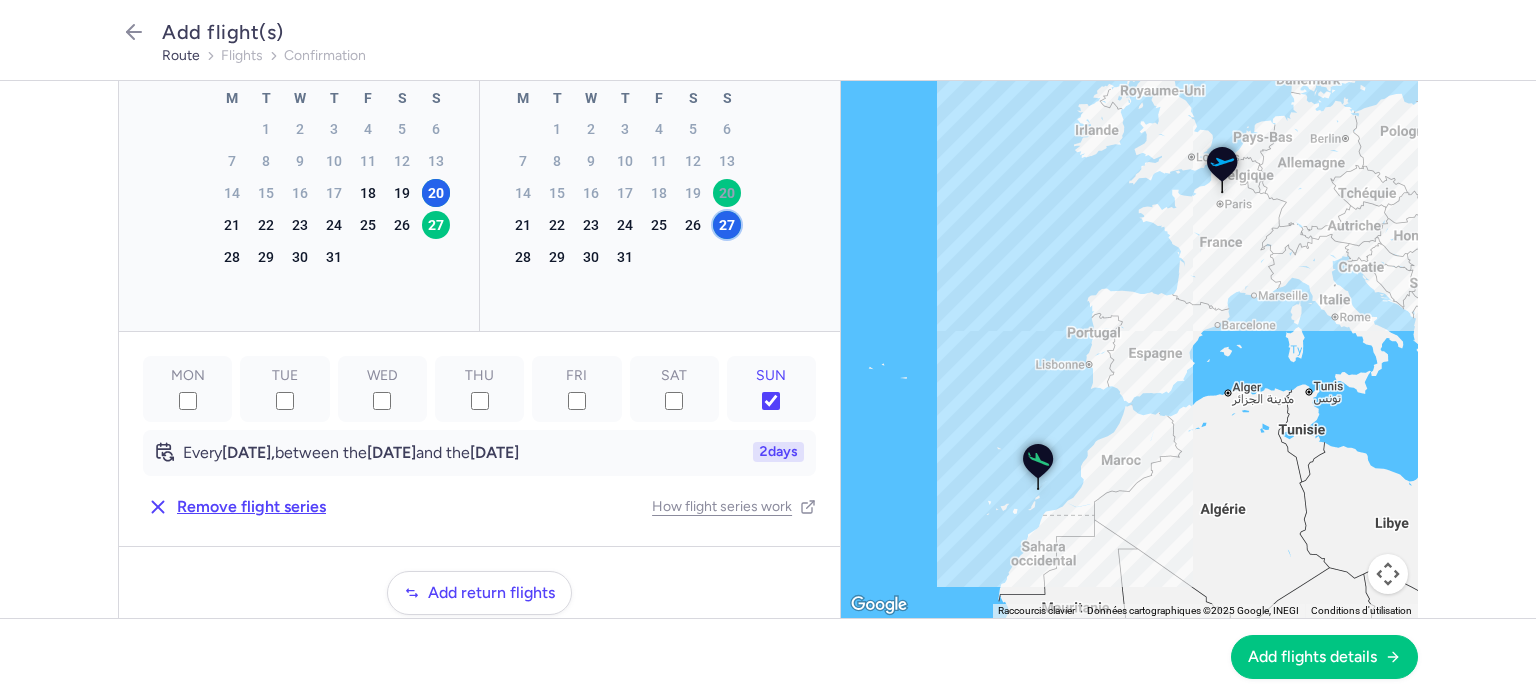 scroll, scrollTop: 262, scrollLeft: 0, axis: vertical 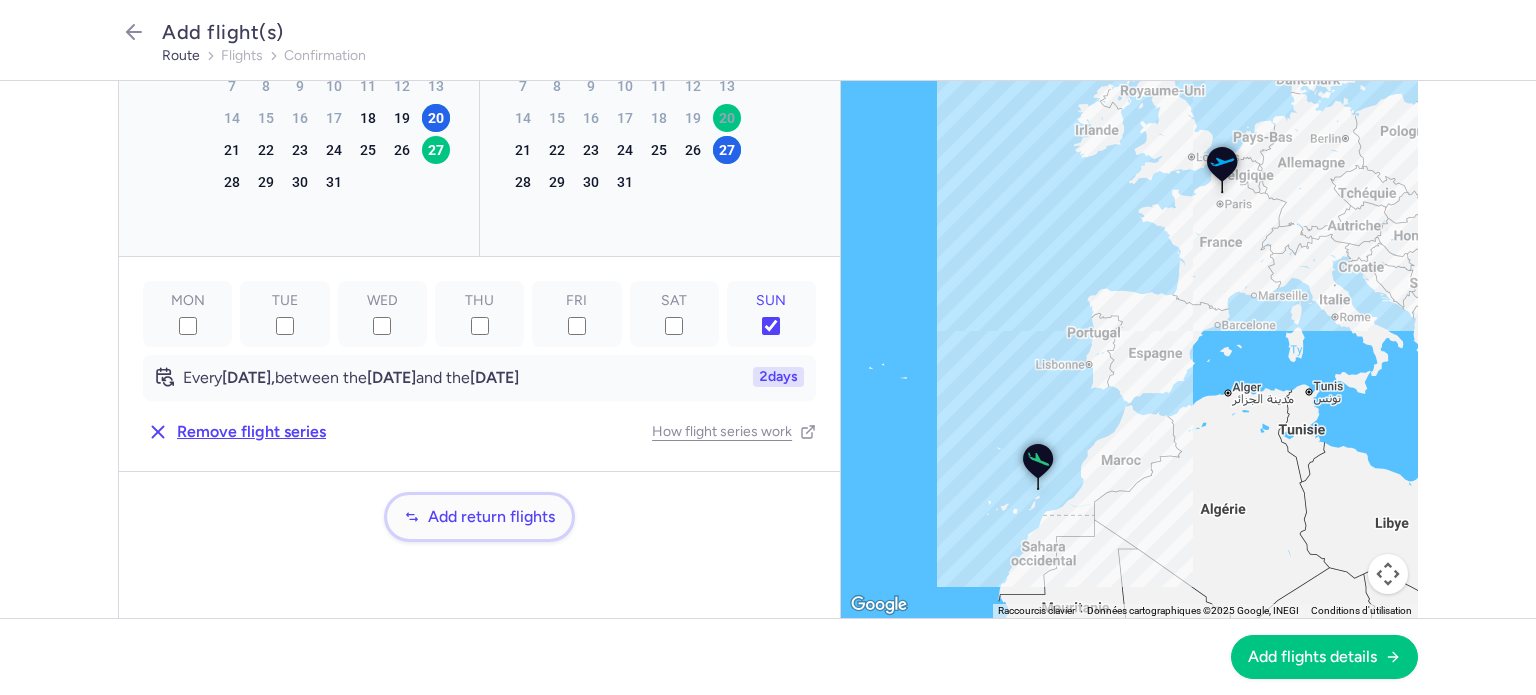 click on "Add return flights" at bounding box center [491, 517] 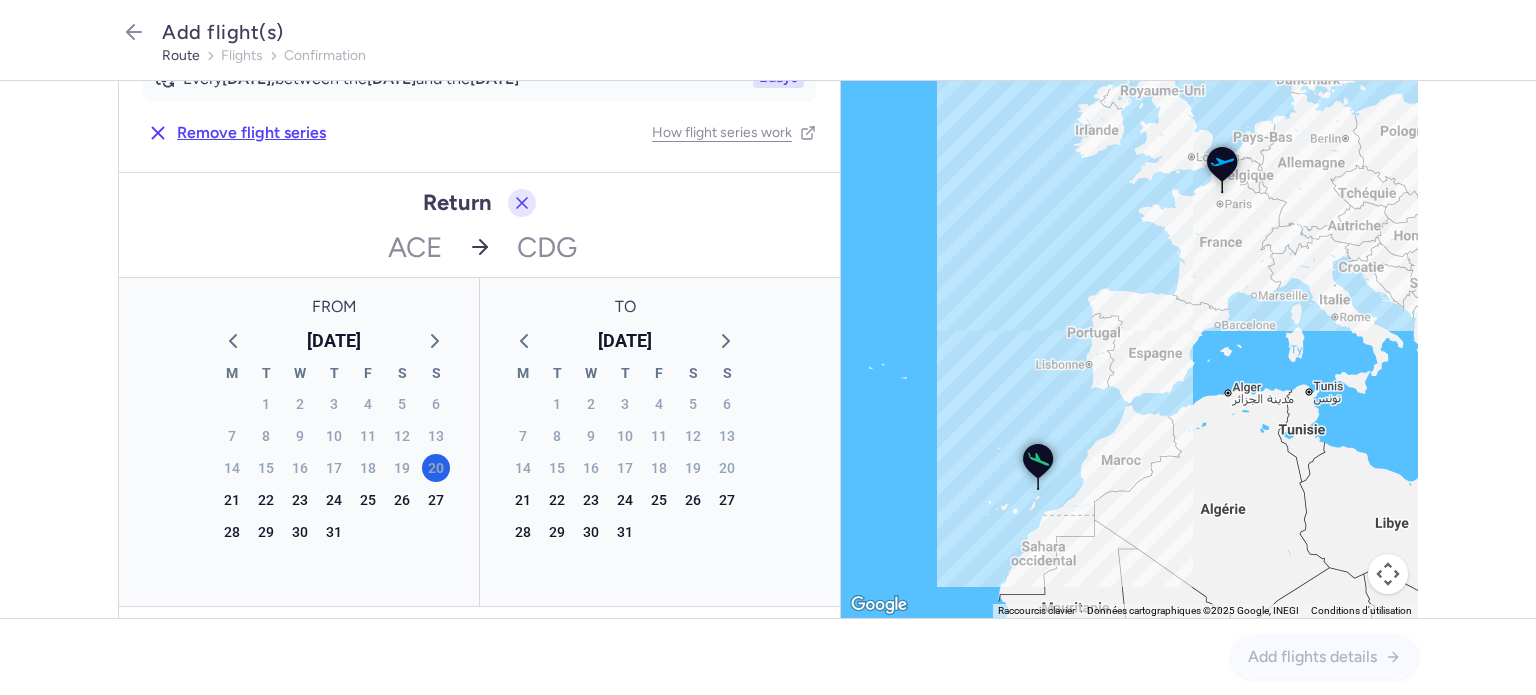 scroll, scrollTop: 562, scrollLeft: 0, axis: vertical 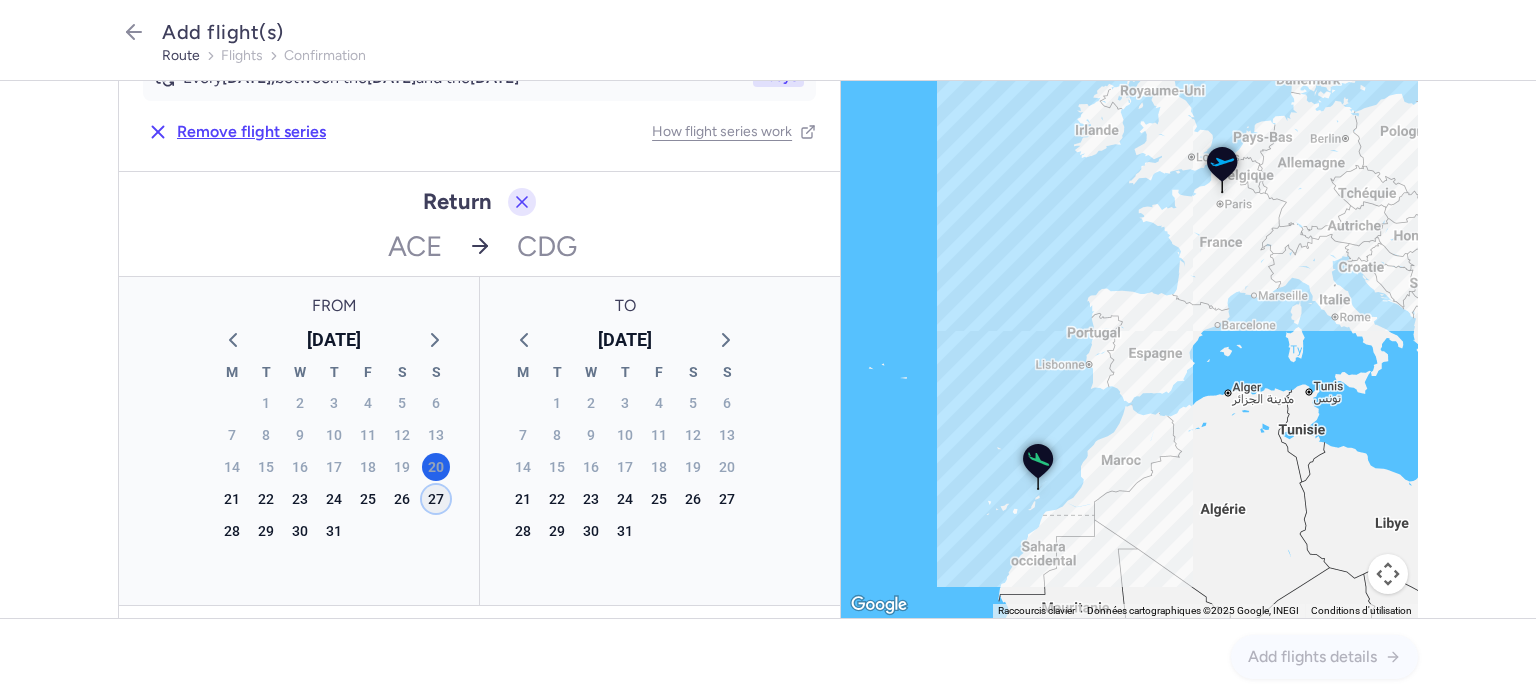 click on "27" 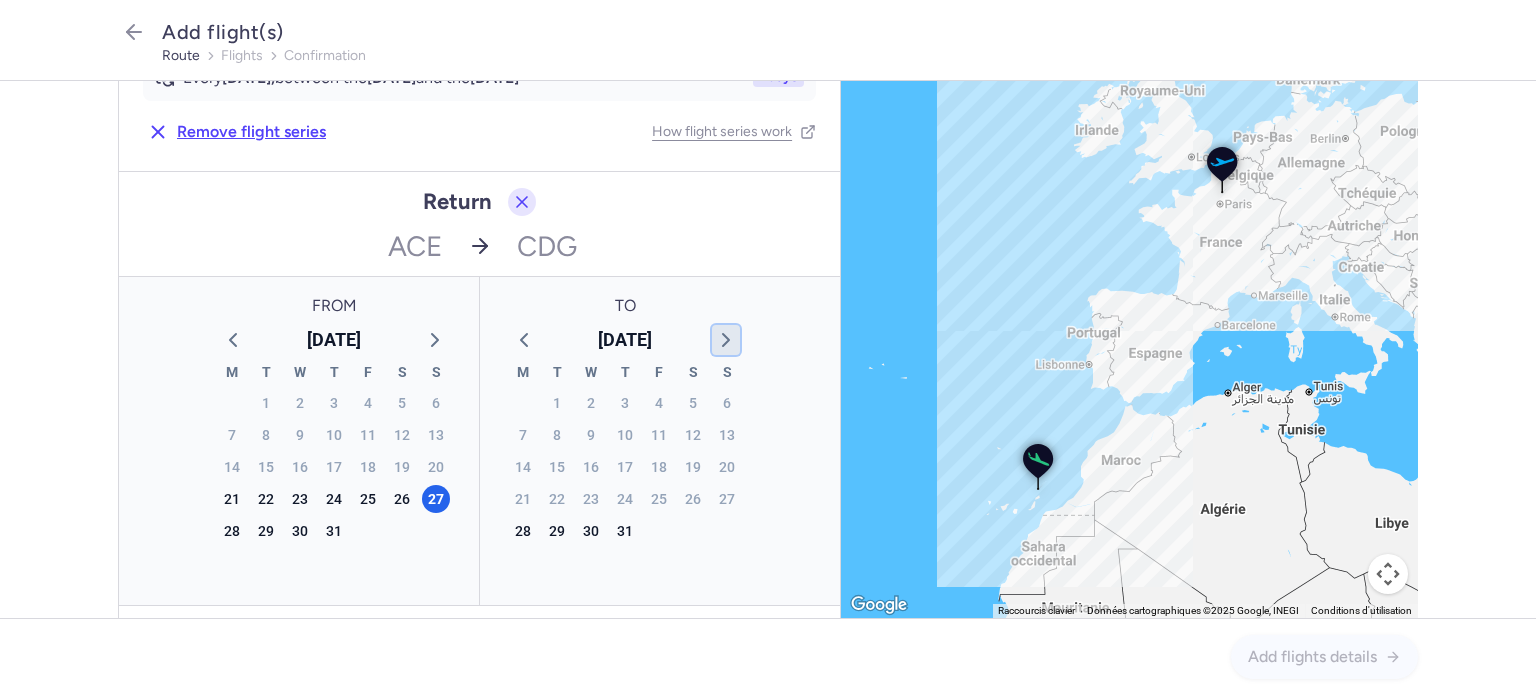 click 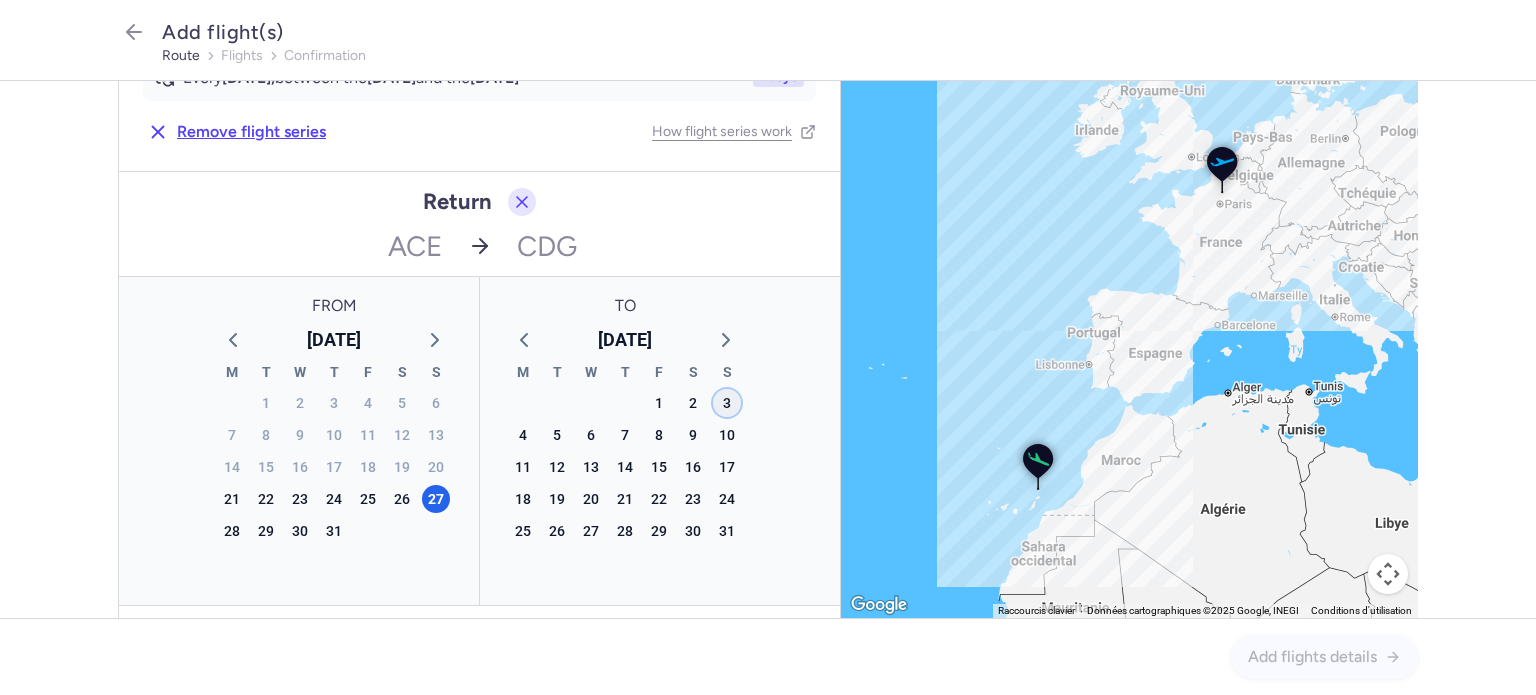 click on "3" 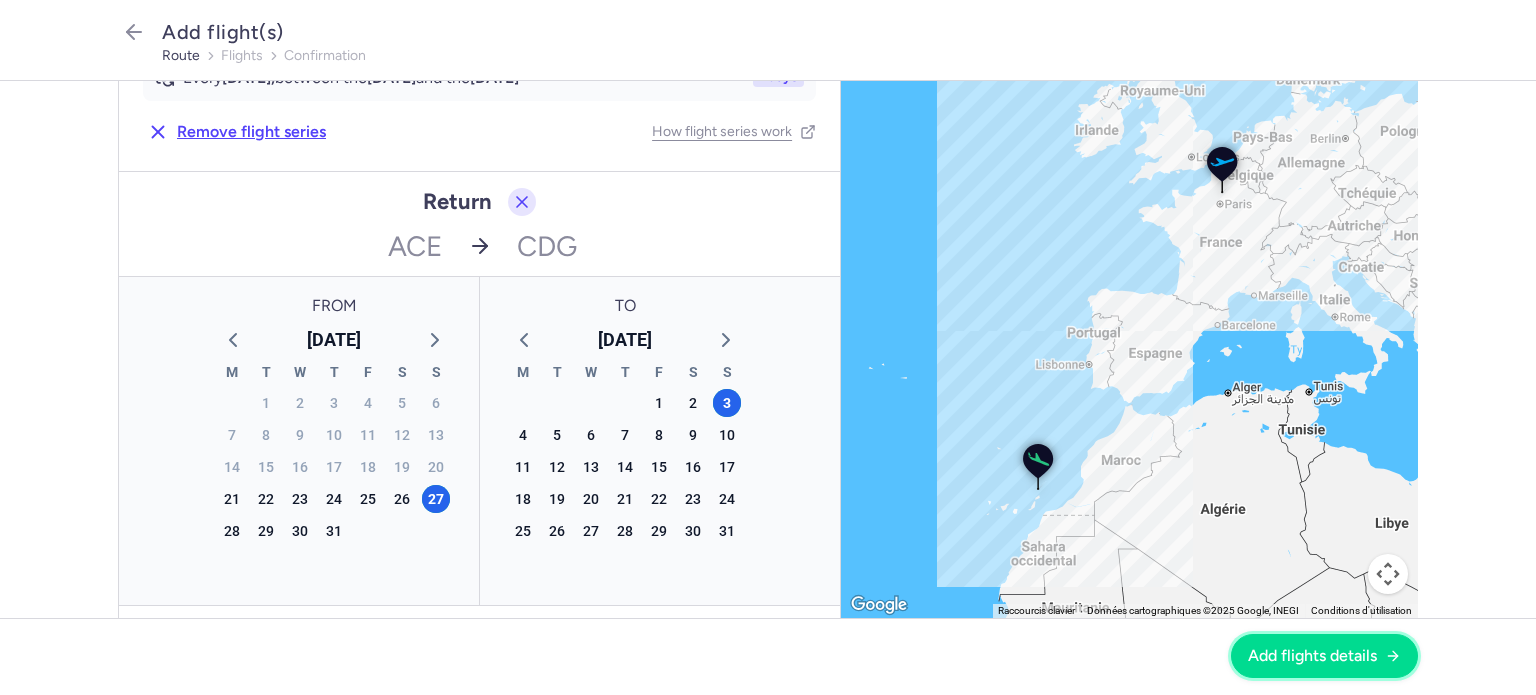 click on "Add flights details" at bounding box center [1312, 656] 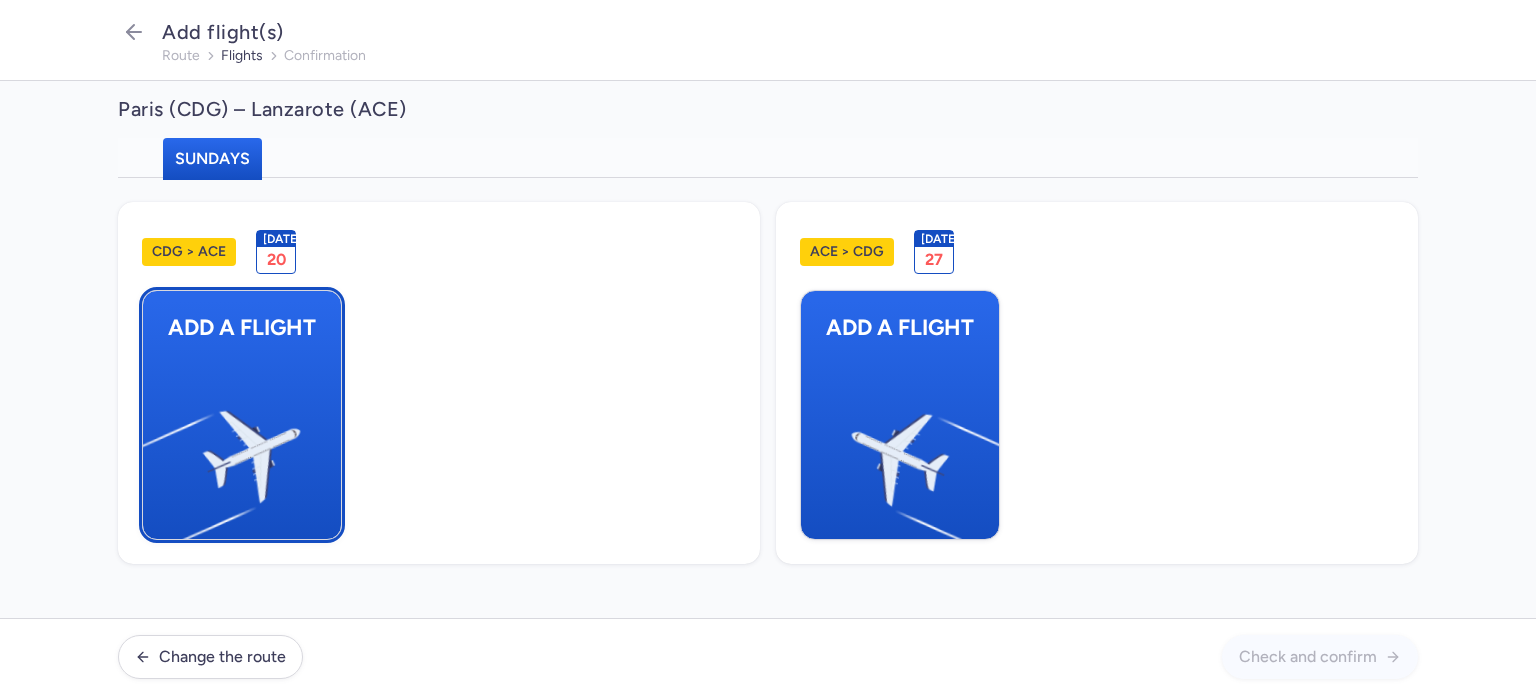 click at bounding box center [153, 448] 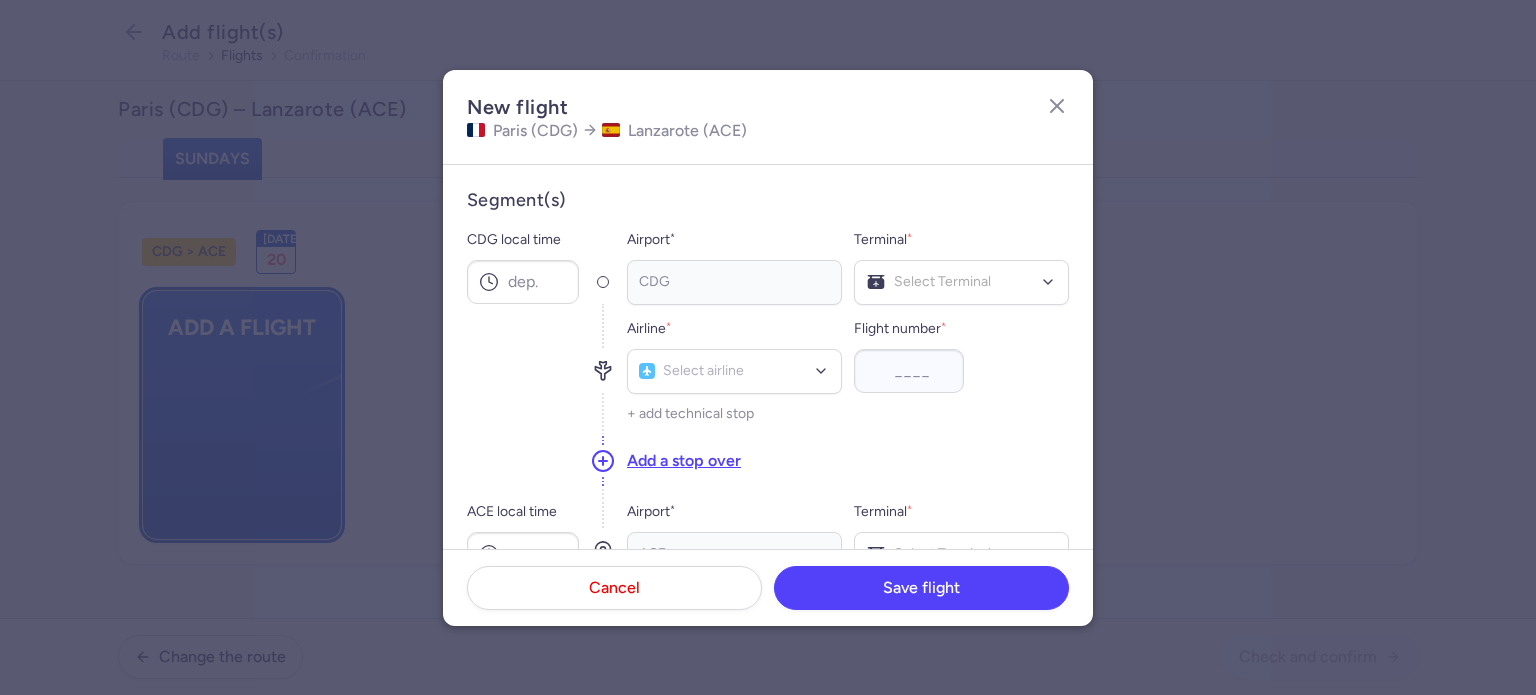 type 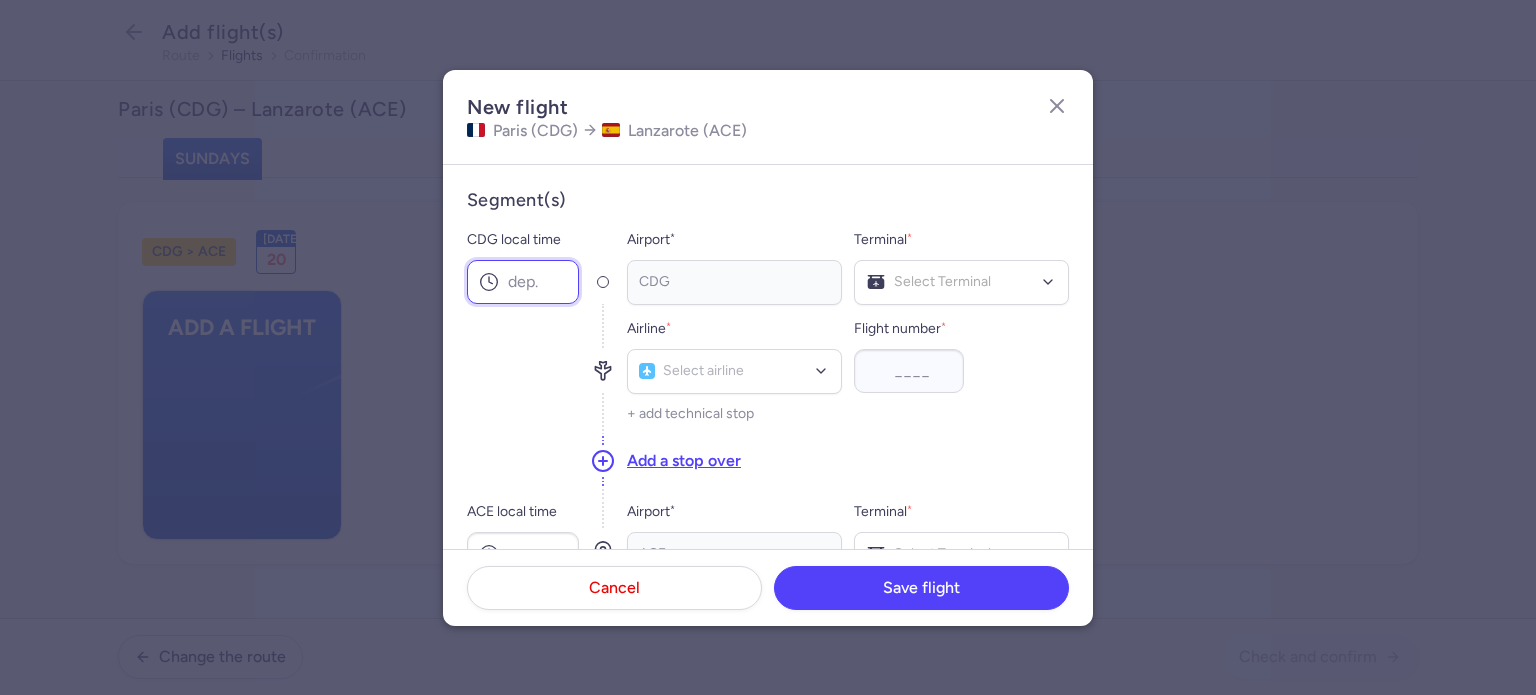 click on "CDG local time" at bounding box center [523, 282] 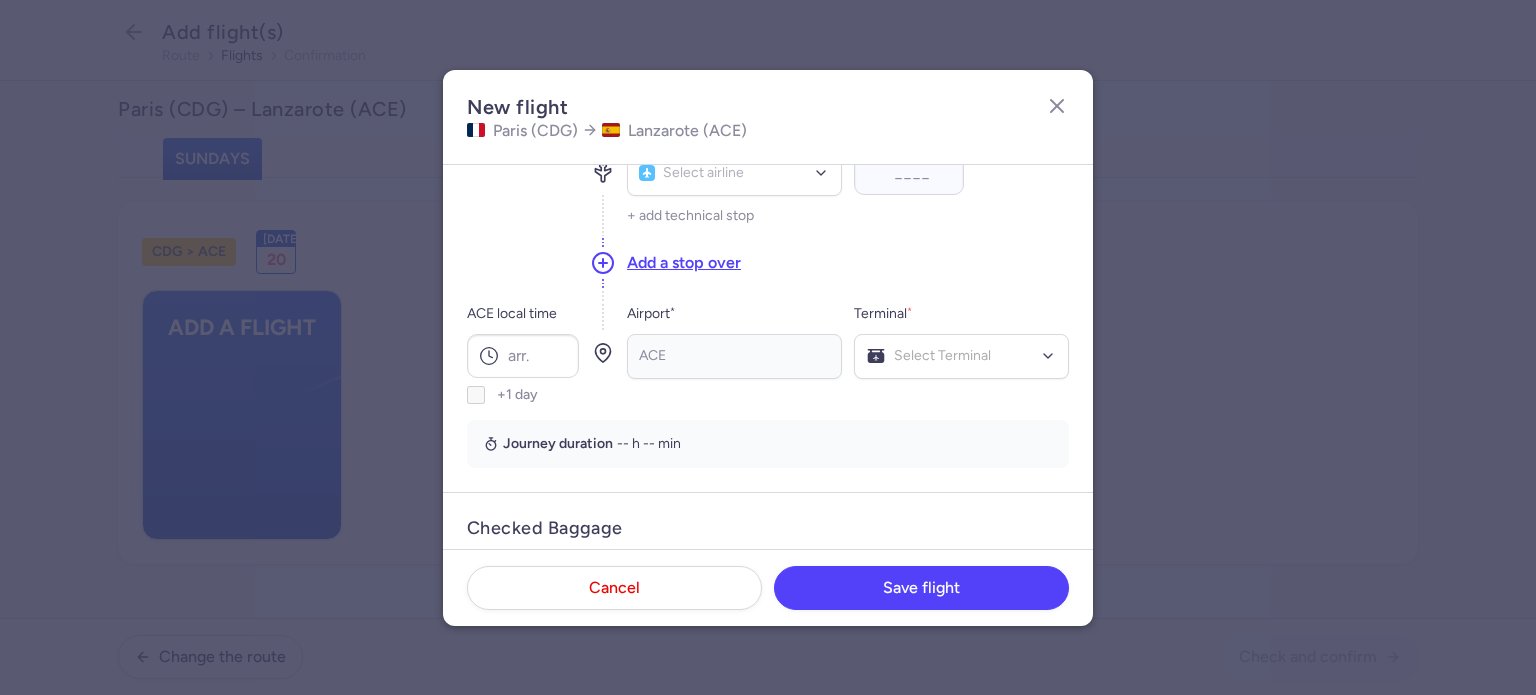 scroll, scrollTop: 200, scrollLeft: 0, axis: vertical 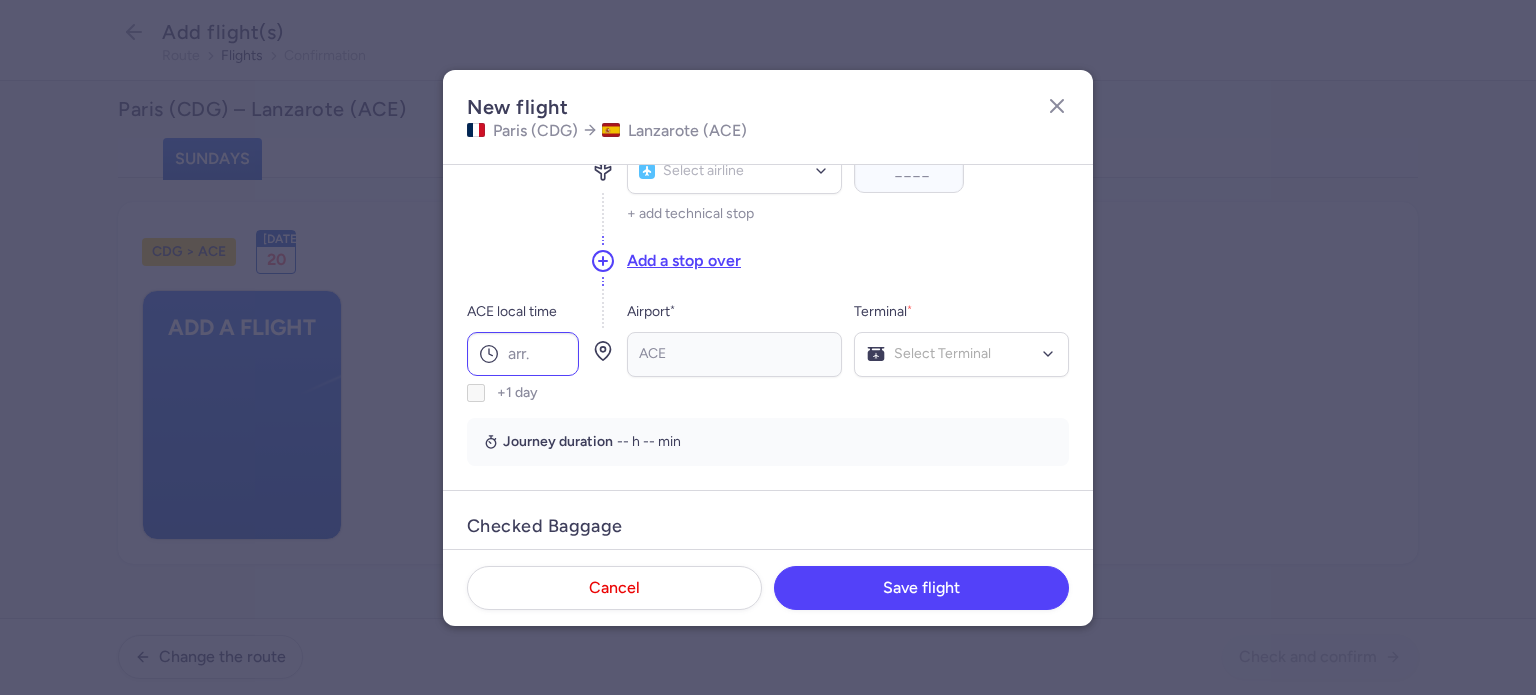 type on "05:00" 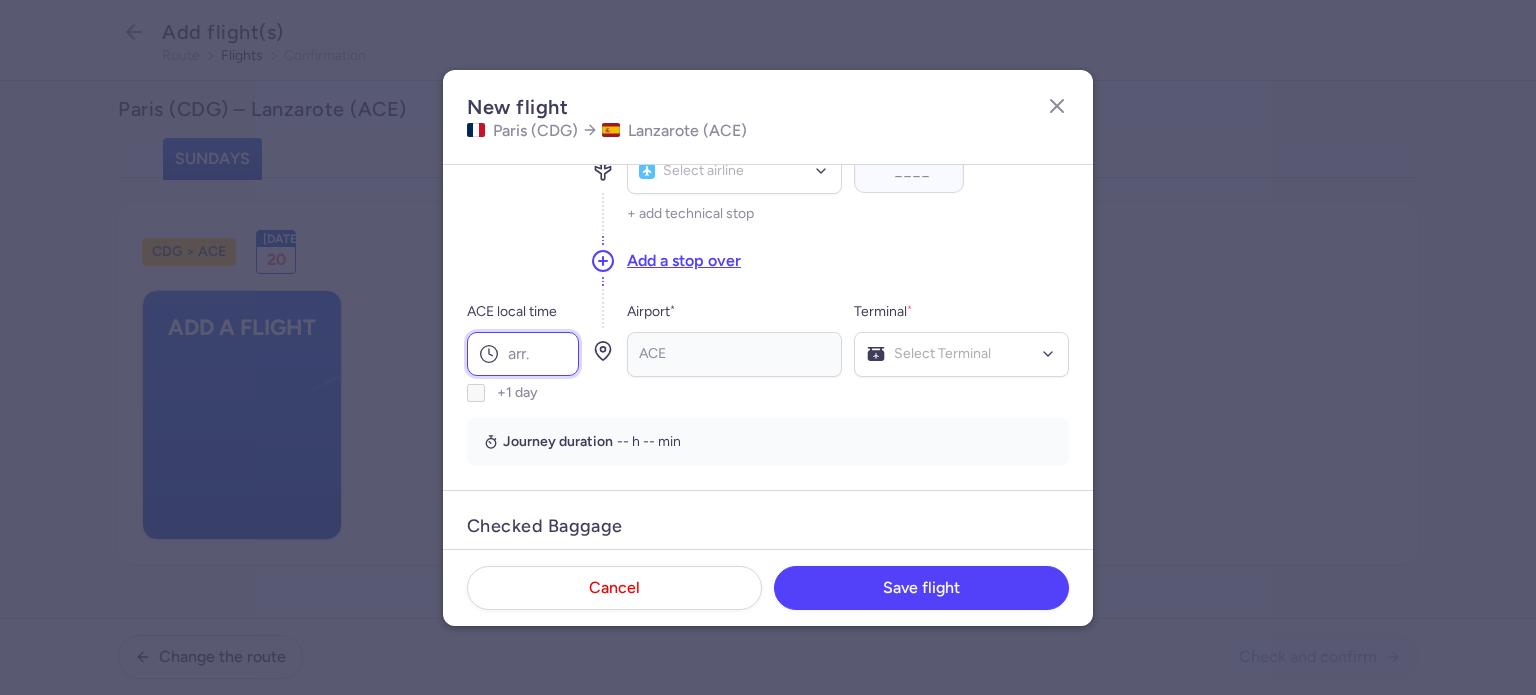 click on "ACE local time" at bounding box center [523, 354] 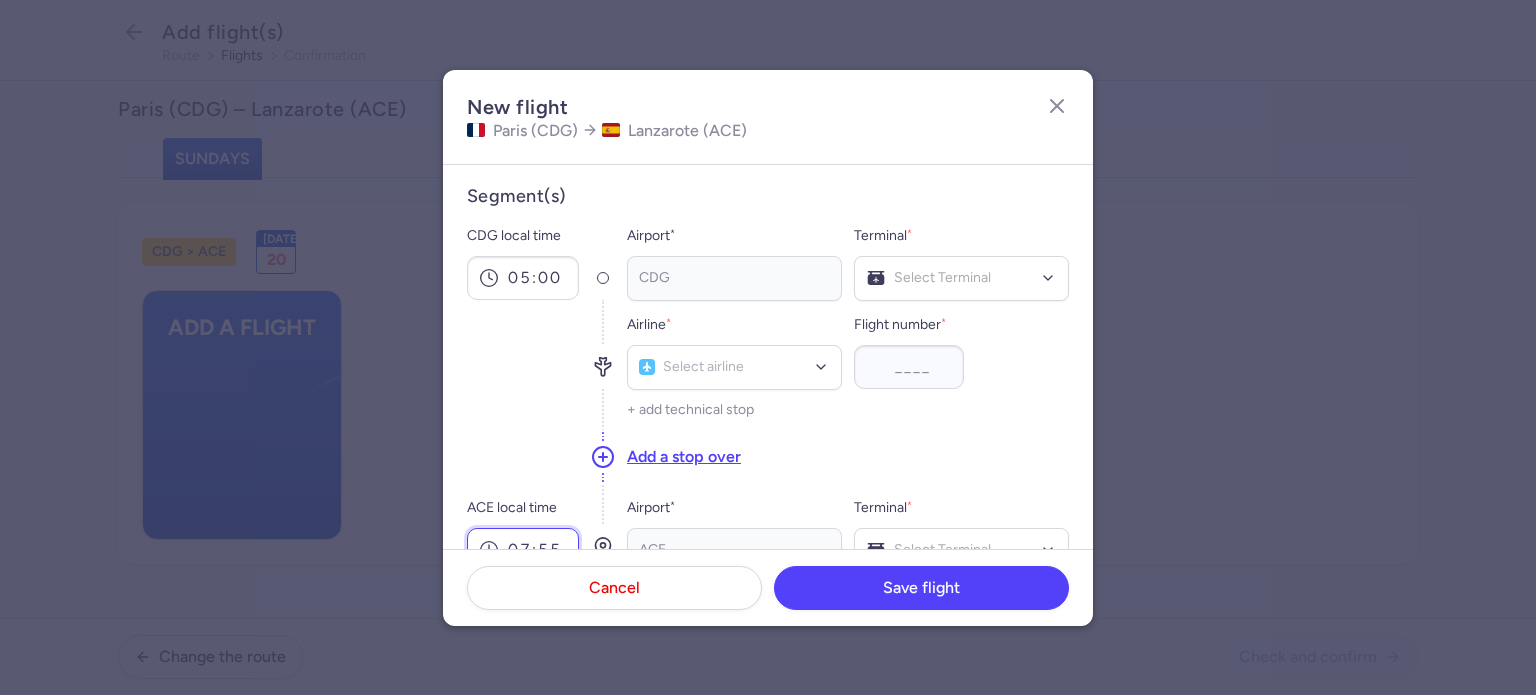 scroll, scrollTop: 0, scrollLeft: 0, axis: both 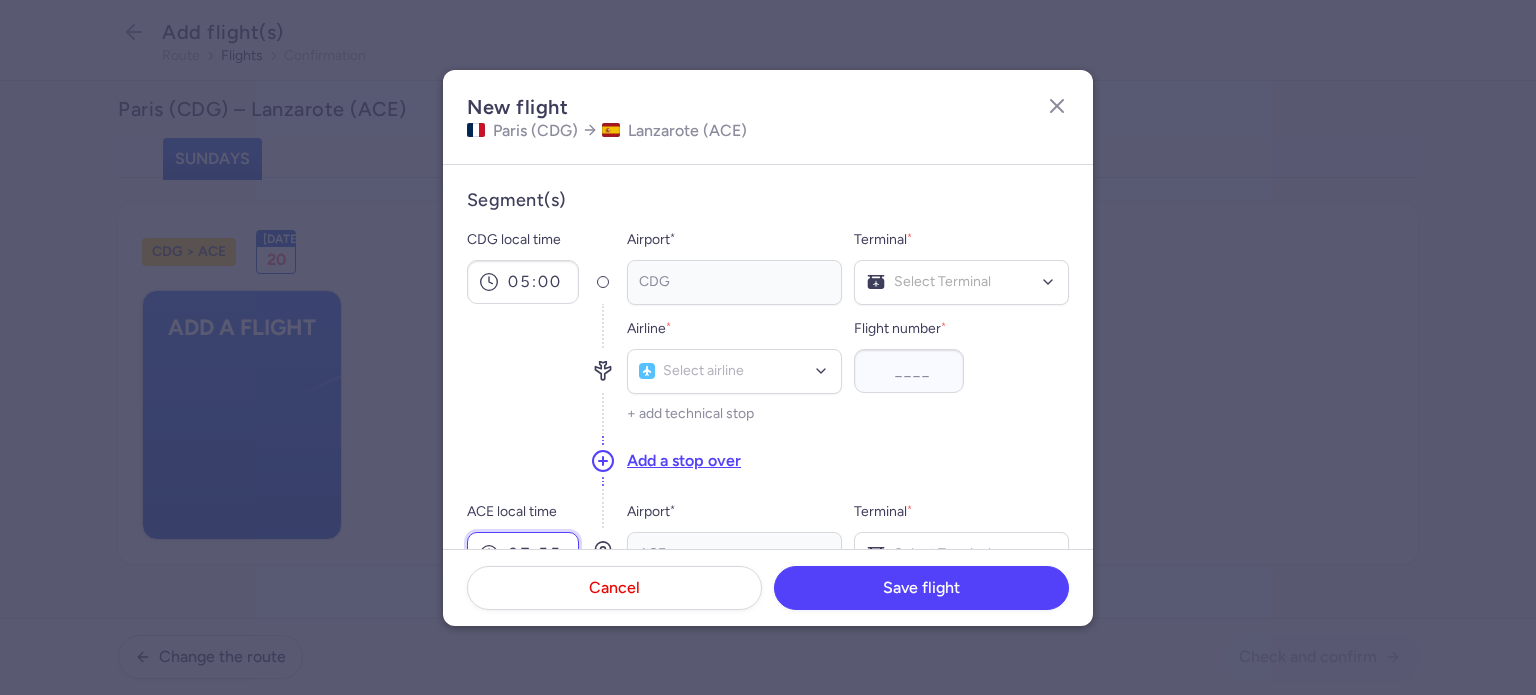 type on "07:55" 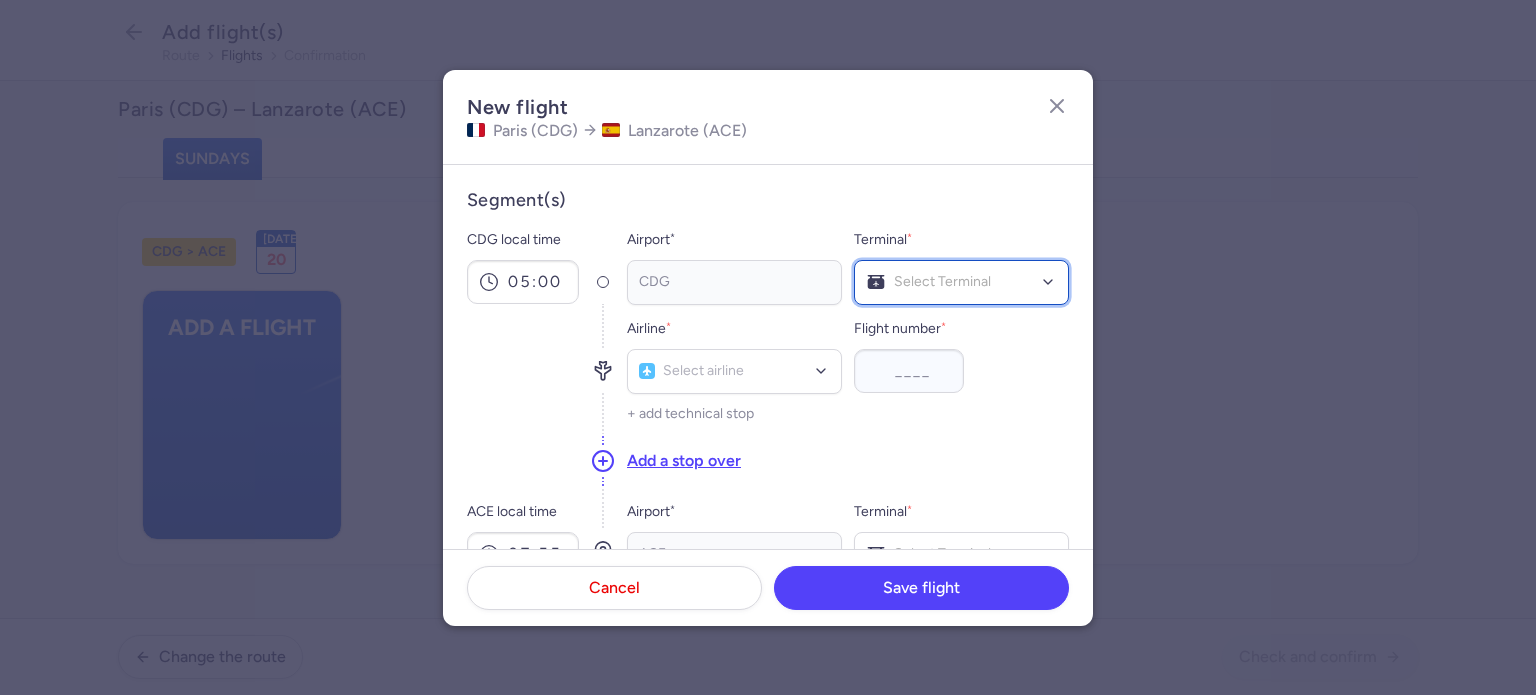 click on "Select Terminal" 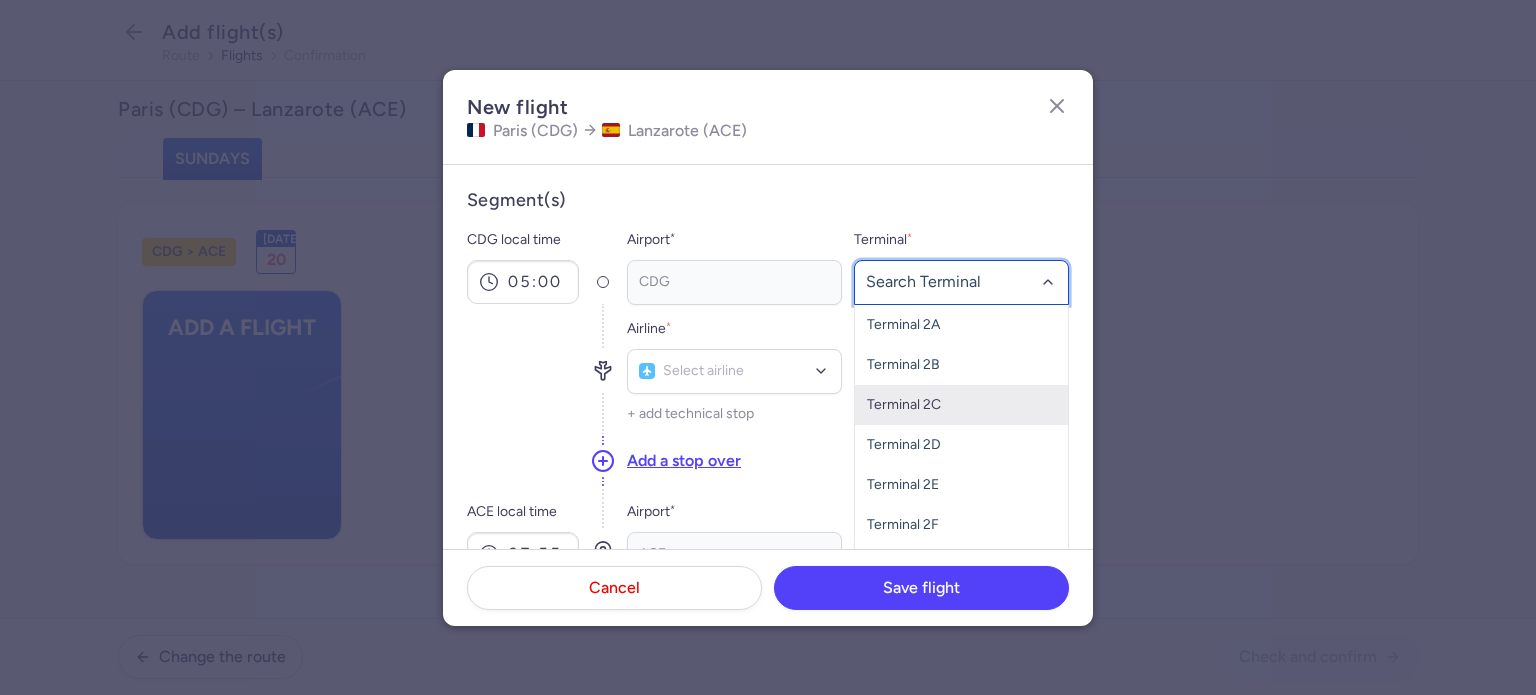 scroll, scrollTop: 60, scrollLeft: 0, axis: vertical 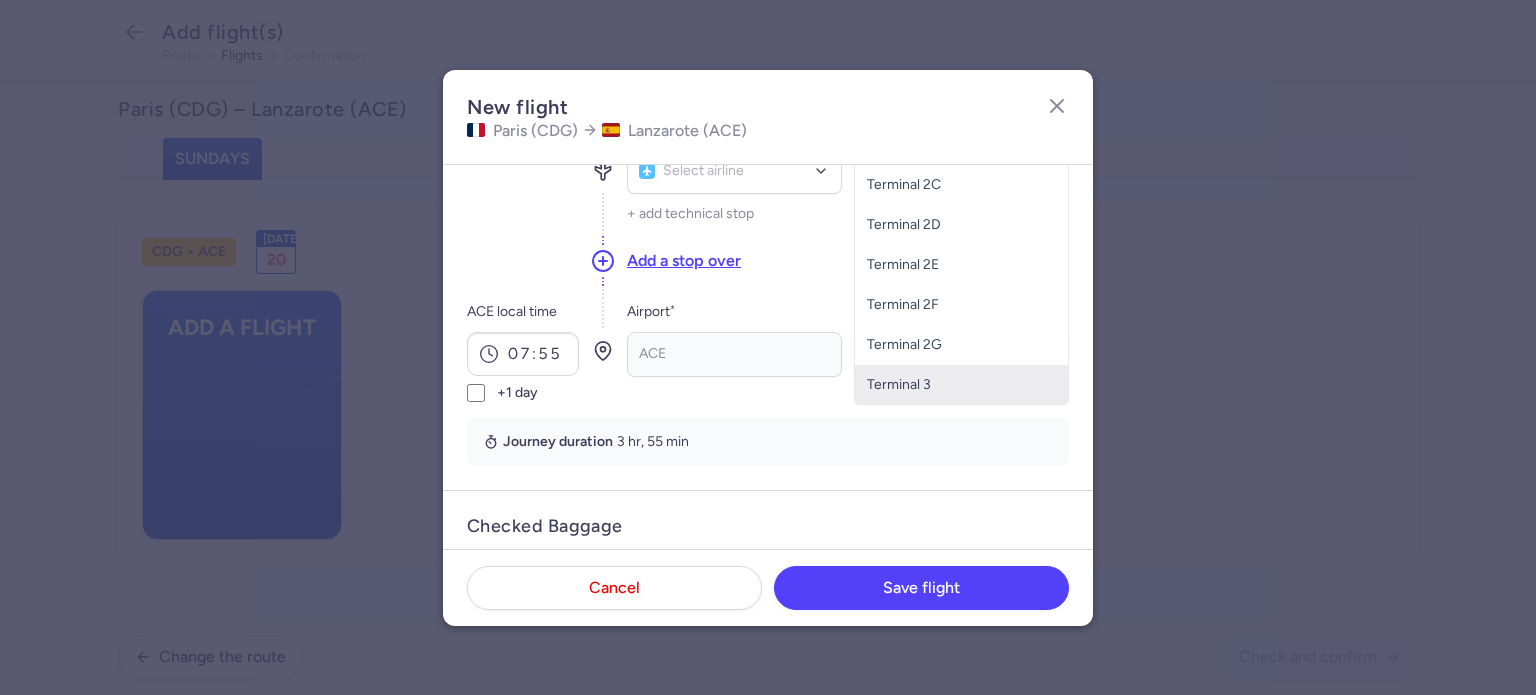 click on "Terminal 3" 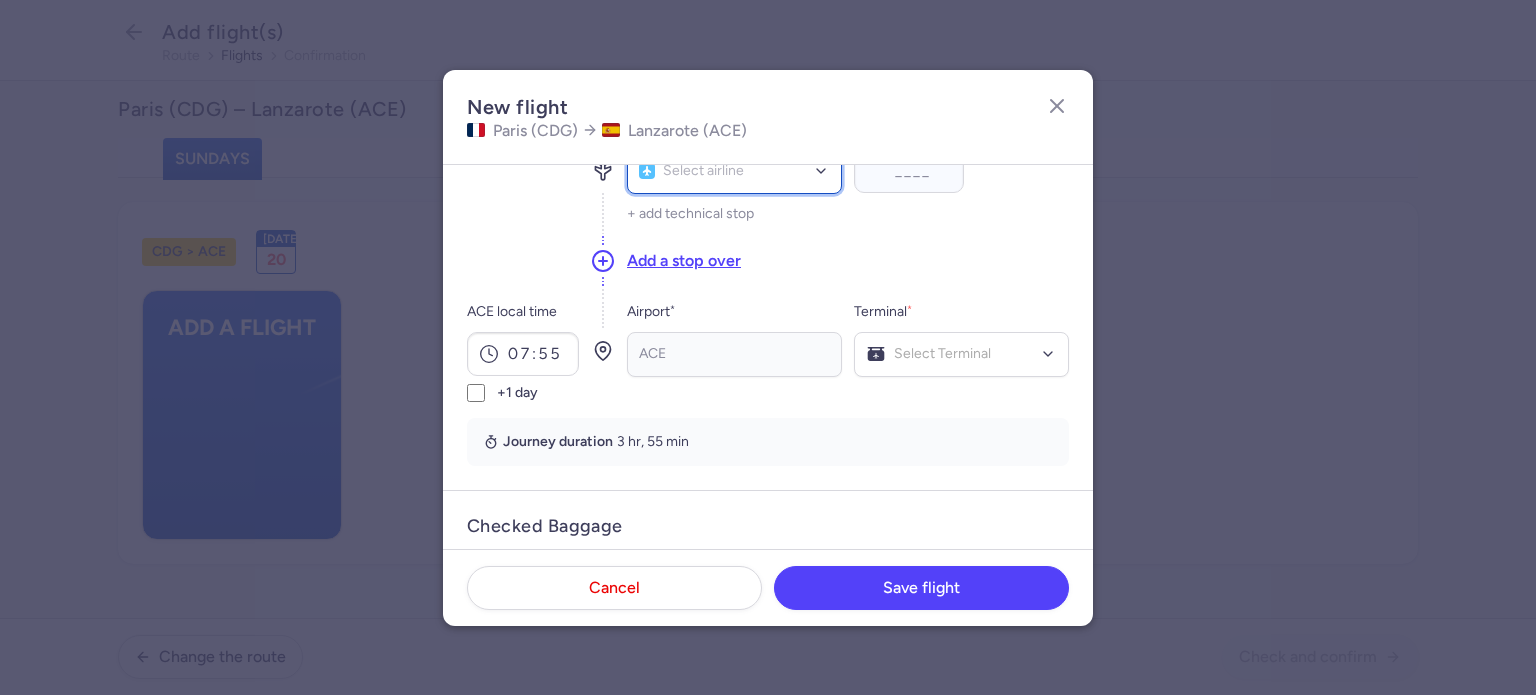 scroll, scrollTop: 195, scrollLeft: 0, axis: vertical 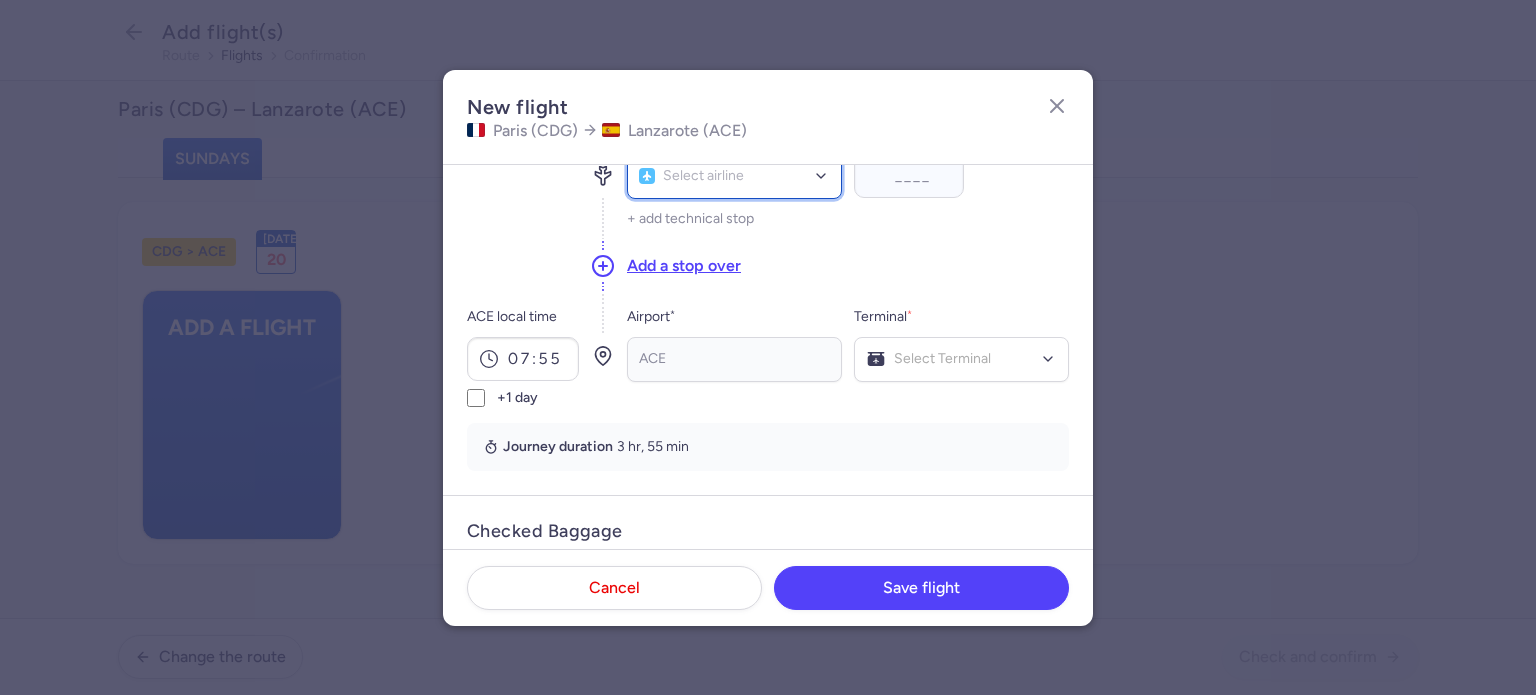 click on "Select airline" 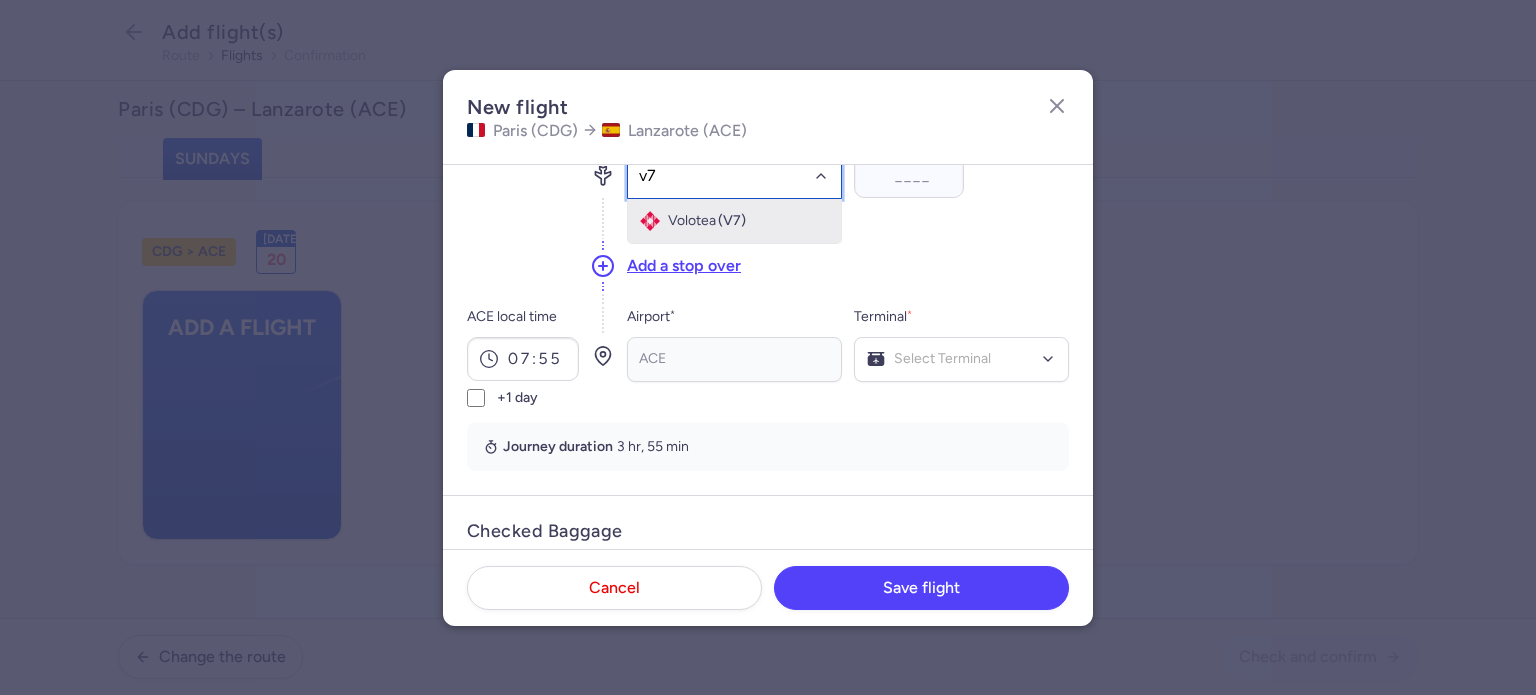 drag, startPoint x: 758, startPoint y: 221, endPoint x: 796, endPoint y: 222, distance: 38.013157 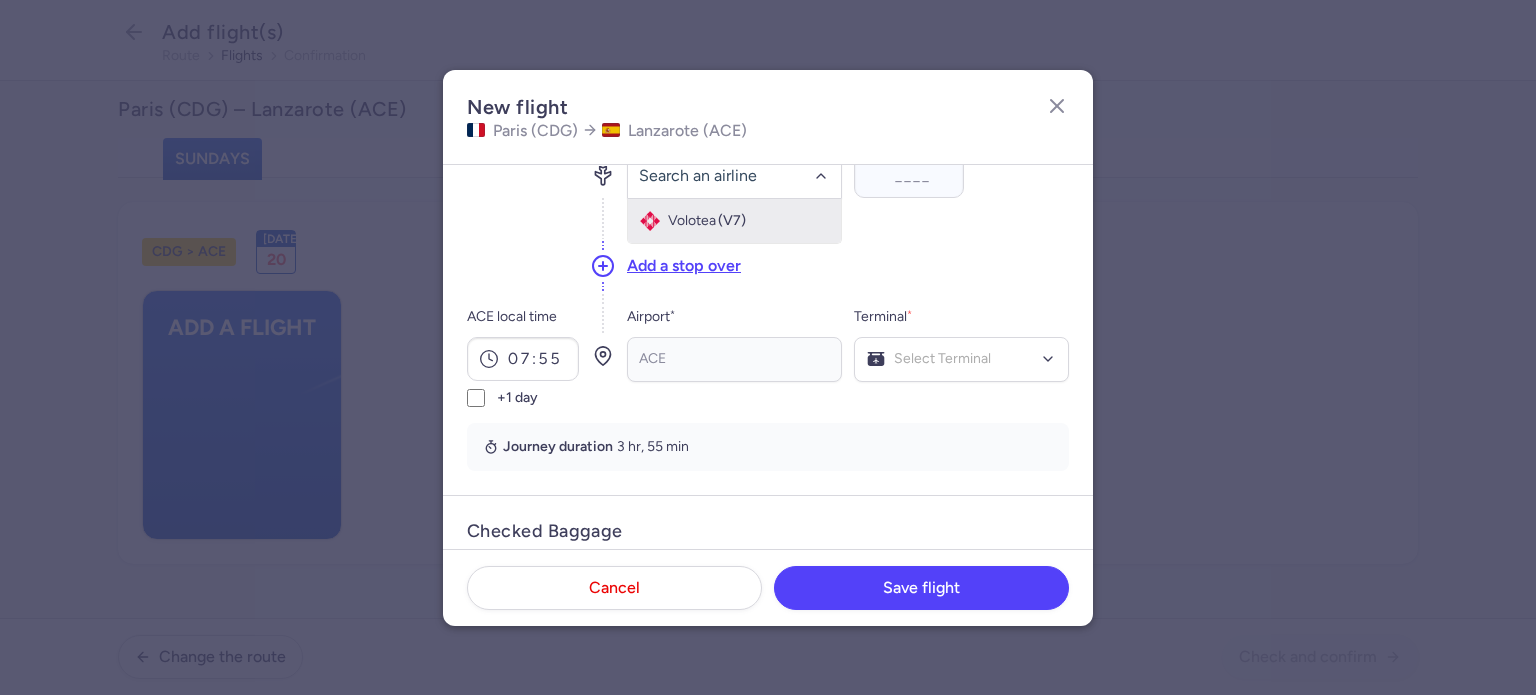 scroll, scrollTop: 184, scrollLeft: 0, axis: vertical 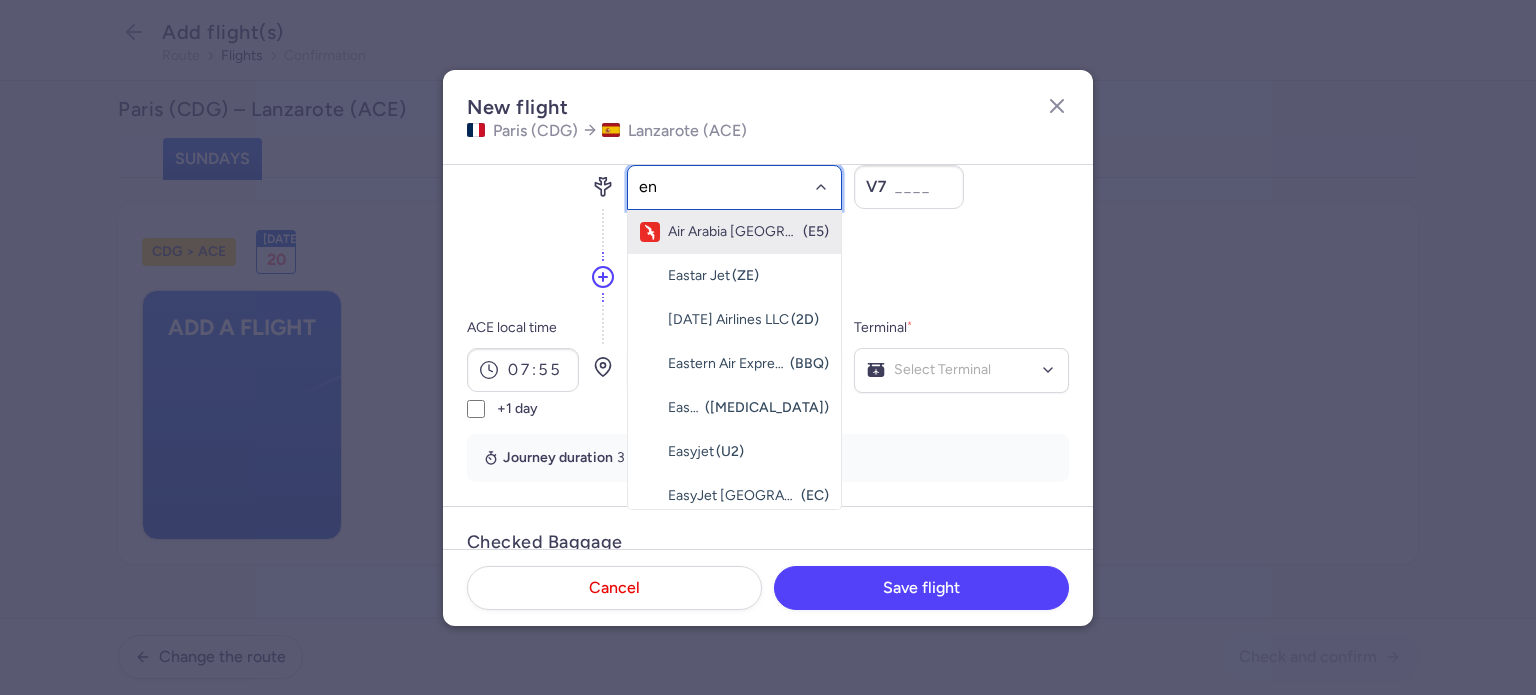 type on "ent" 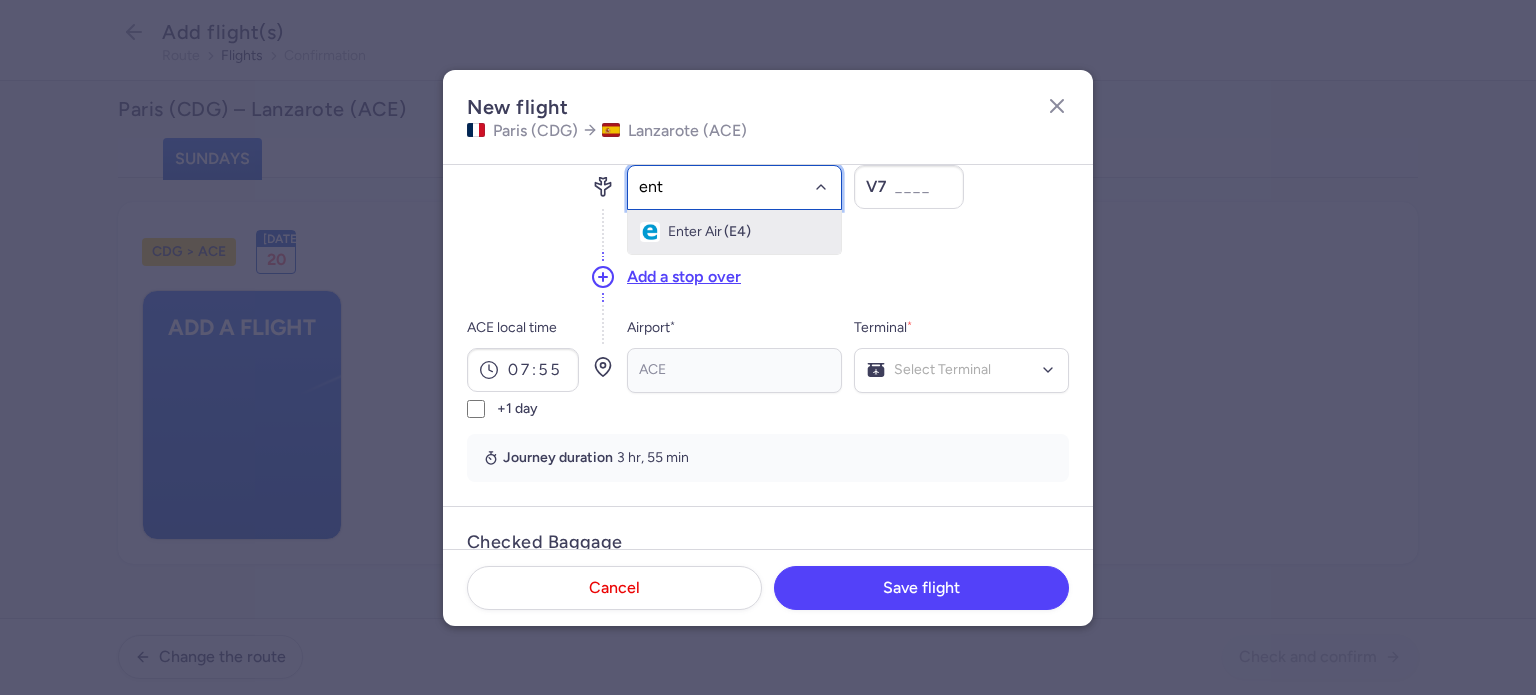 click on "(E4)" at bounding box center [737, 232] 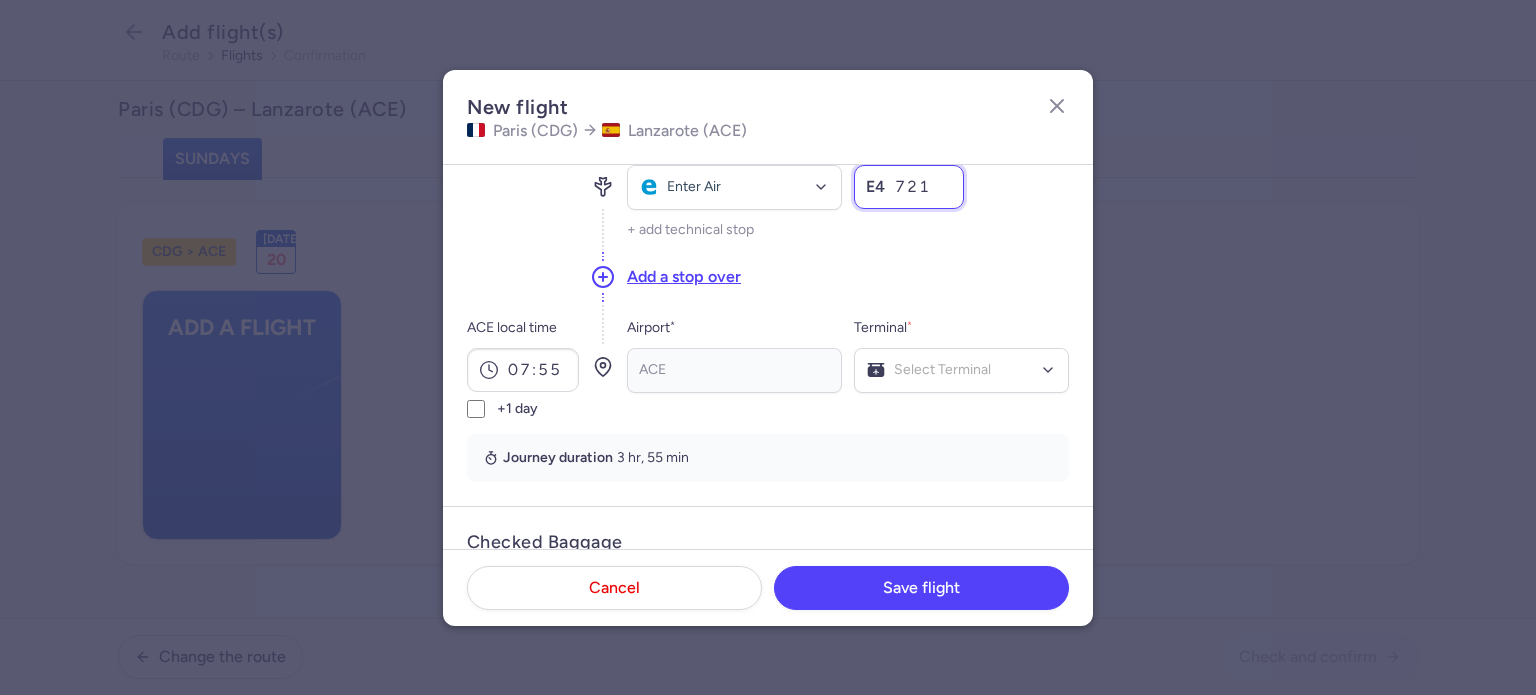 type on "721" 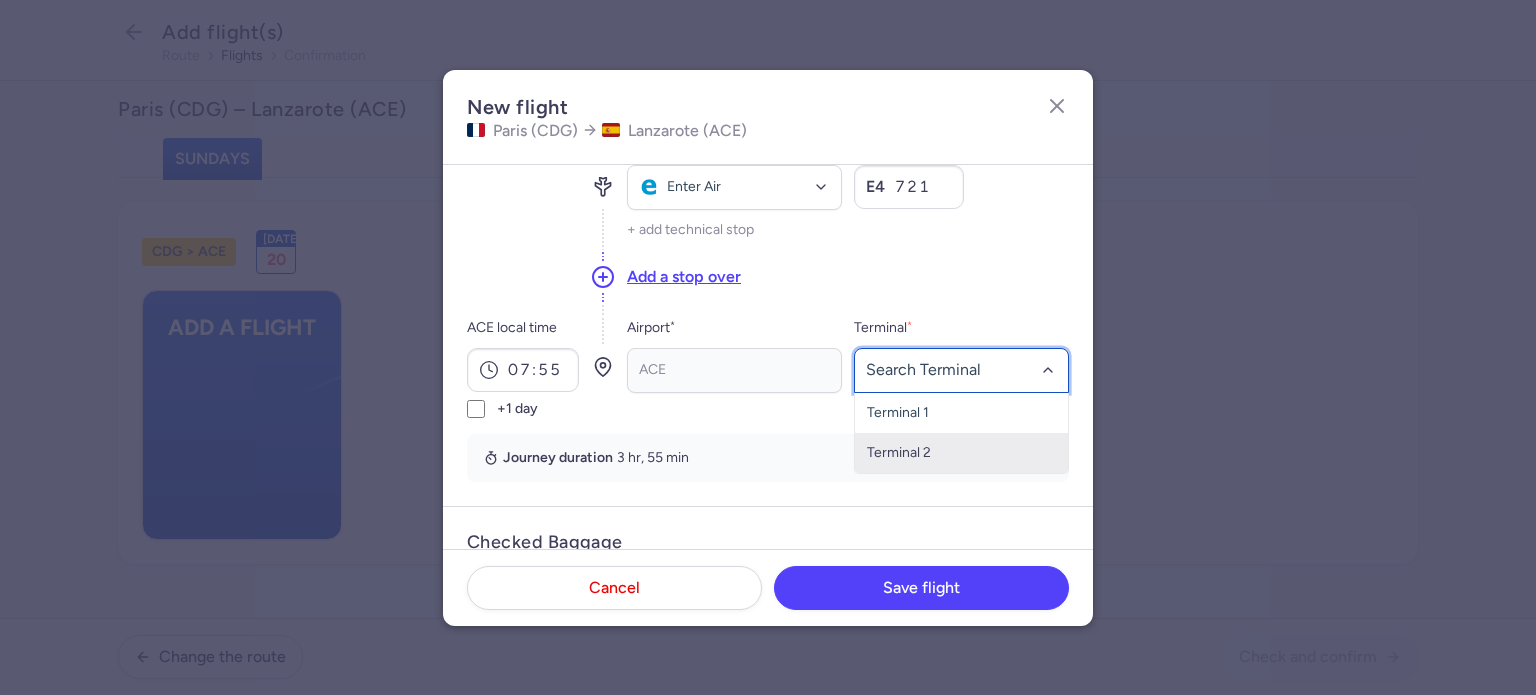 click on "Terminal 2" at bounding box center [961, 453] 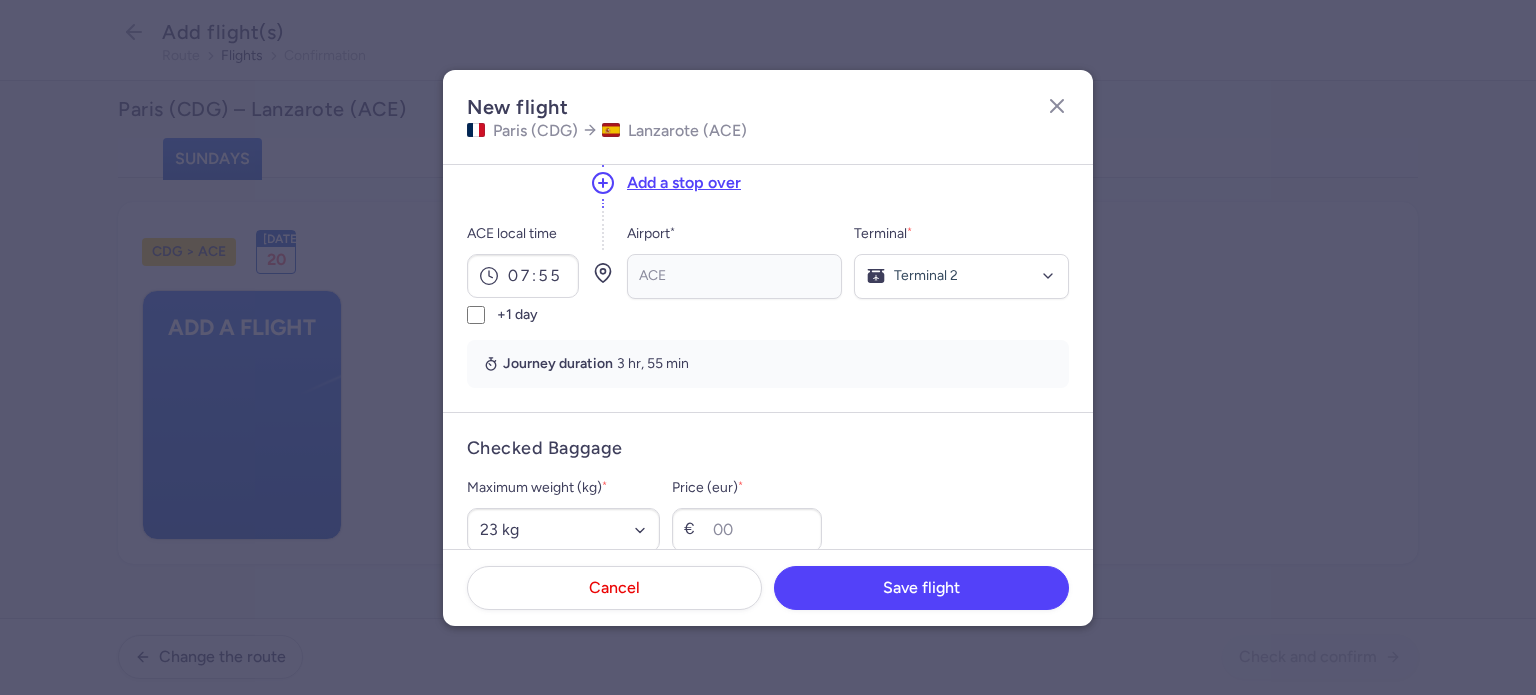 scroll, scrollTop: 384, scrollLeft: 0, axis: vertical 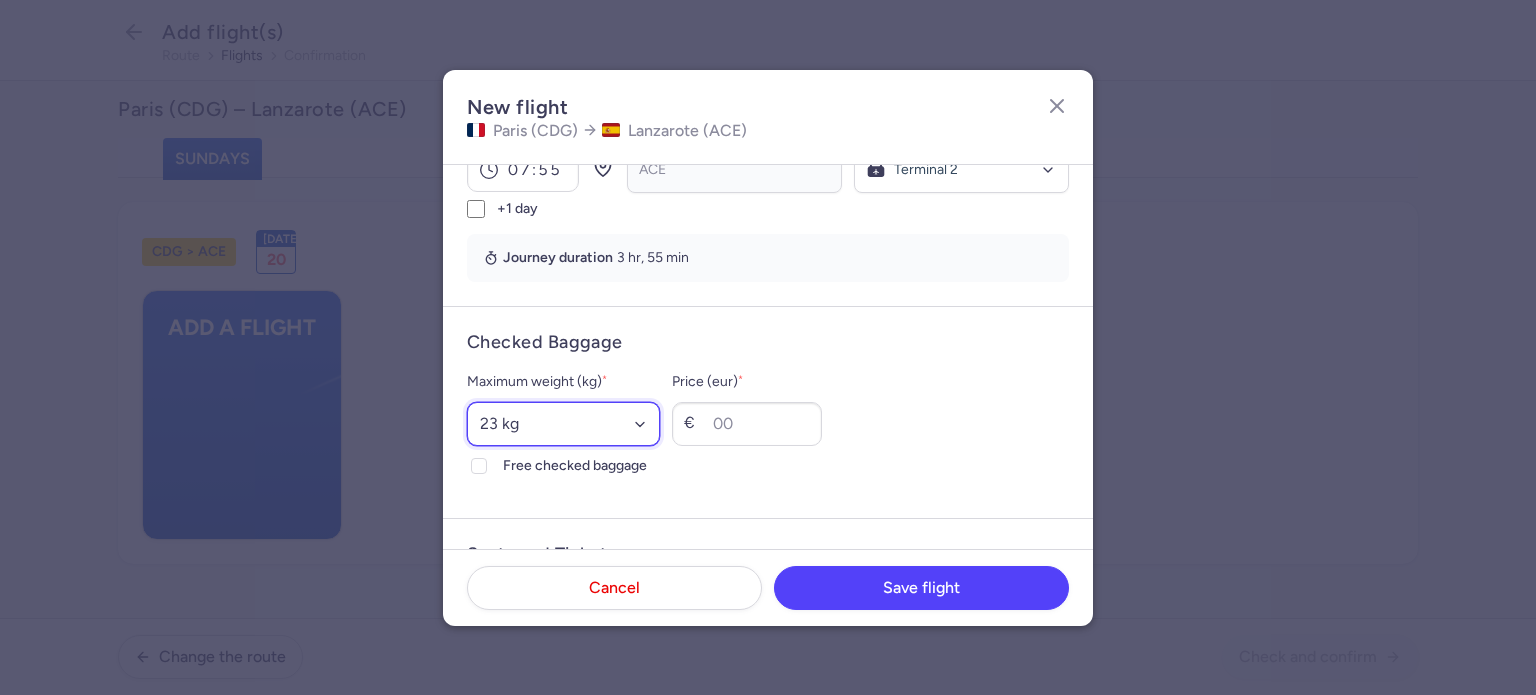 click on "Select an option 15 kg 16 kg 17 kg 18 kg 19 kg 20 kg 21 kg 22 kg 23 kg 24 kg 25 kg 26 kg 27 kg 28 kg 29 kg 30 kg 31 kg 32 kg 33 kg 34 kg 35 kg" at bounding box center [563, 424] 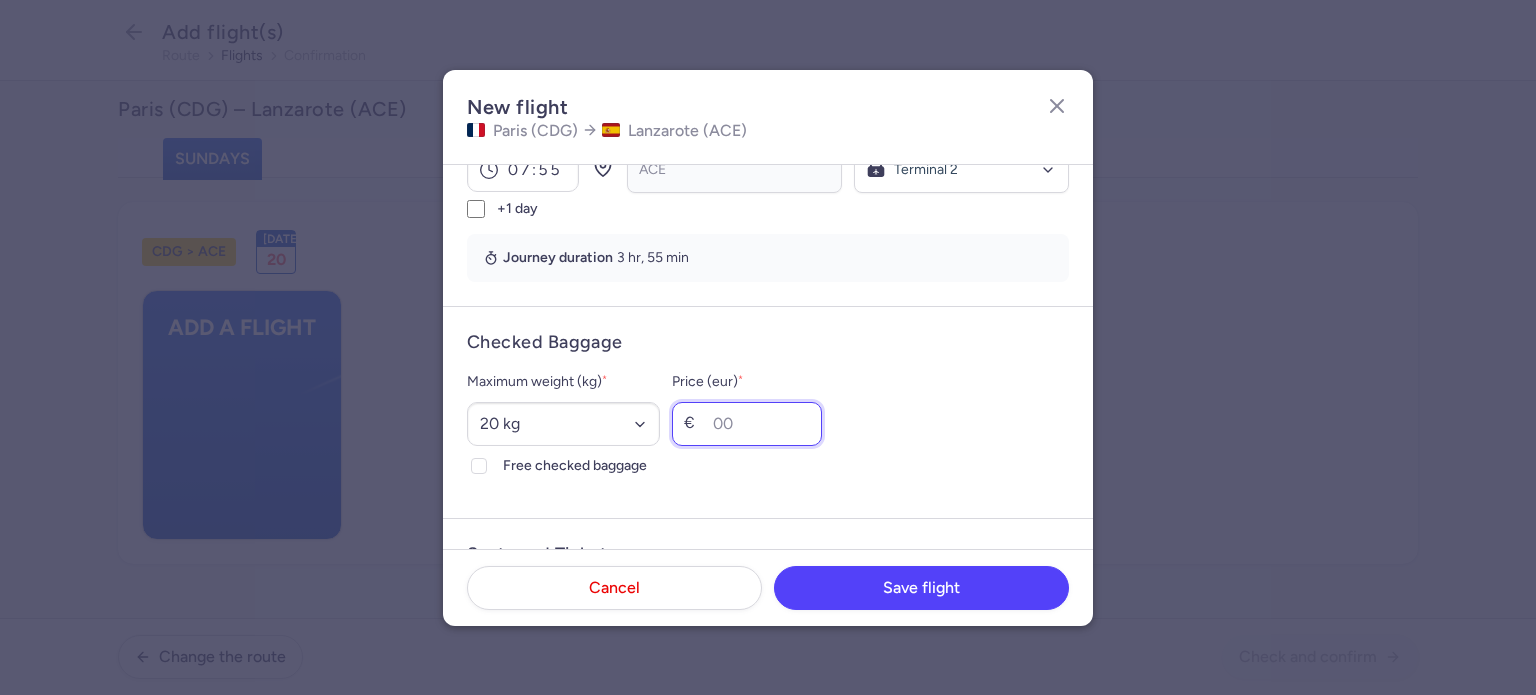 click on "Price (eur)  *" at bounding box center [747, 424] 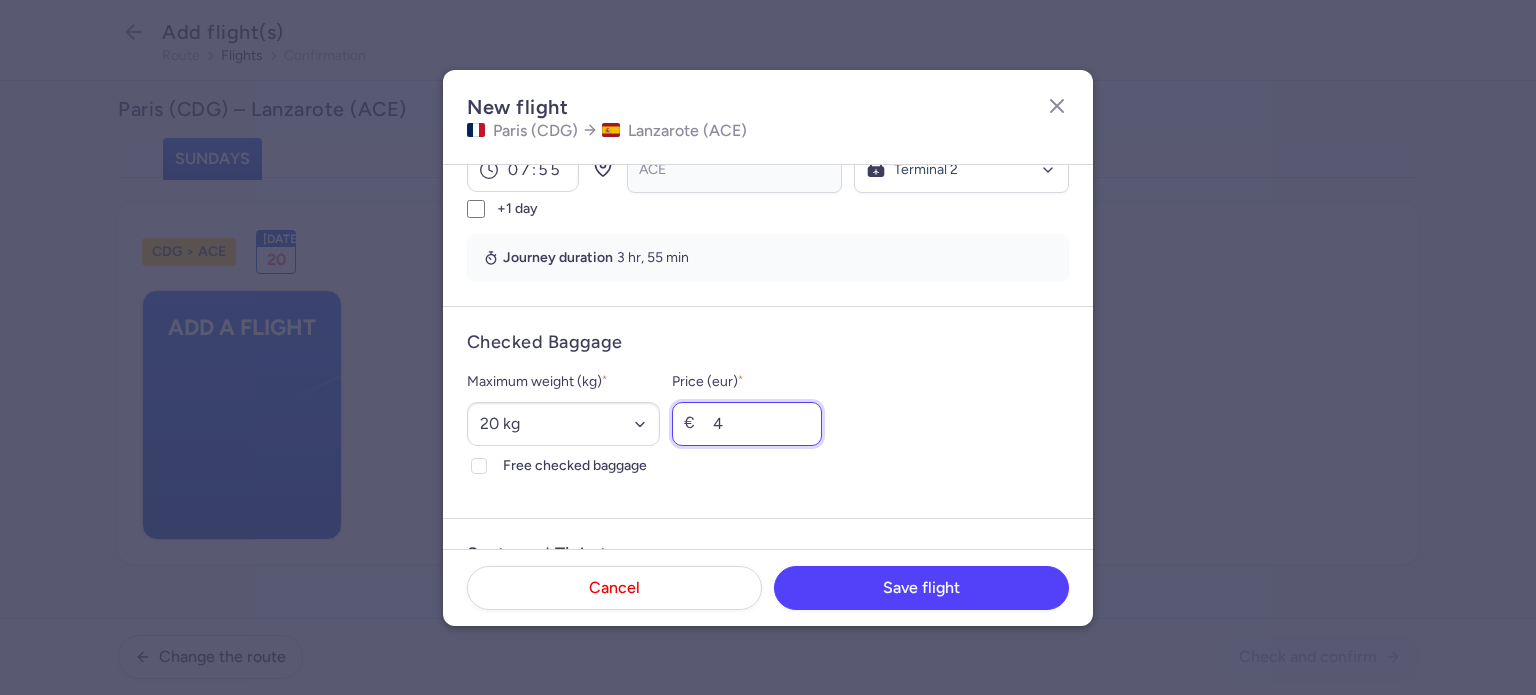 type on "4" 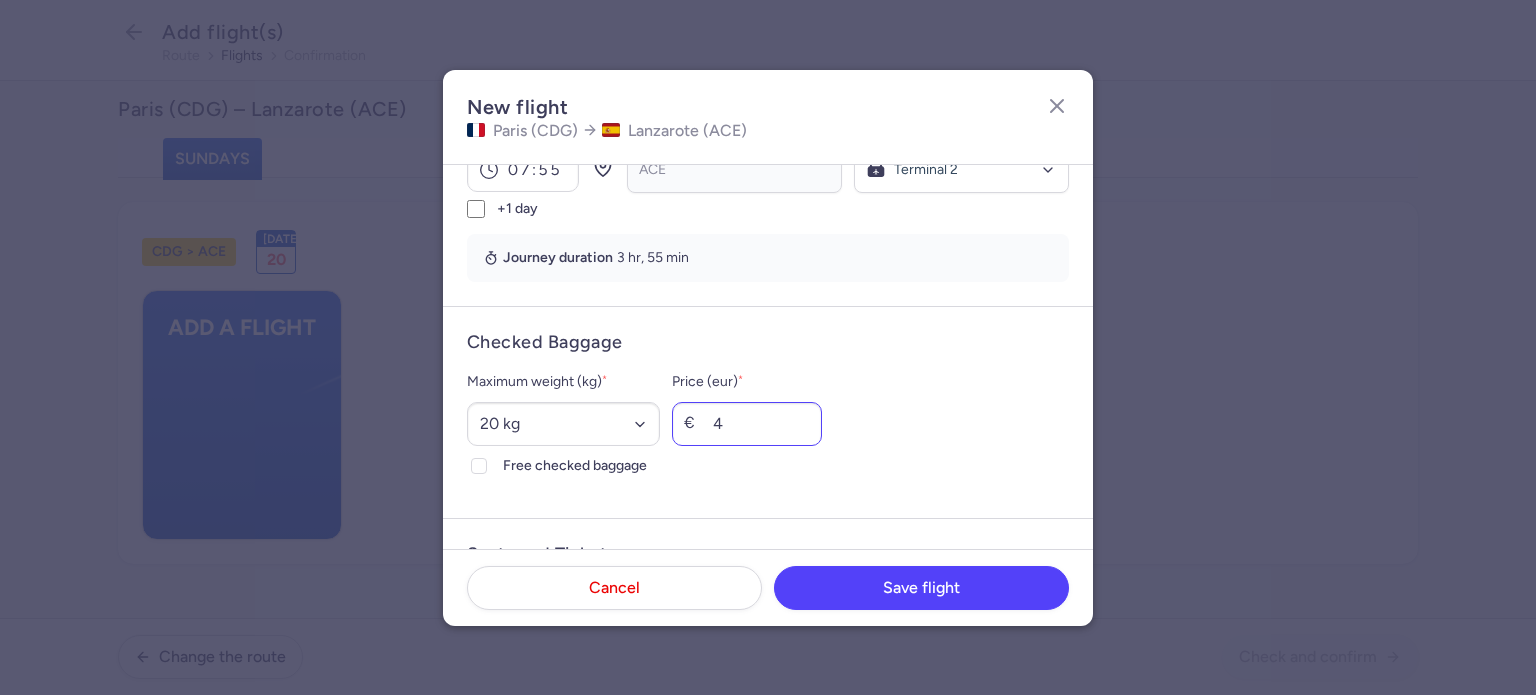 scroll, scrollTop: 716, scrollLeft: 0, axis: vertical 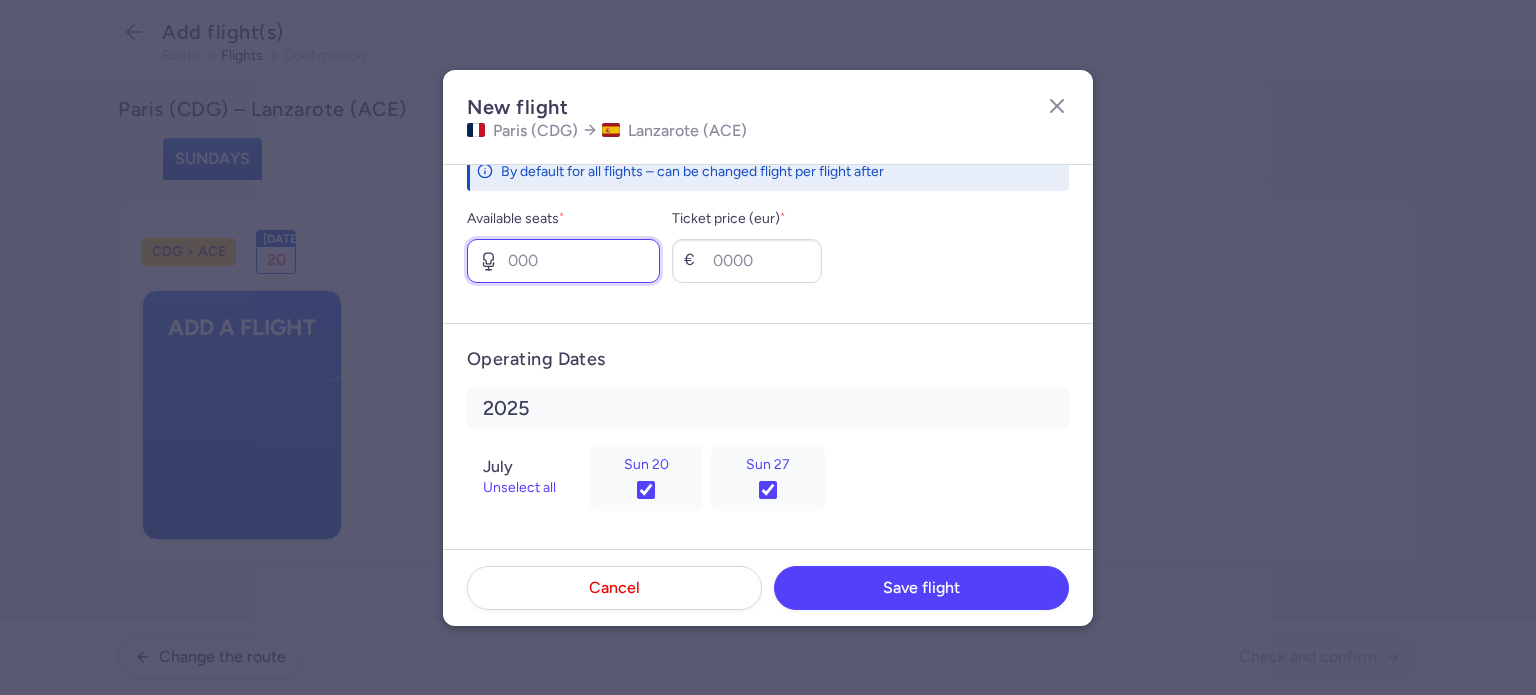 click on "Available seats  *" at bounding box center (563, 261) 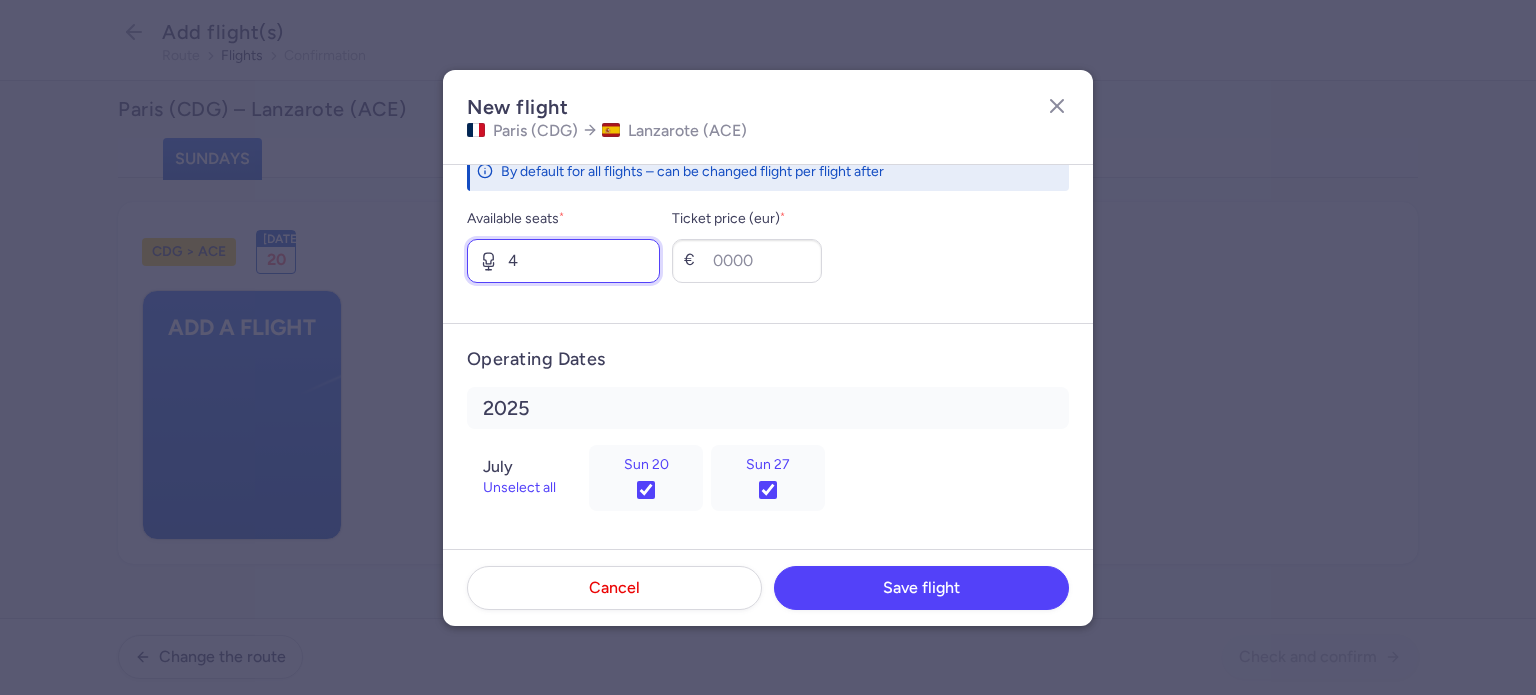 type on "4" 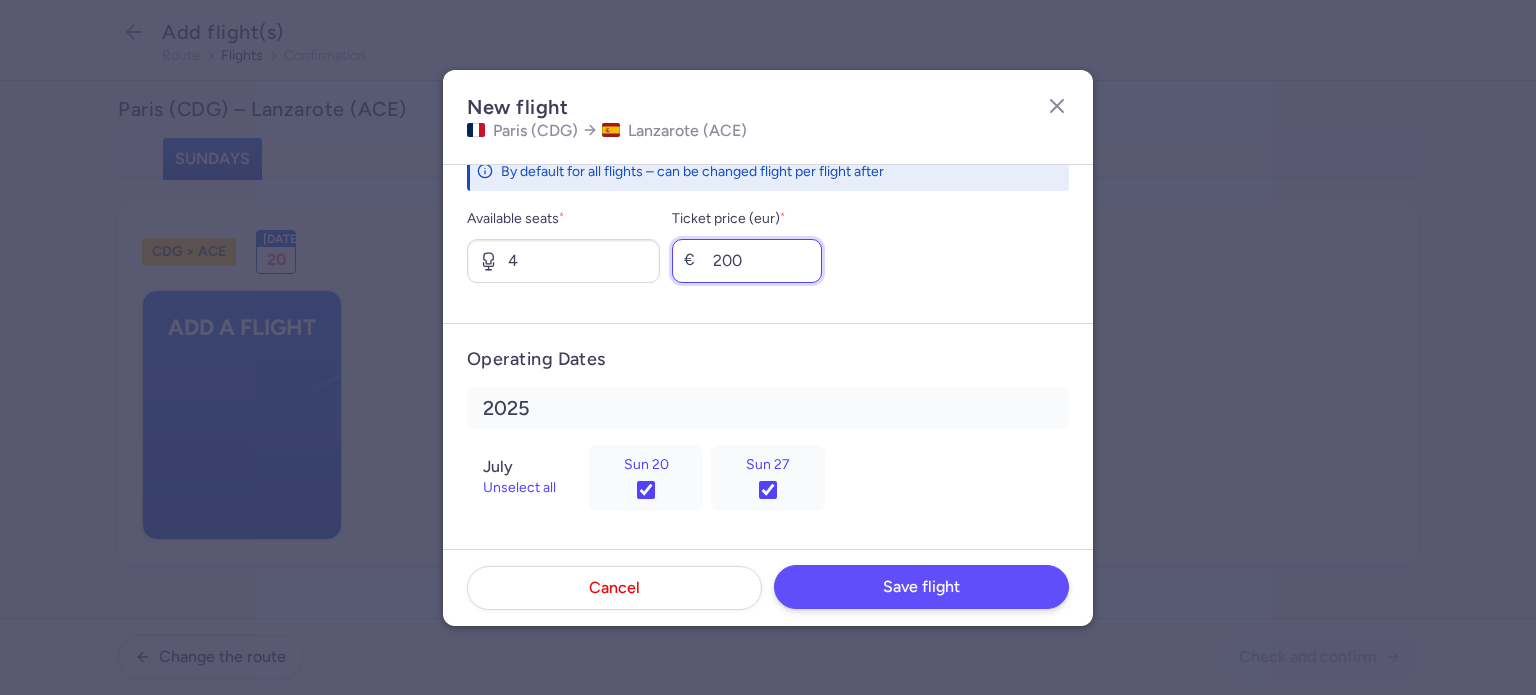 type on "200" 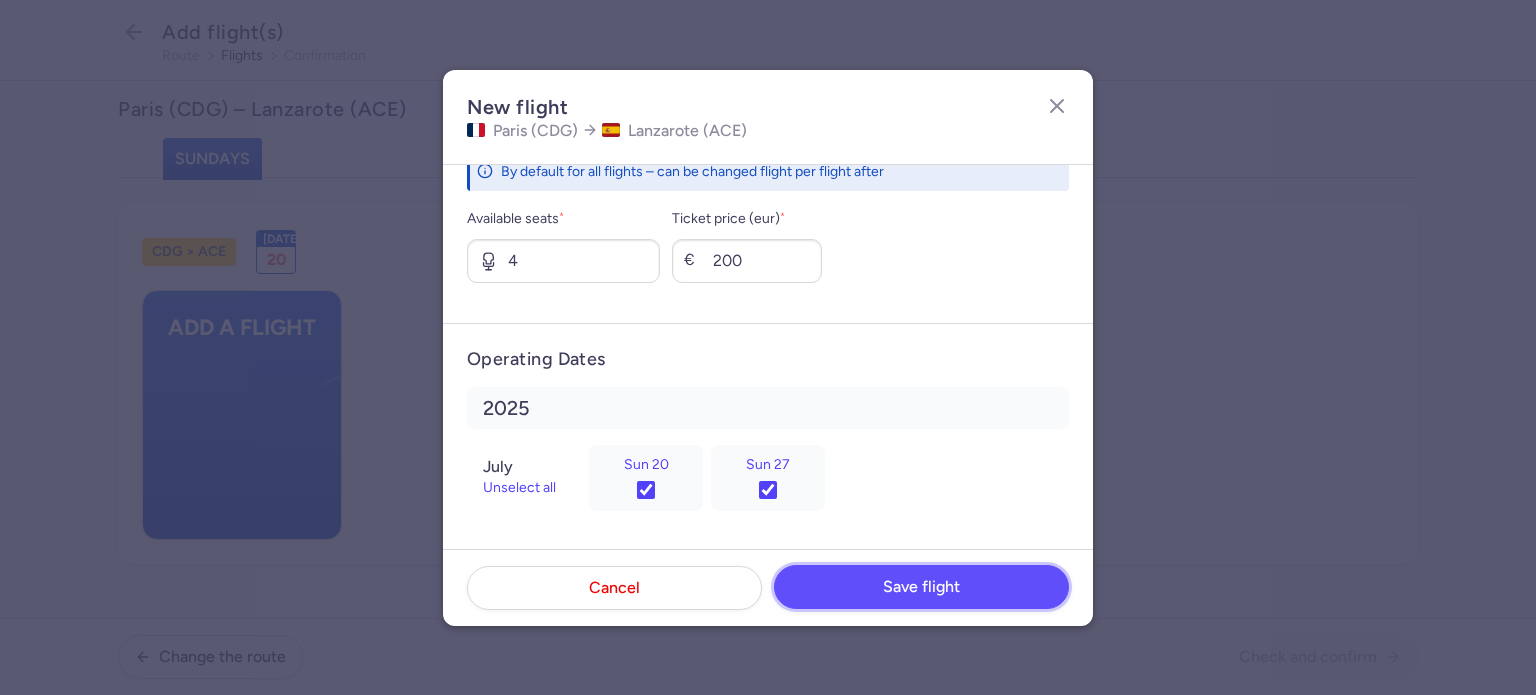 click on "Save flight" at bounding box center (921, 587) 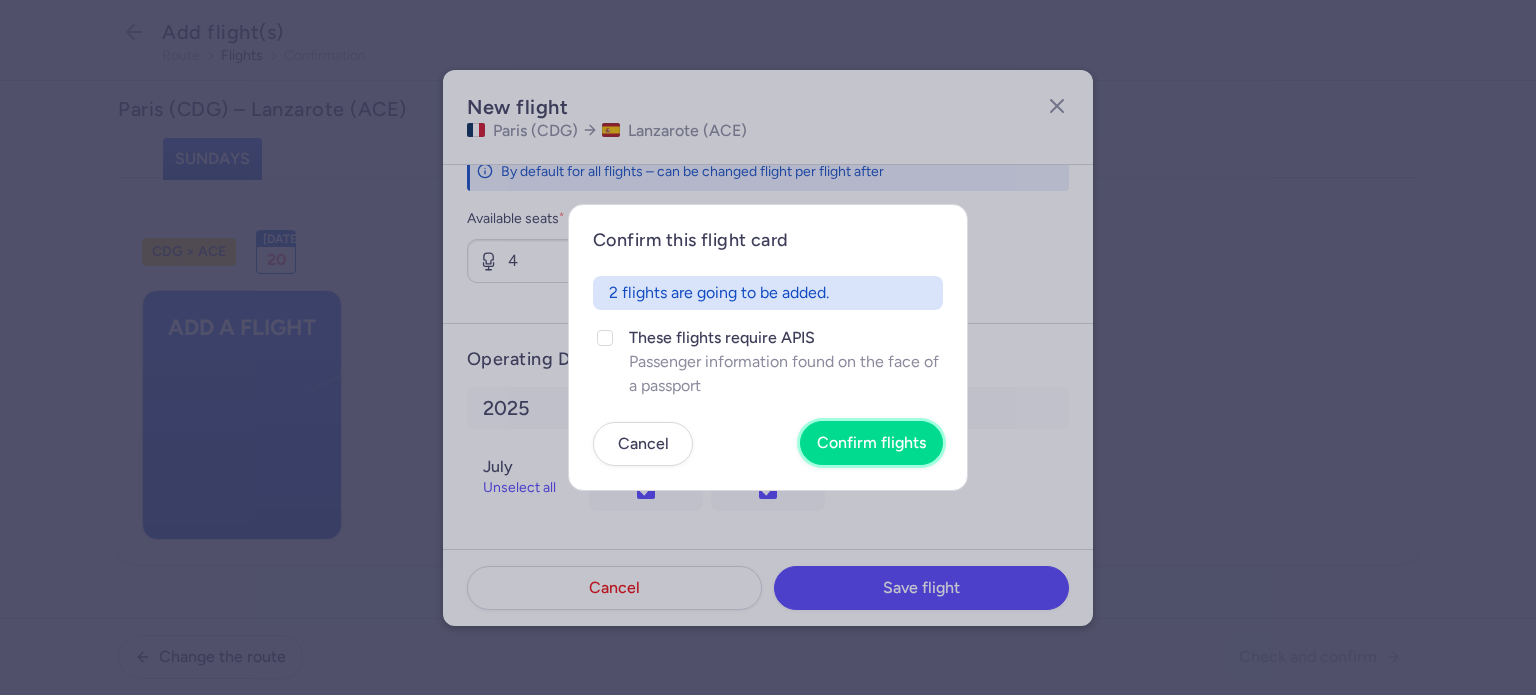 click on "Confirm flights" at bounding box center [871, 443] 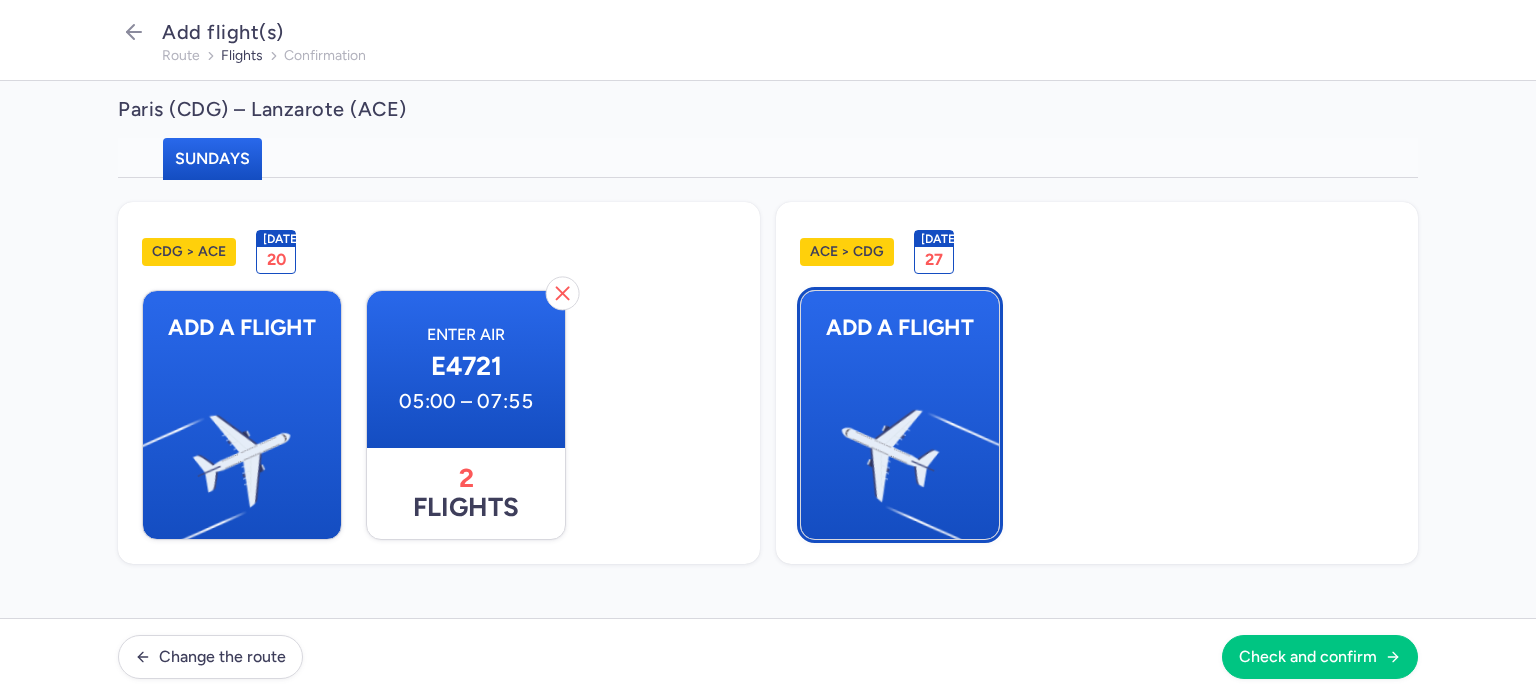 click at bounding box center (989, 448) 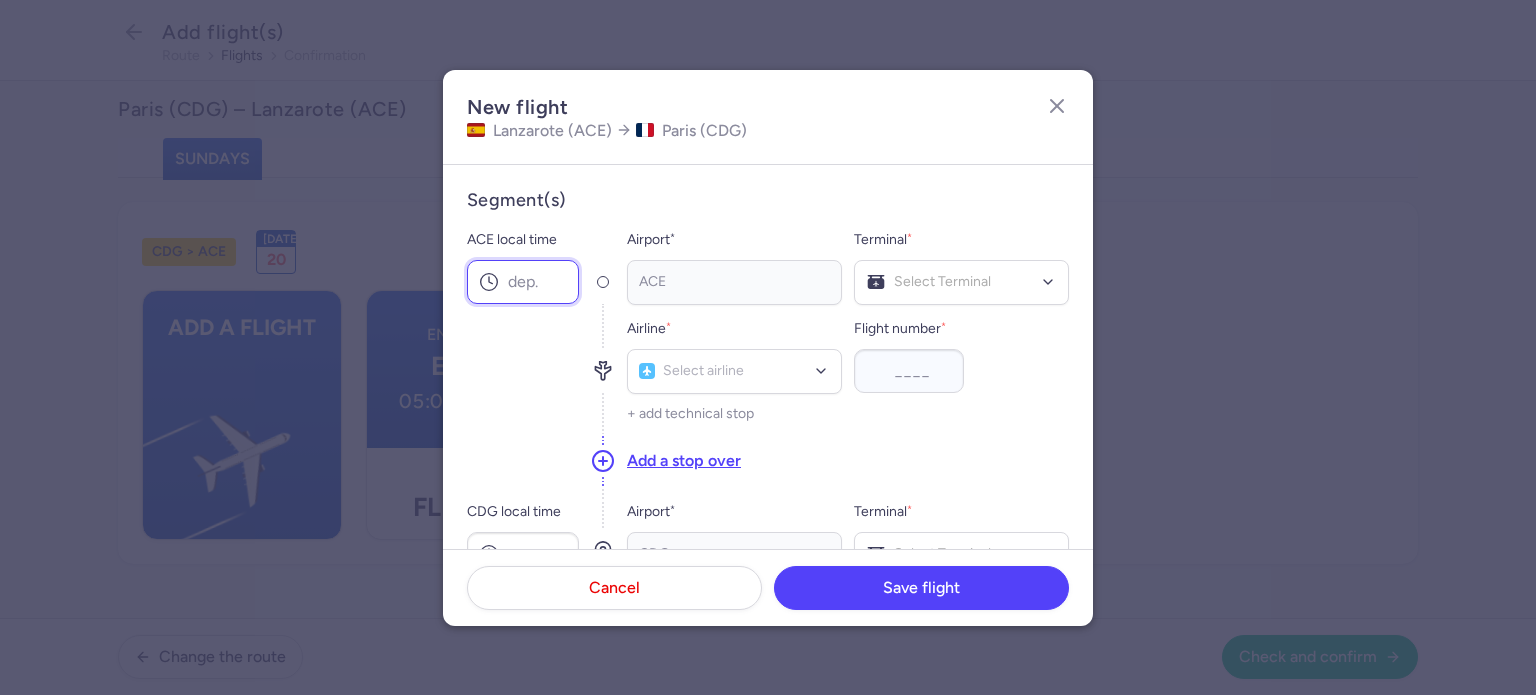 click on "ACE local time" at bounding box center [523, 282] 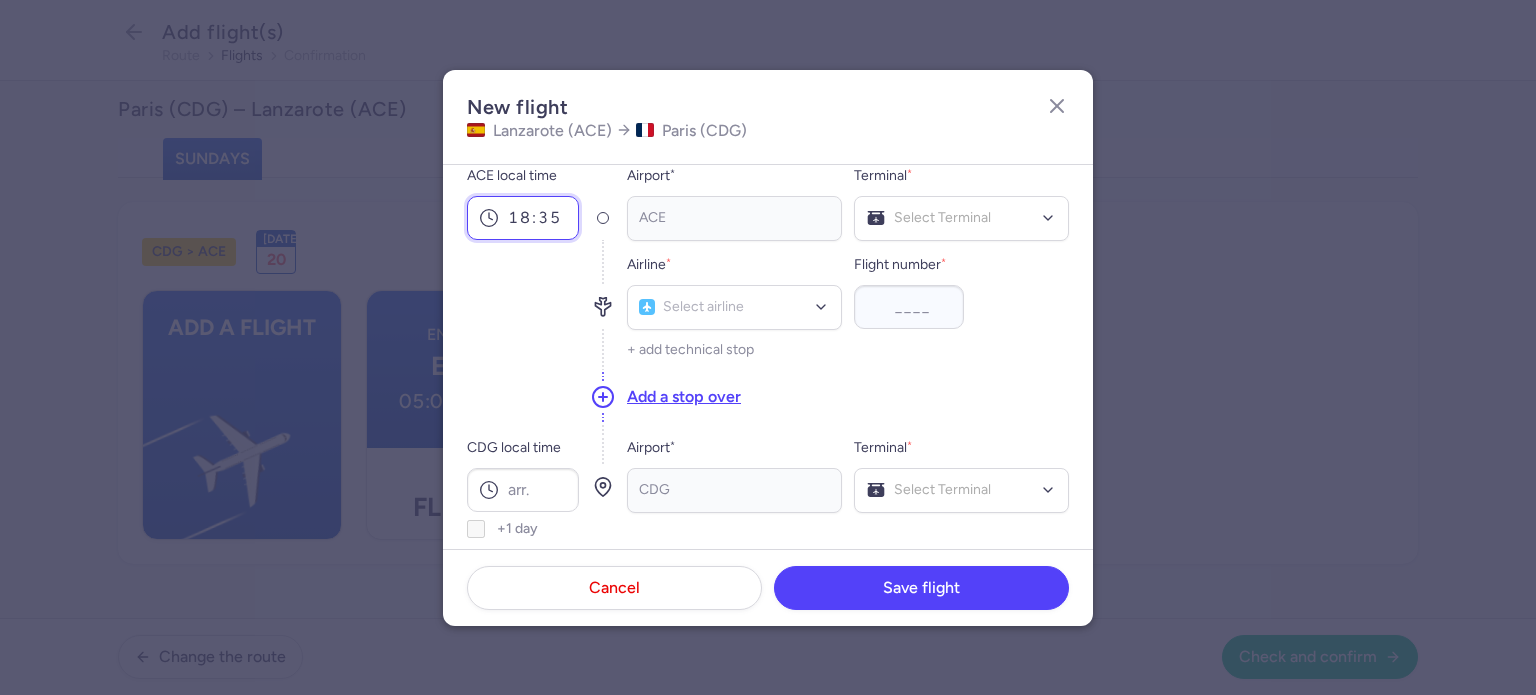scroll, scrollTop: 100, scrollLeft: 0, axis: vertical 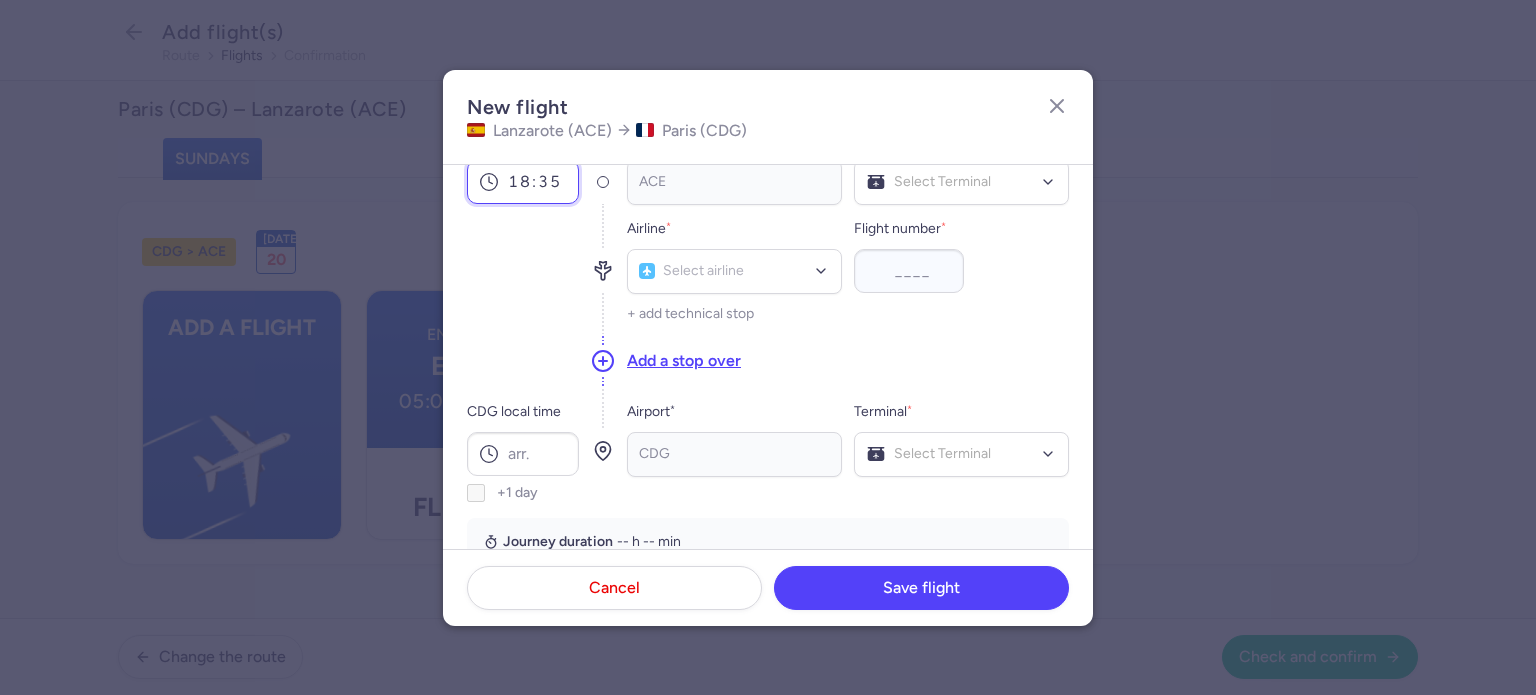 type on "18:35" 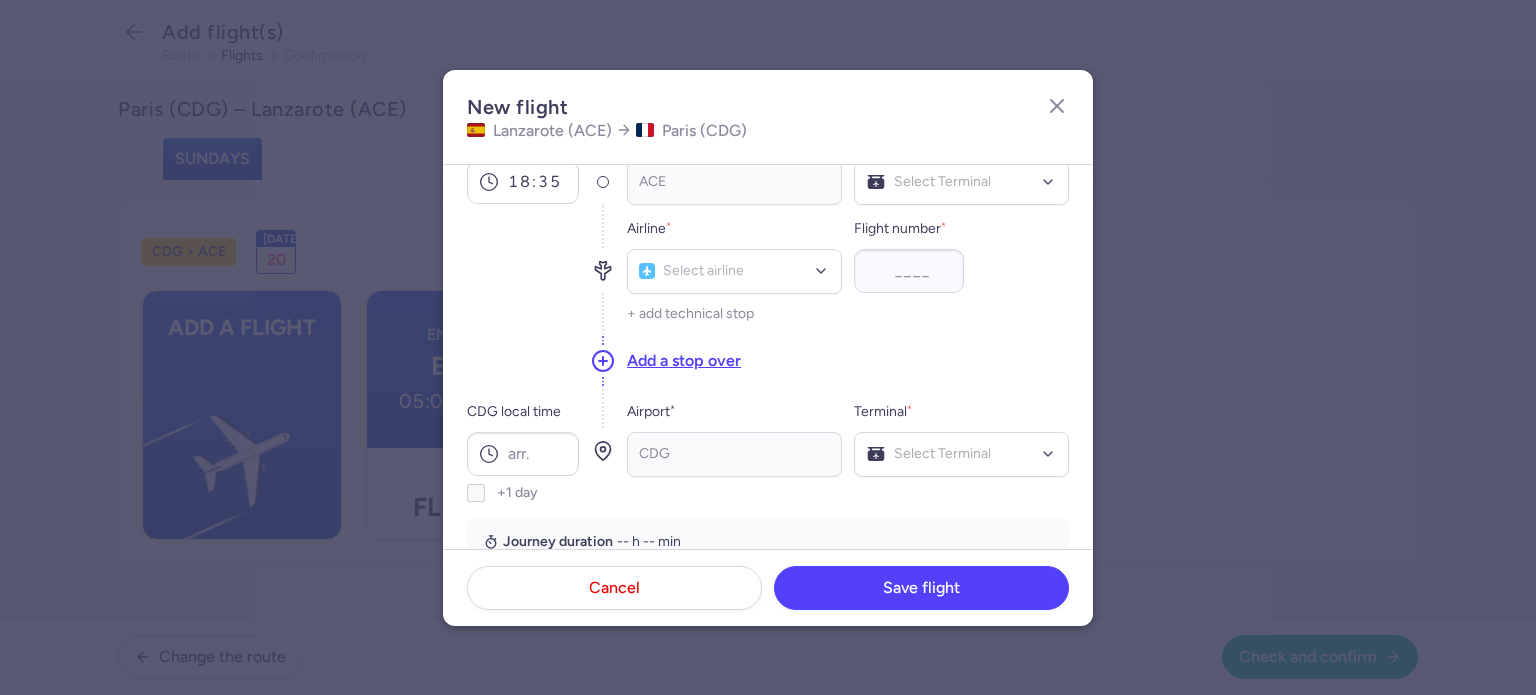 click on "CDG local time" 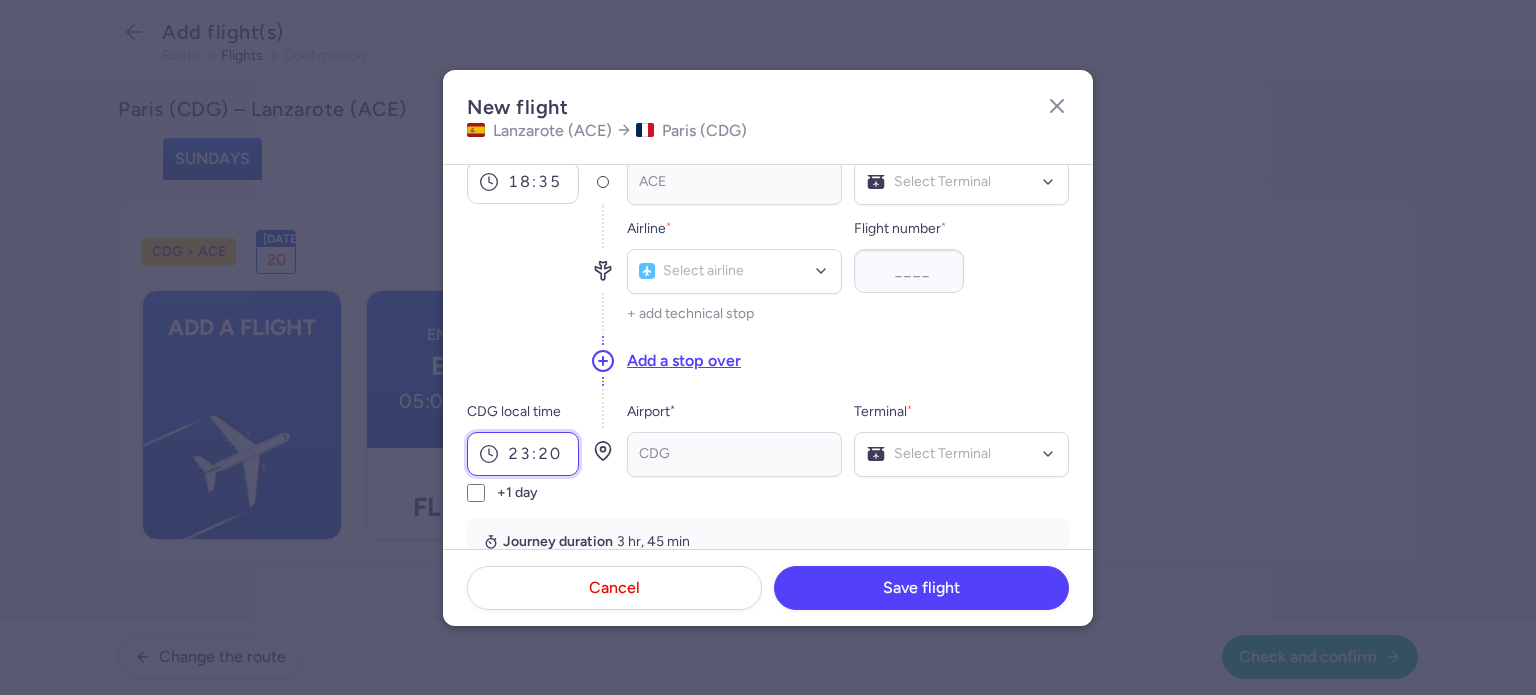 type on "23:20" 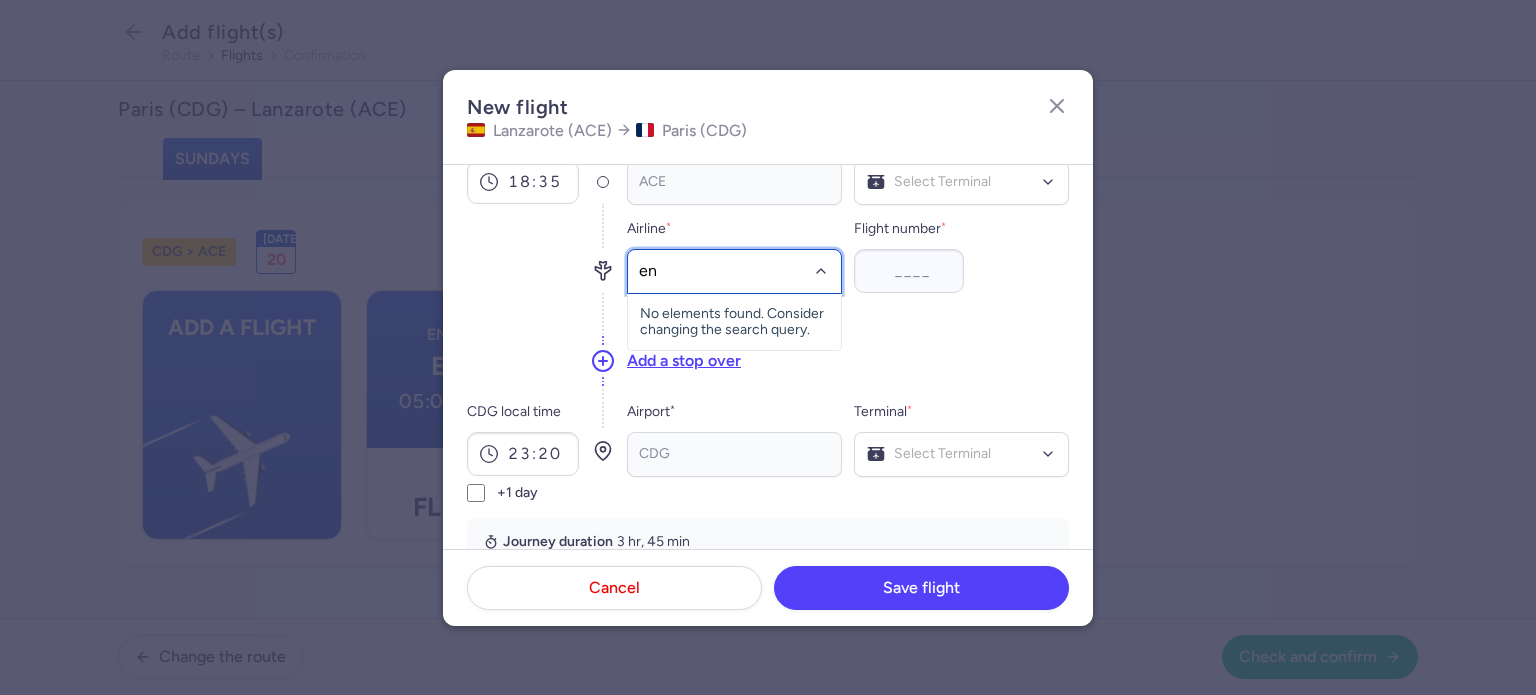 type on "ent" 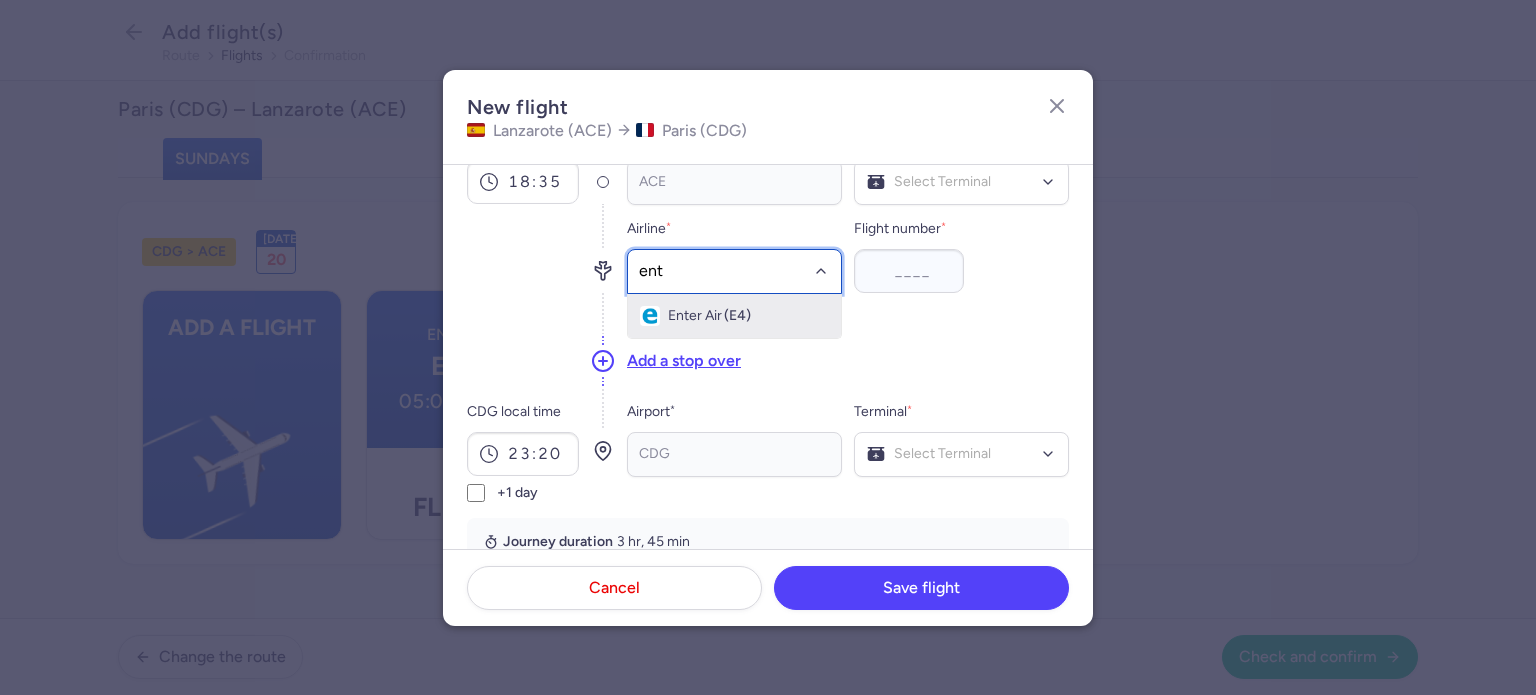 click on "(E4)" at bounding box center (737, 316) 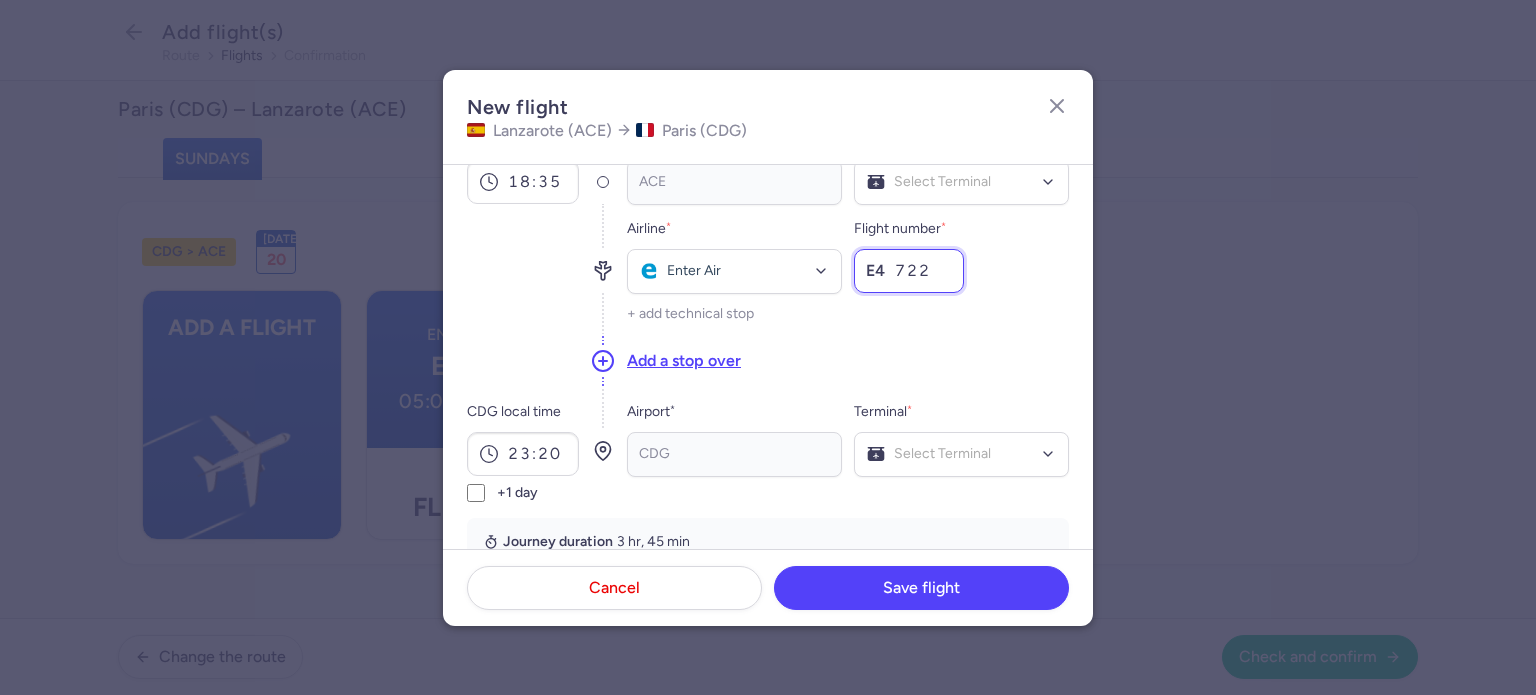 type on "722" 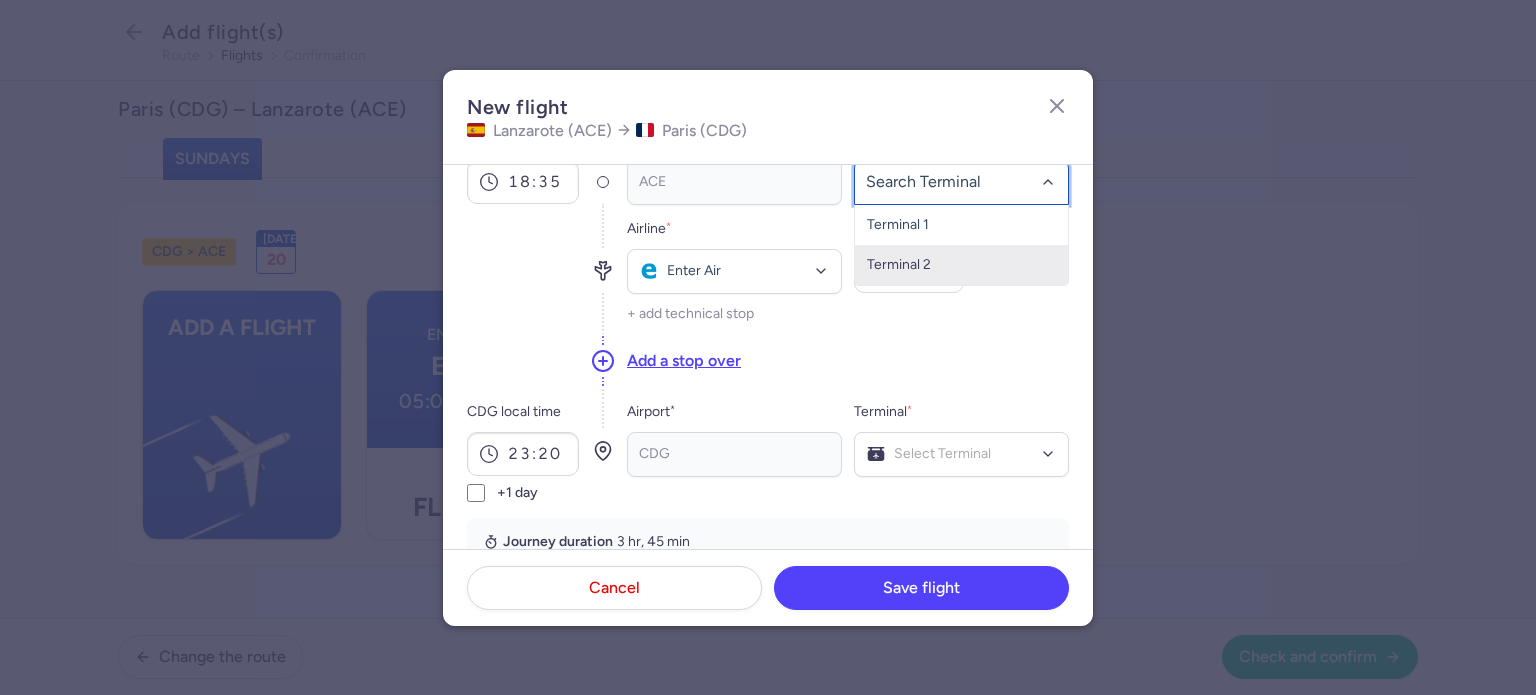 click on "Terminal 2" at bounding box center (961, 265) 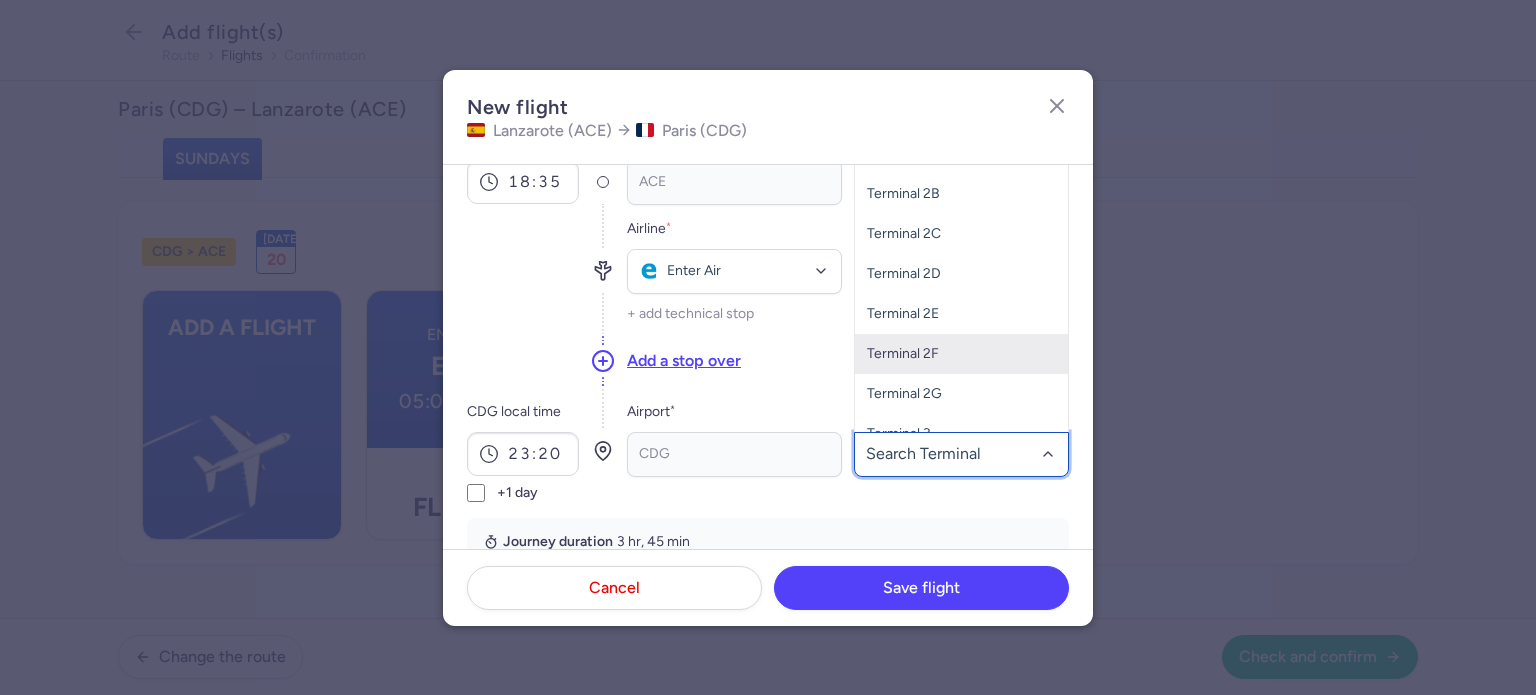 scroll, scrollTop: 60, scrollLeft: 0, axis: vertical 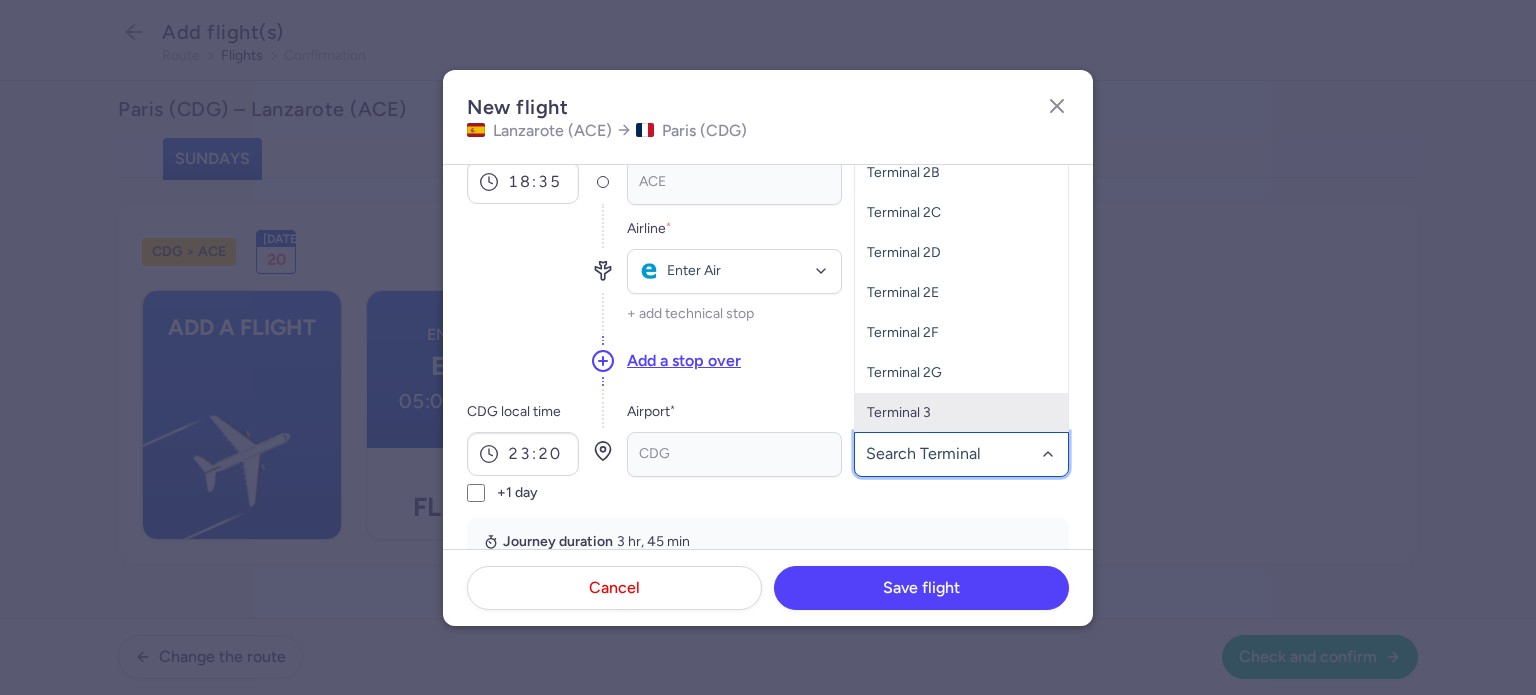 click on "Terminal 3" 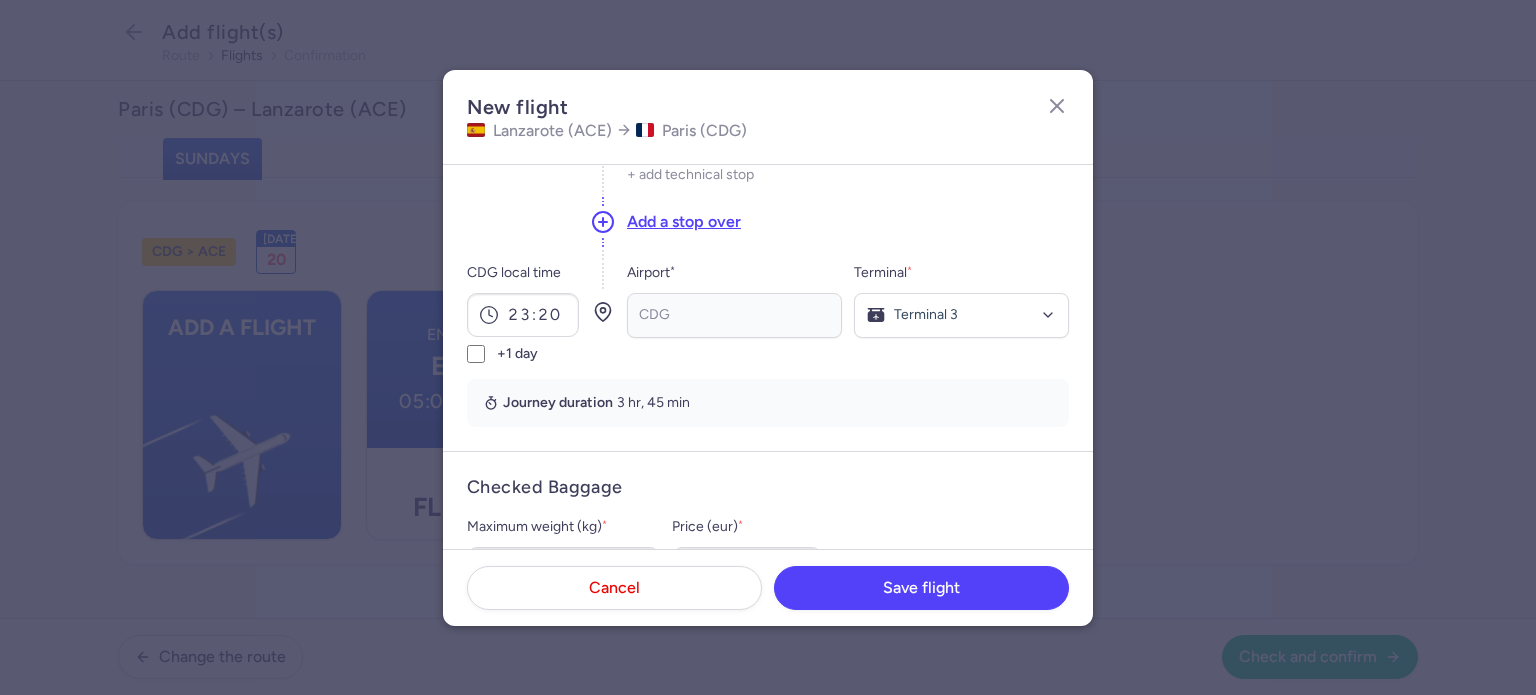 scroll, scrollTop: 400, scrollLeft: 0, axis: vertical 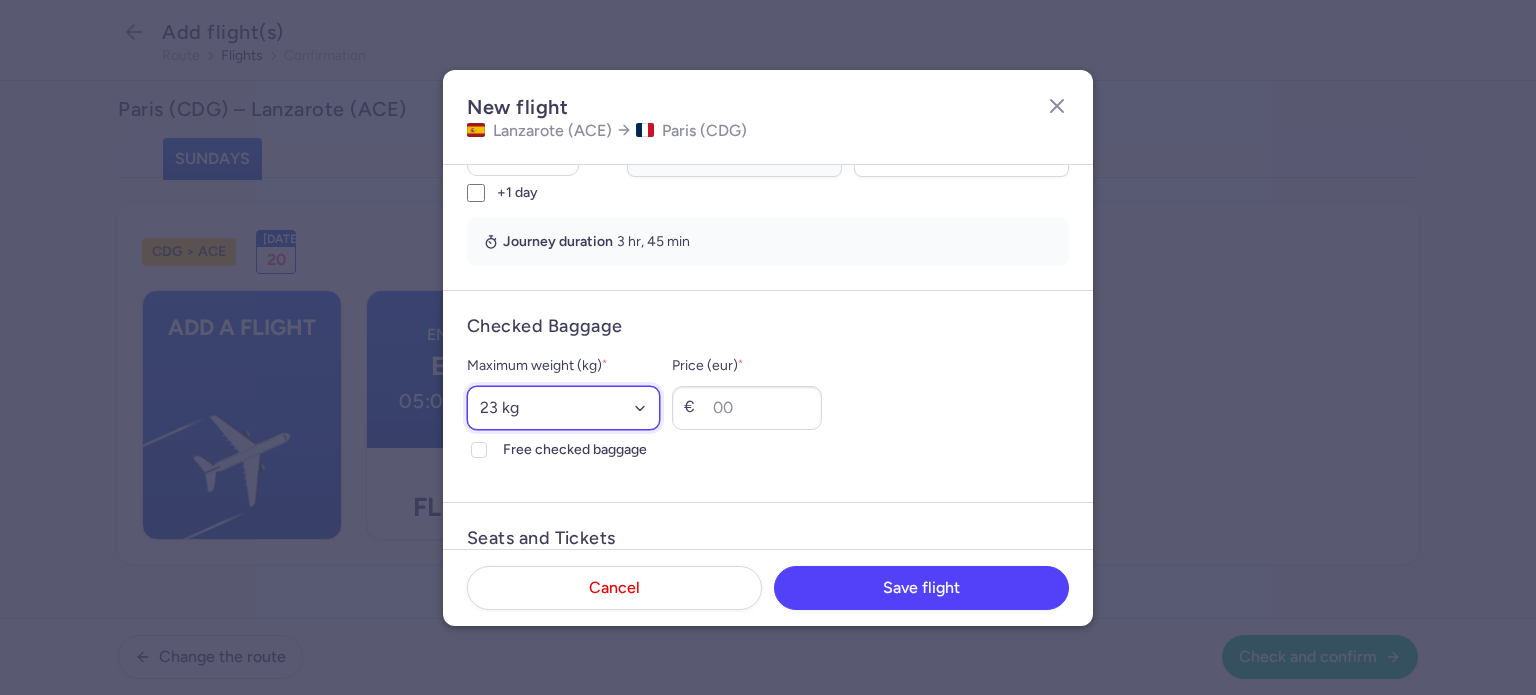 click on "Select an option 15 kg 16 kg 17 kg 18 kg 19 kg 20 kg 21 kg 22 kg 23 kg 24 kg 25 kg 26 kg 27 kg 28 kg 29 kg 30 kg 31 kg 32 kg 33 kg 34 kg 35 kg" at bounding box center [563, 408] 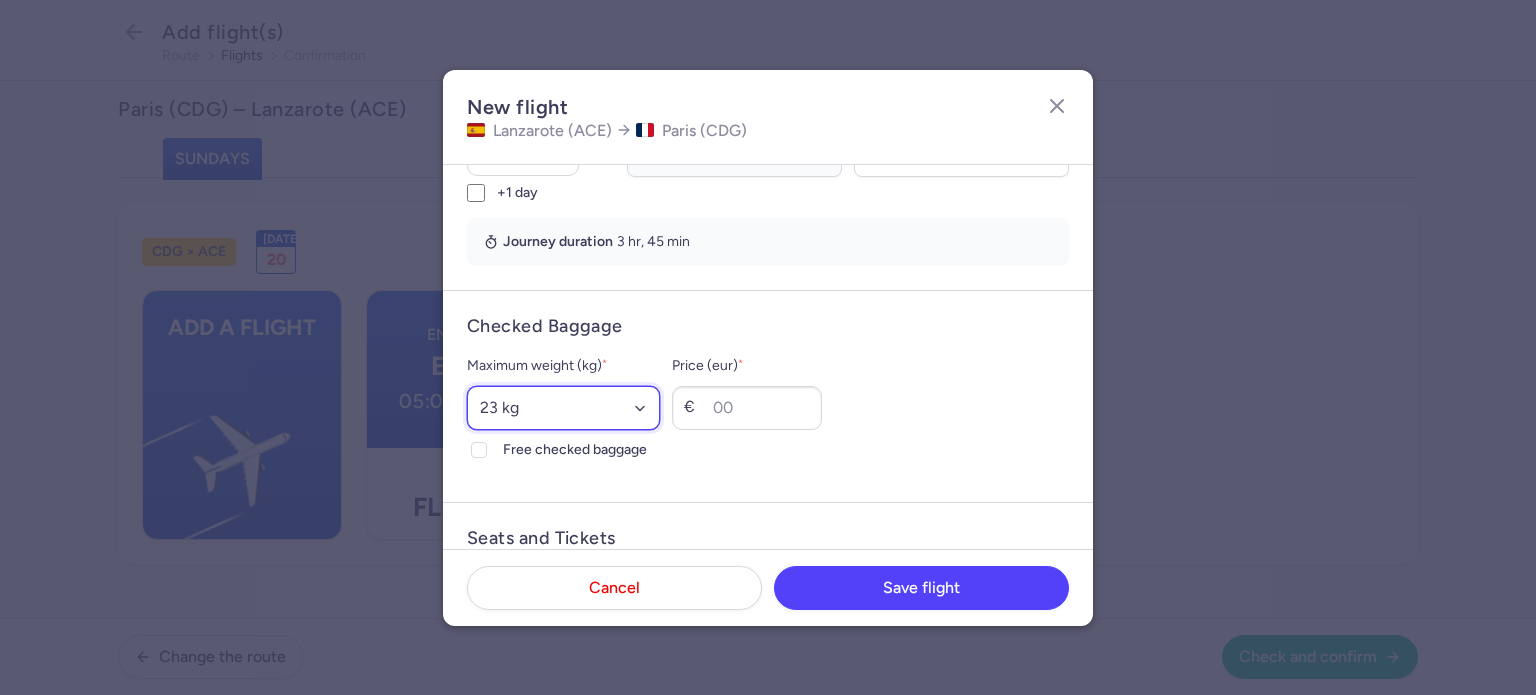 select on "20" 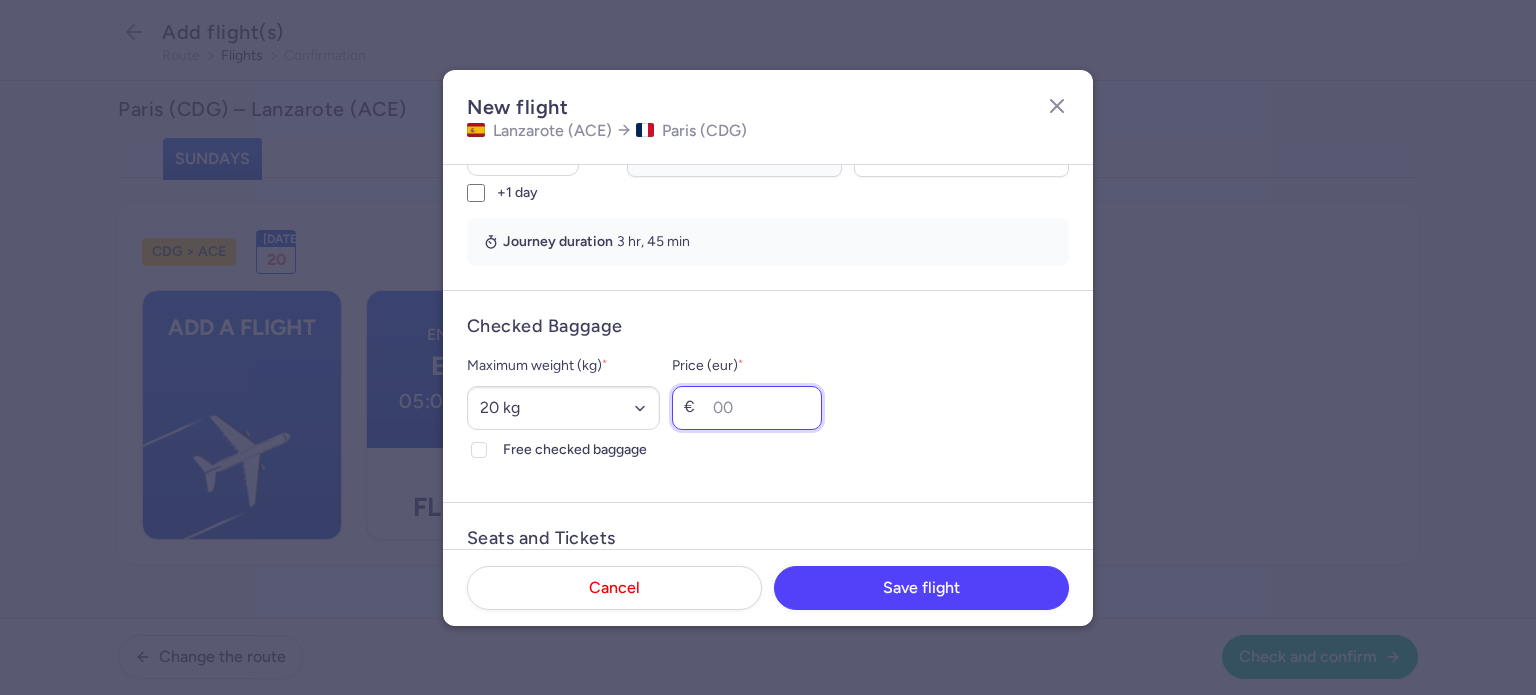 click on "Price (eur)  *" at bounding box center (747, 408) 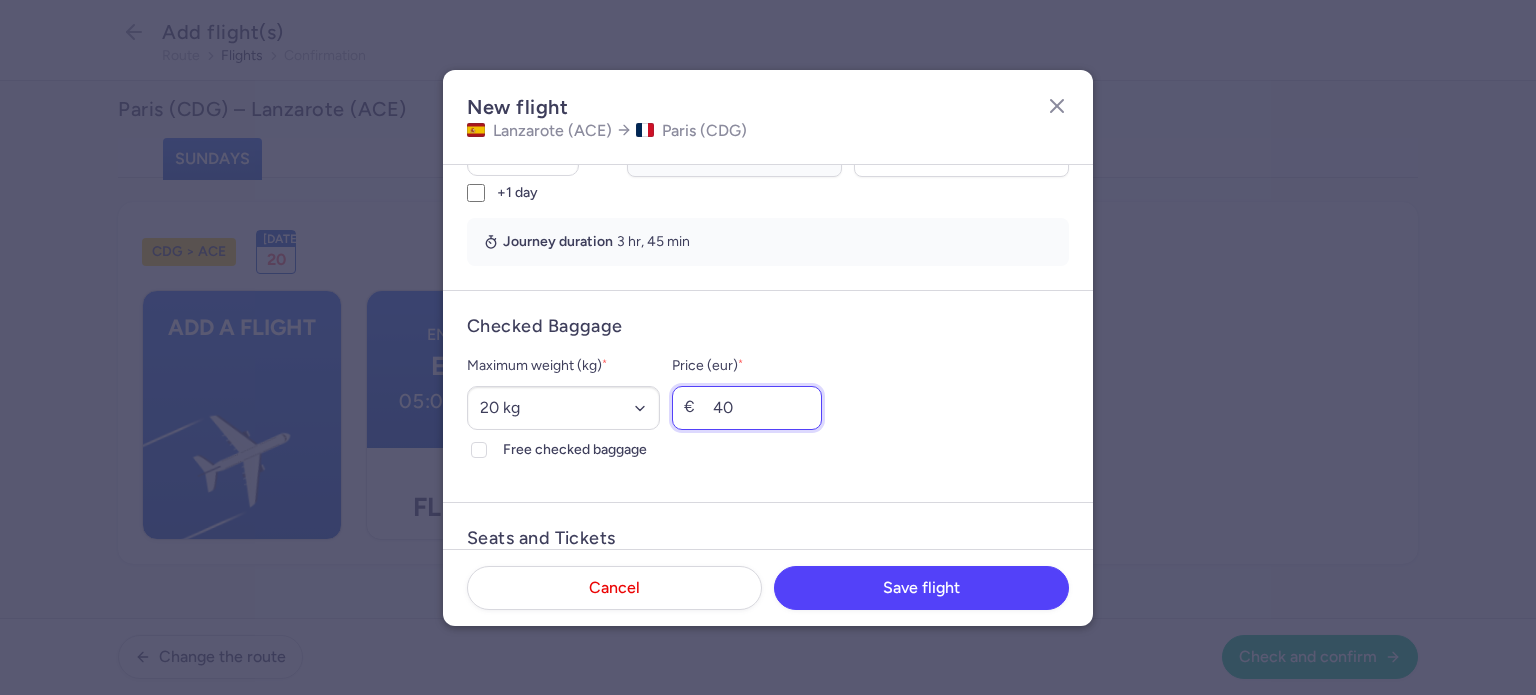 scroll, scrollTop: 600, scrollLeft: 0, axis: vertical 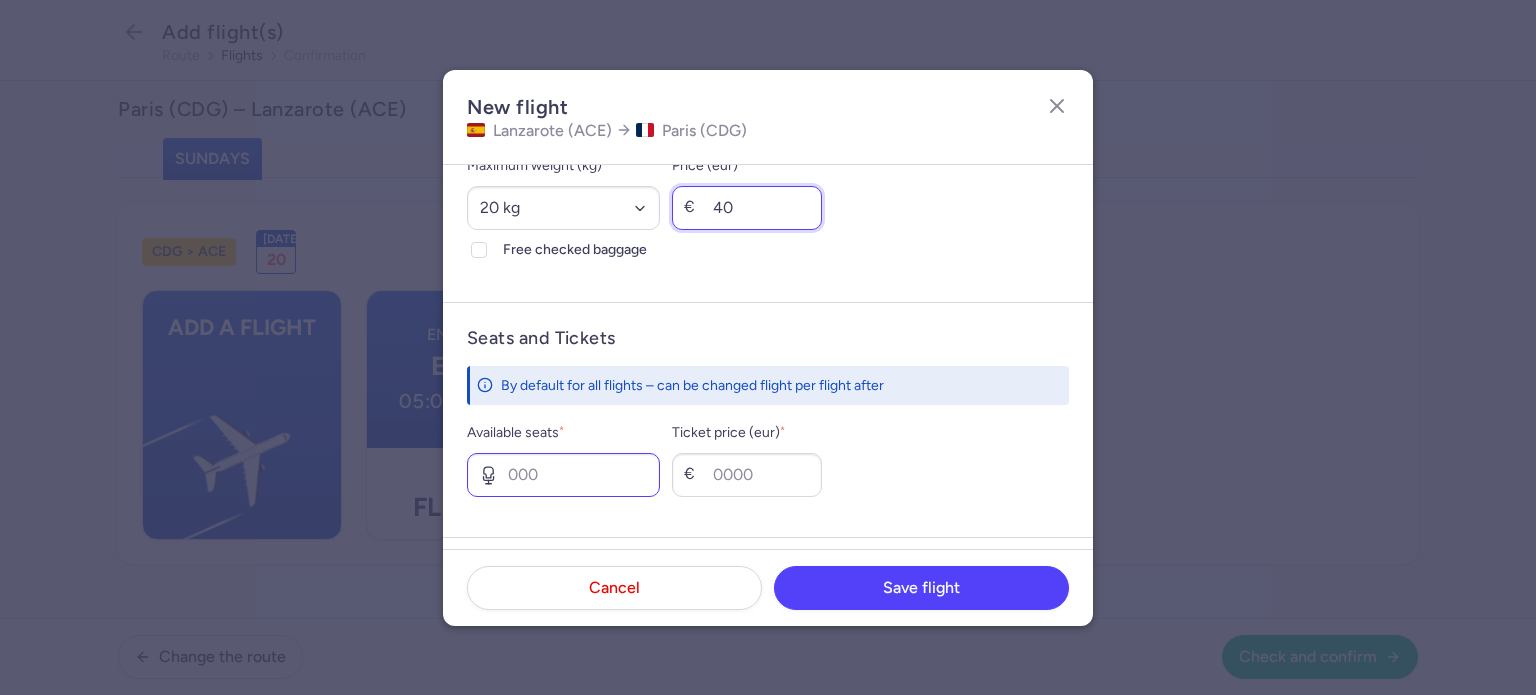 type on "40" 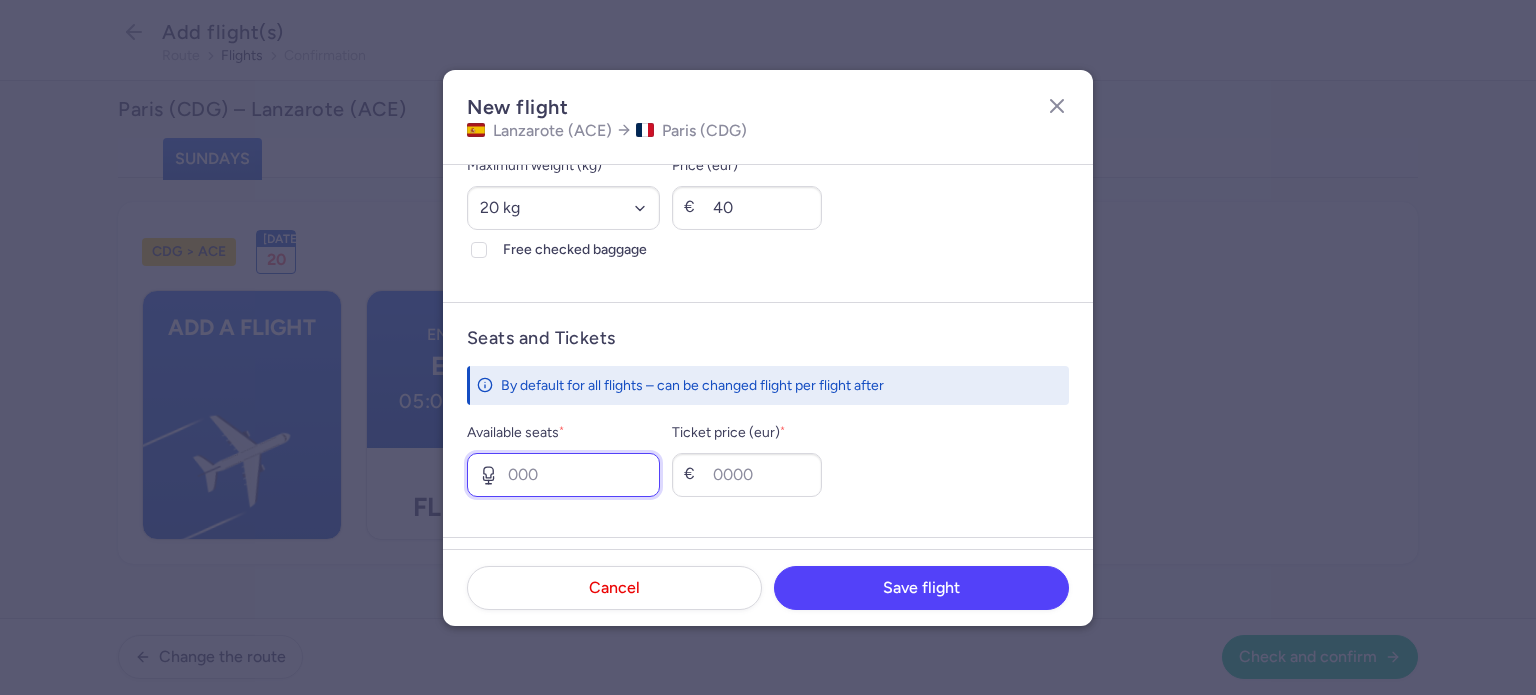 click on "Available seats  *" at bounding box center (563, 475) 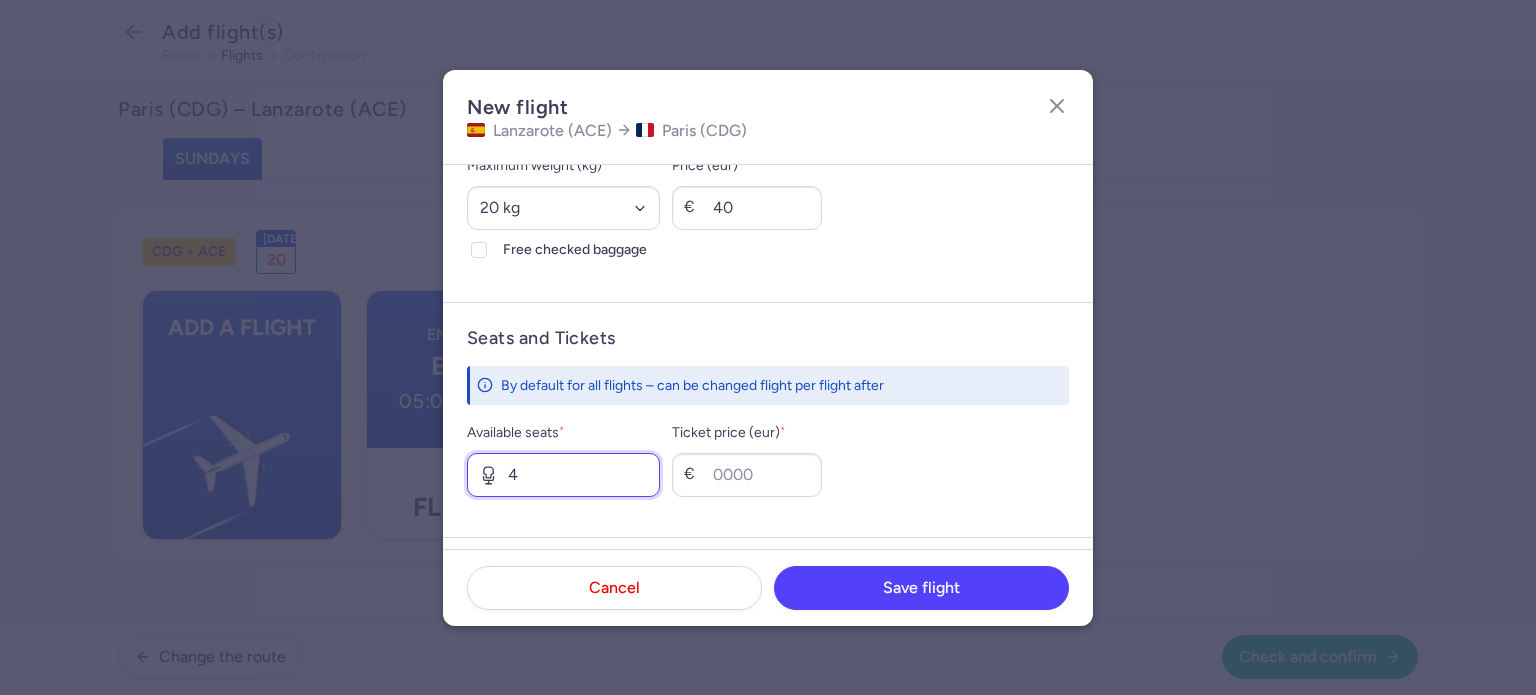 type on "4" 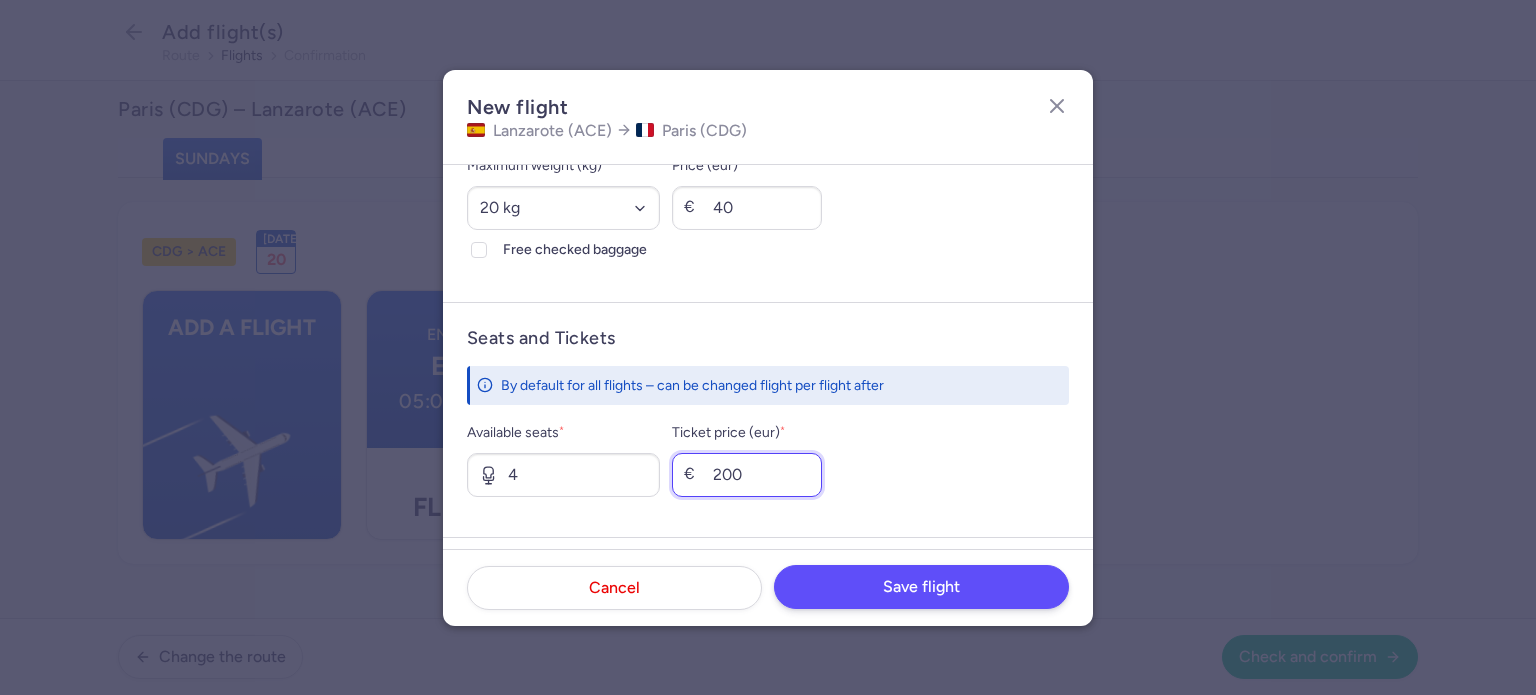 type on "200" 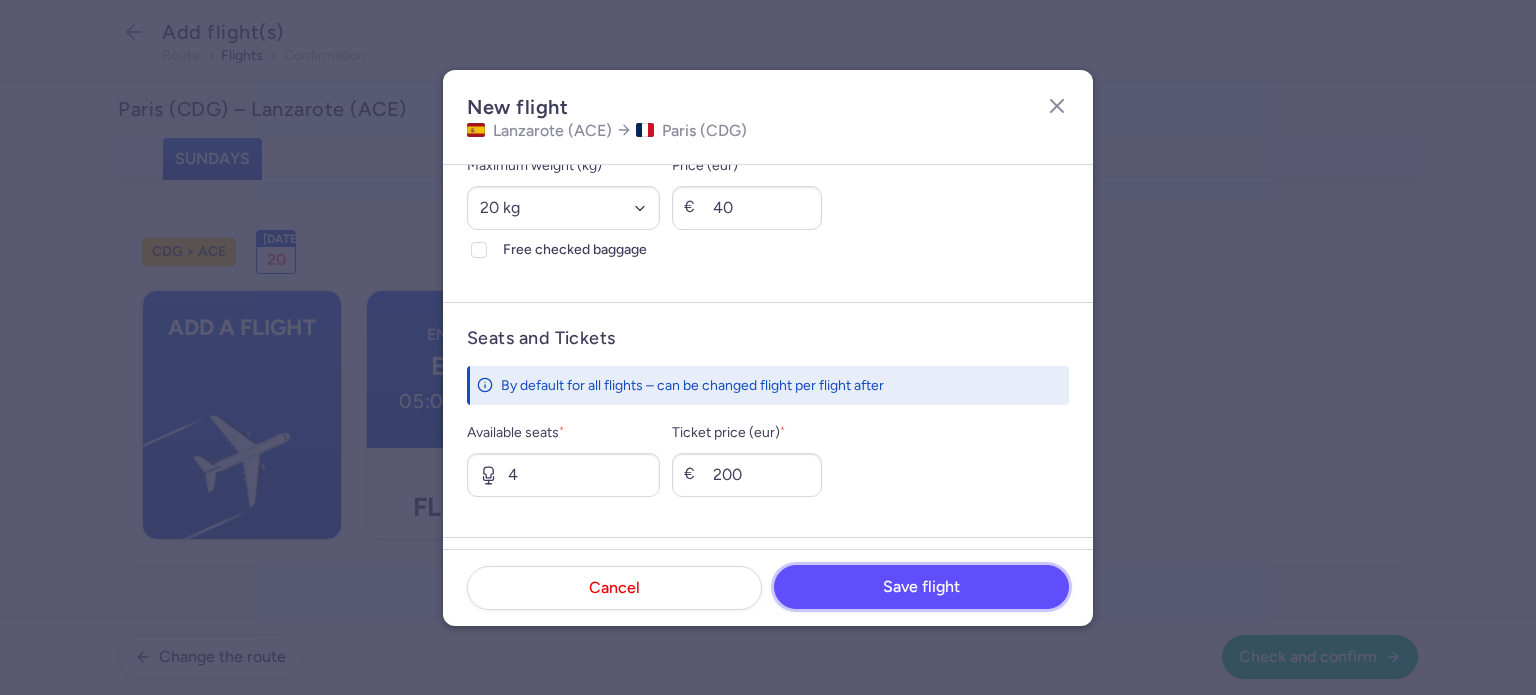 click on "Save flight" at bounding box center (921, 587) 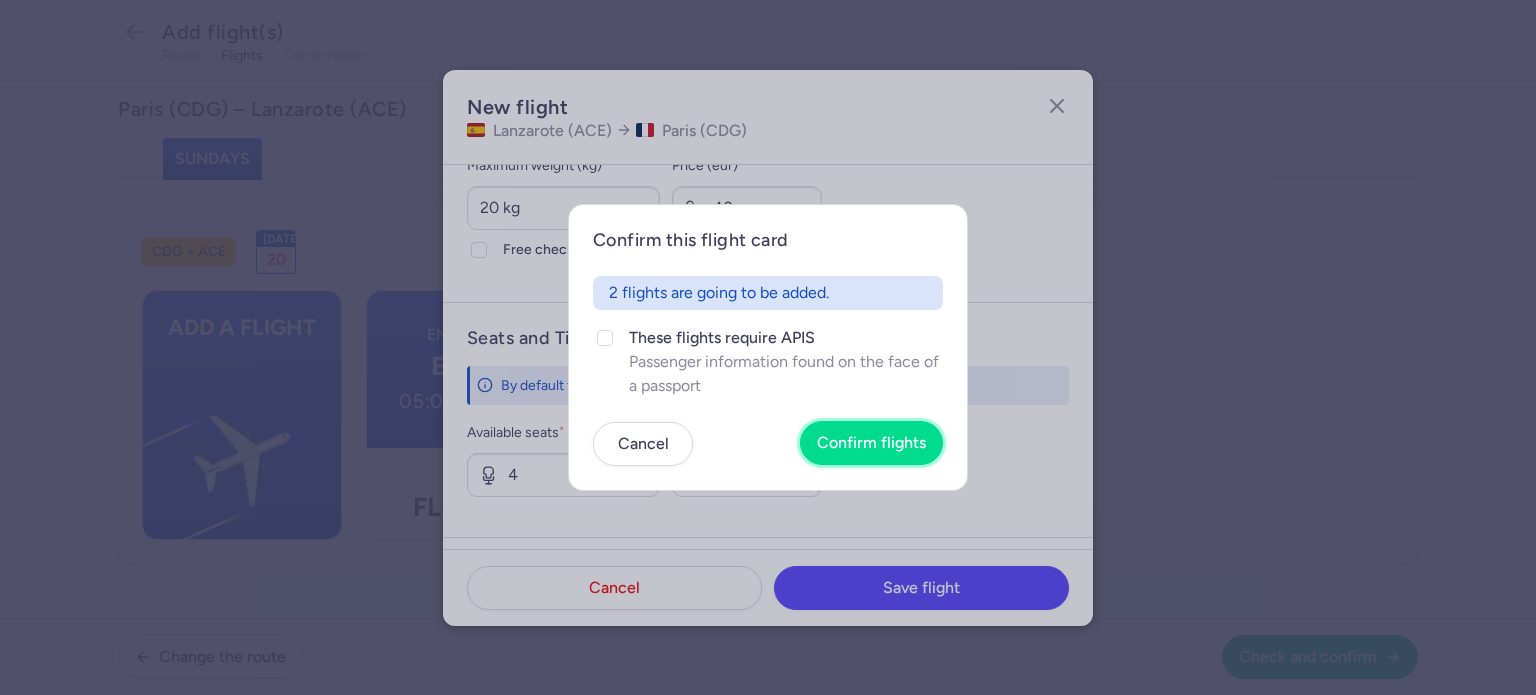 click on "Confirm flights" at bounding box center [871, 443] 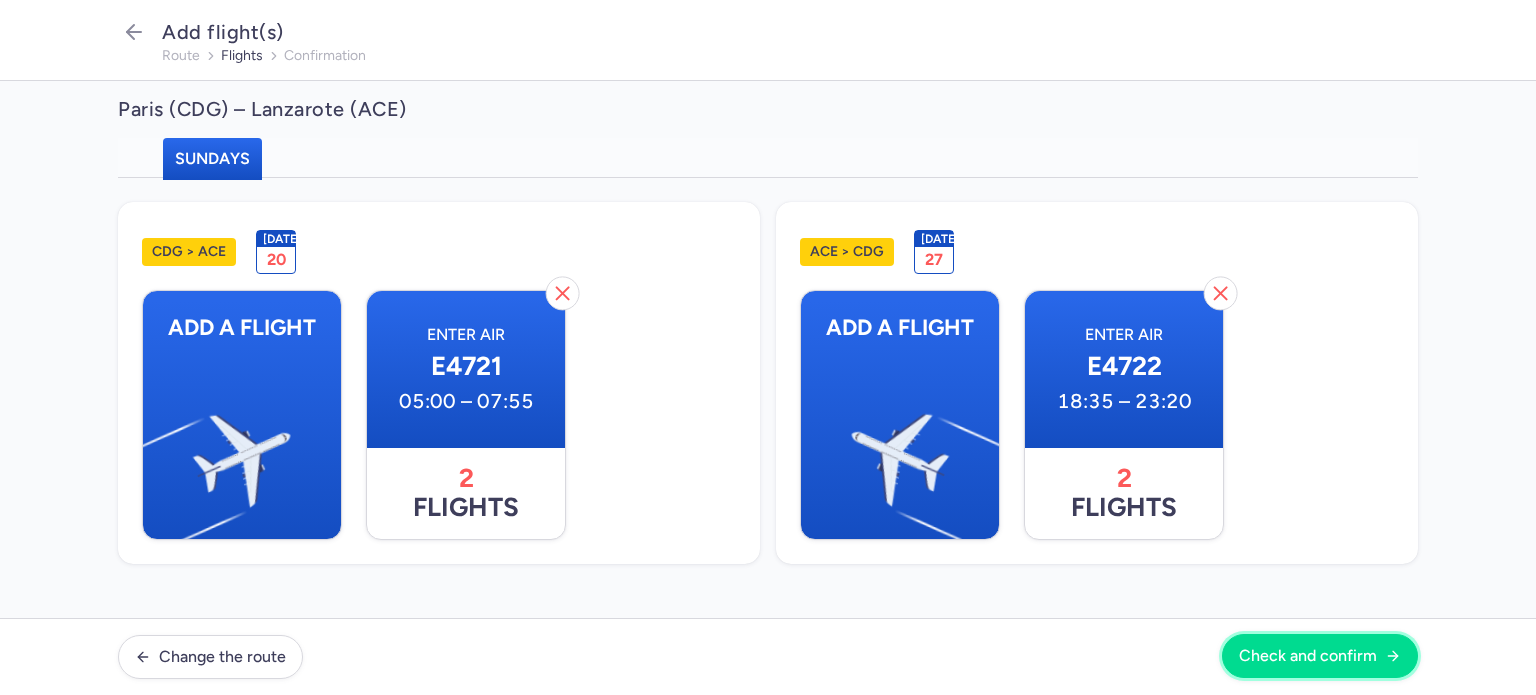 click on "Check and confirm" at bounding box center [1308, 656] 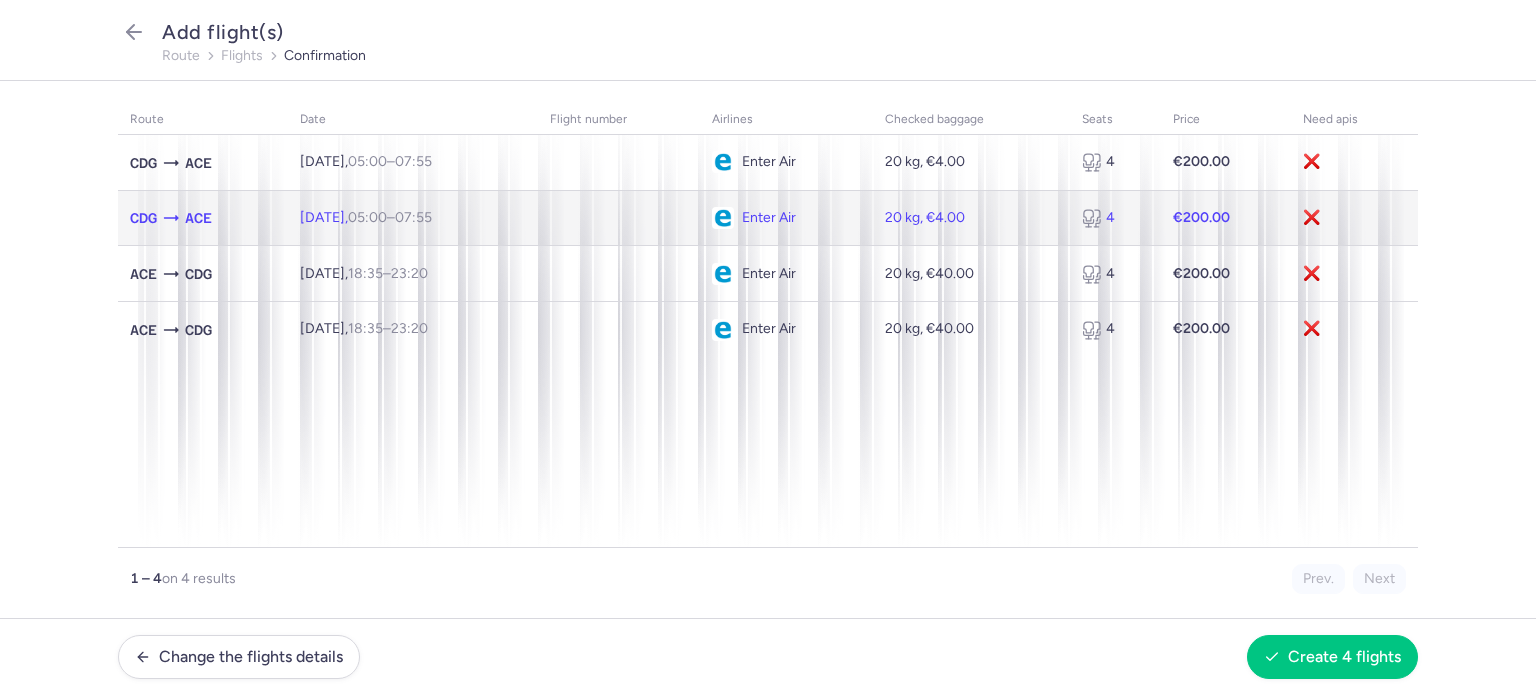 click on "20 kg, €4.00" 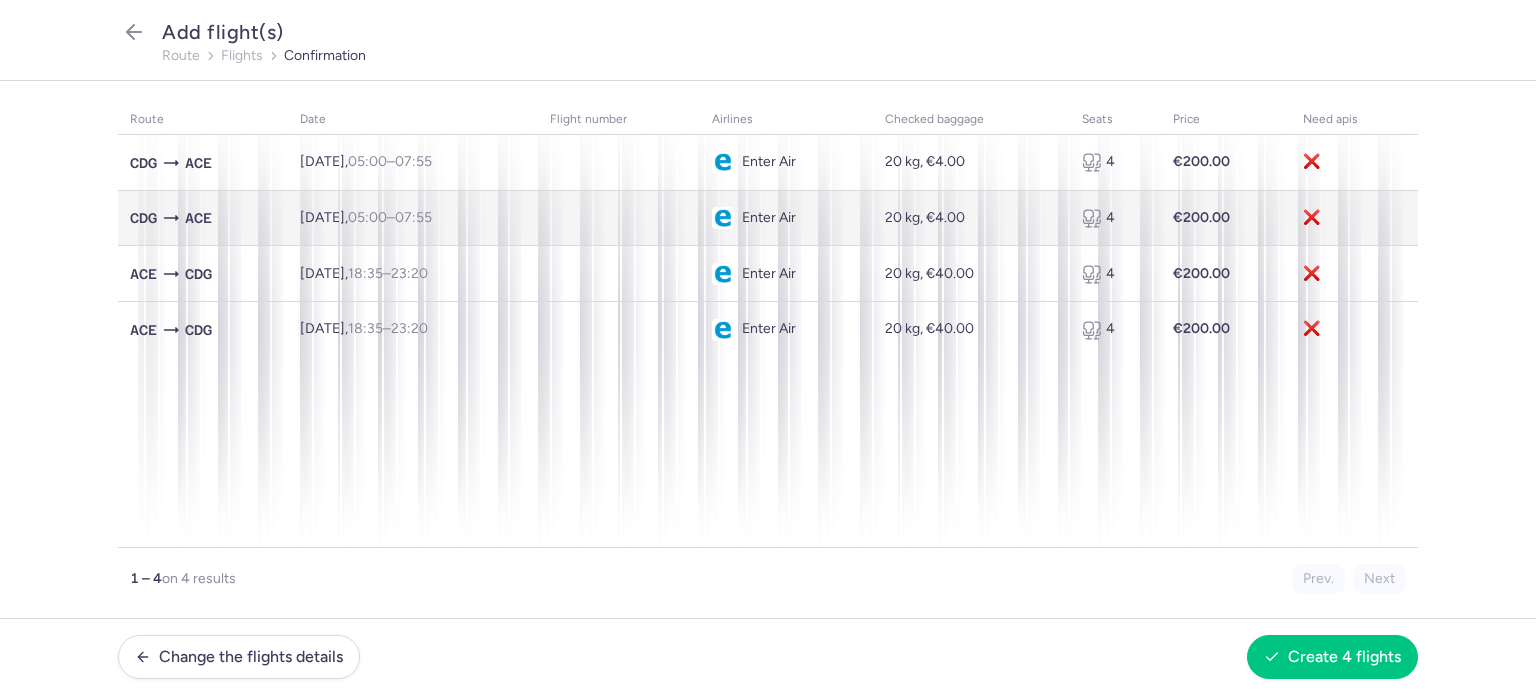 select on "20" 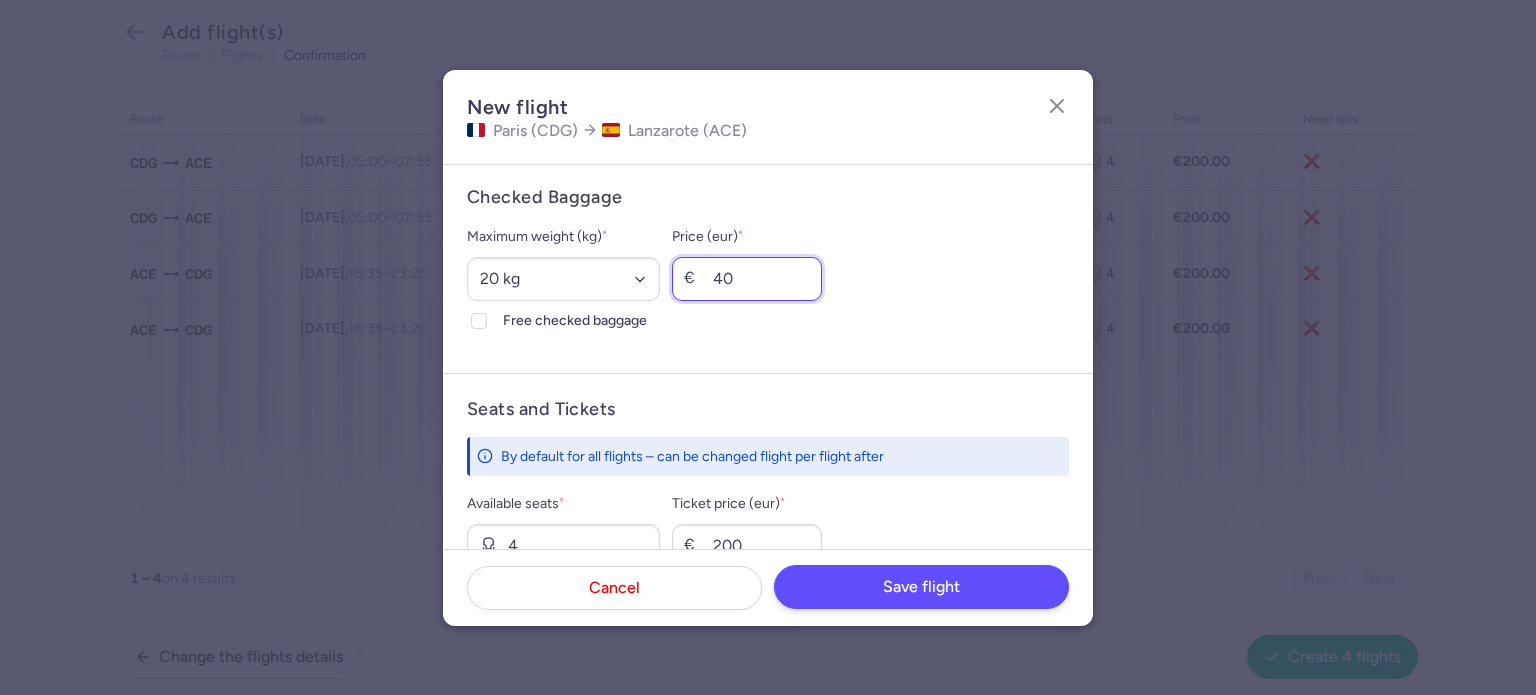 type on "40" 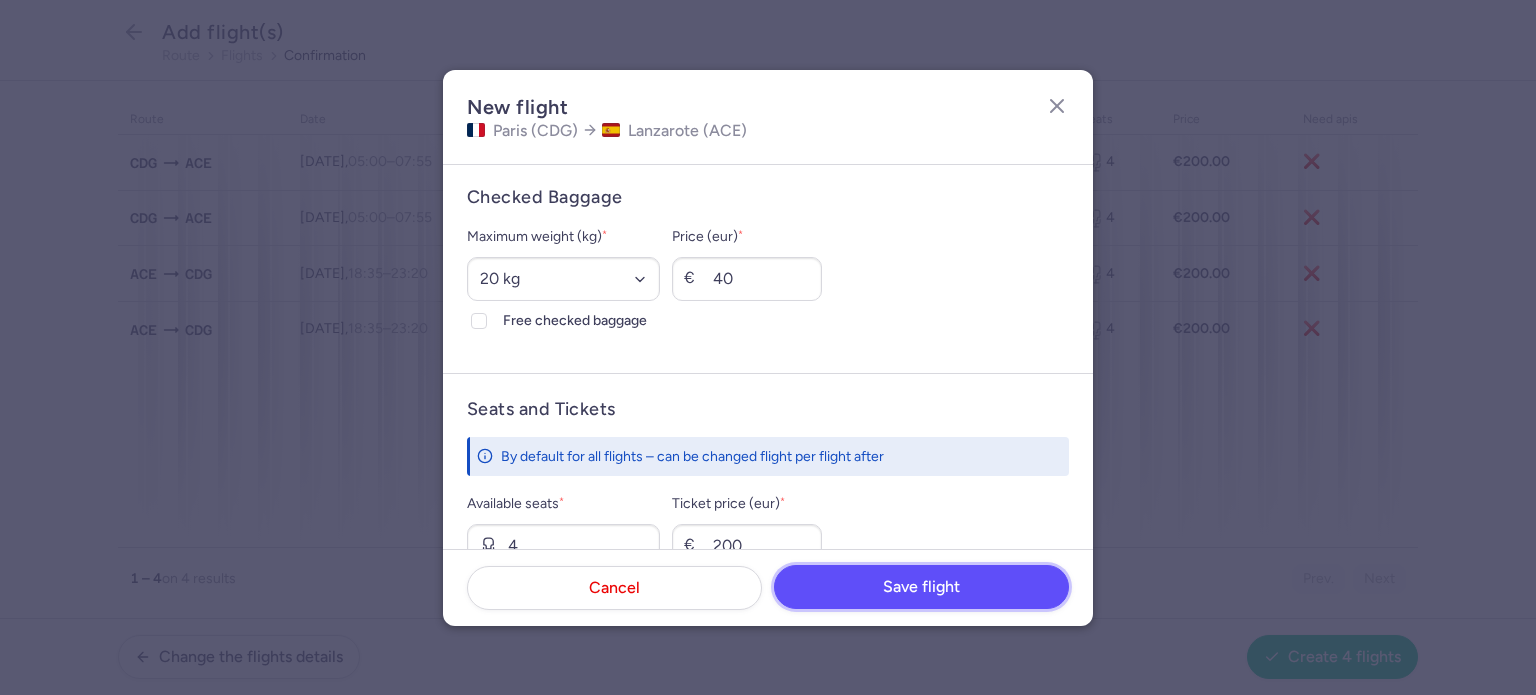 click on "Save flight" at bounding box center [921, 587] 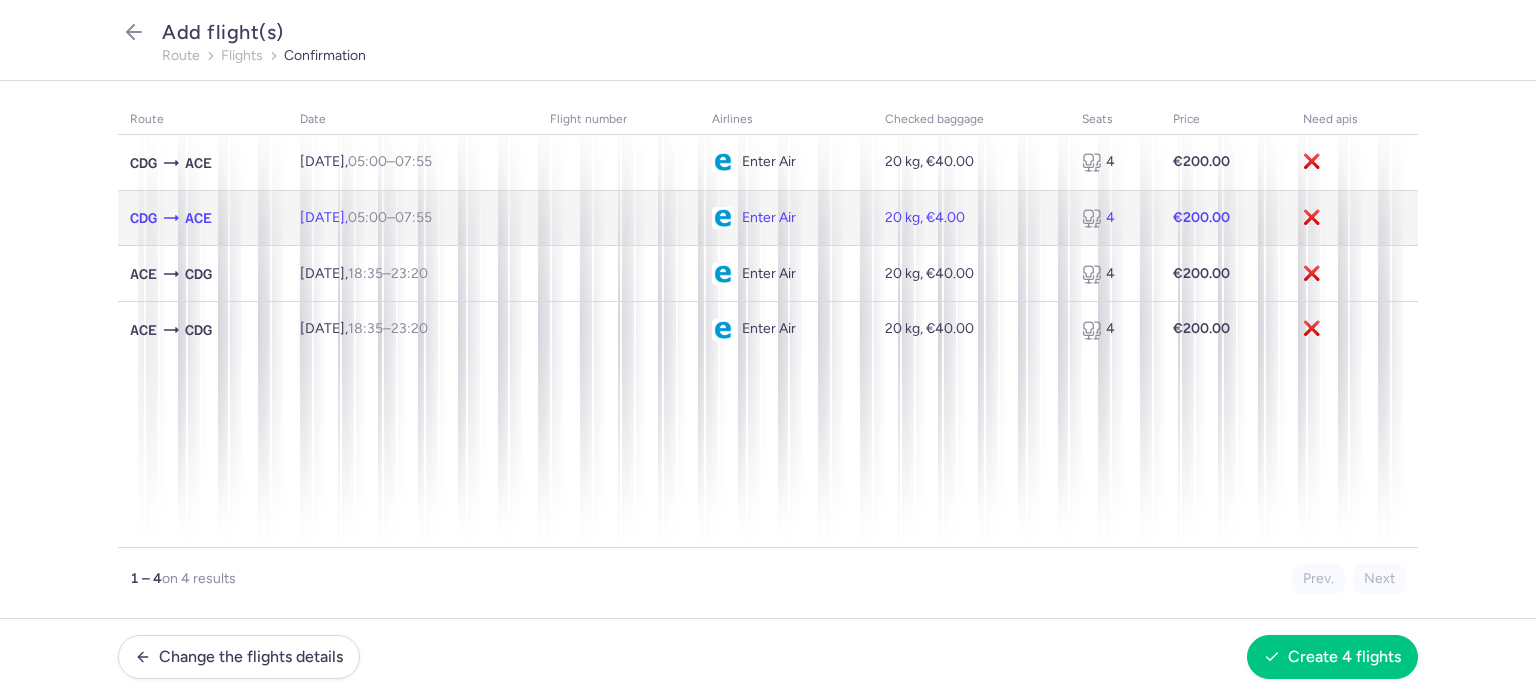 click on "20 kg, €4.00" 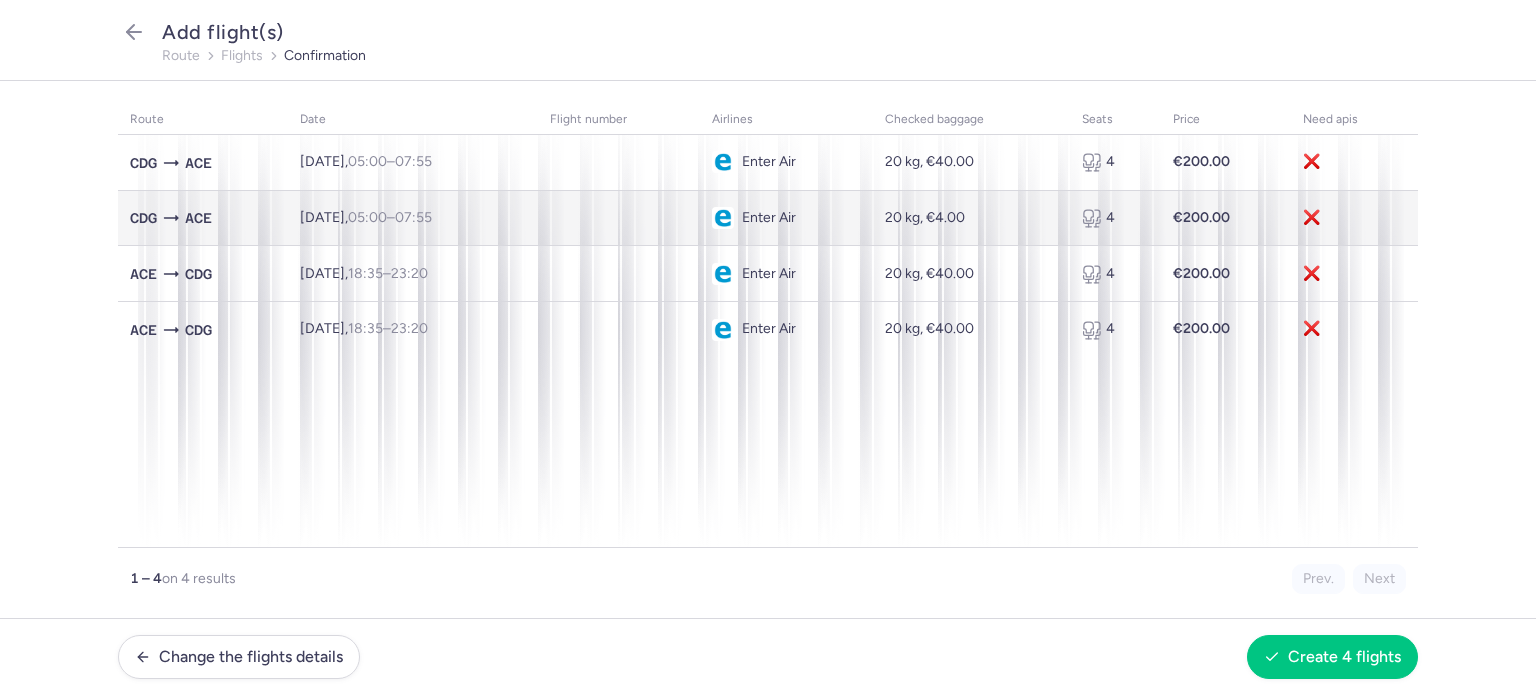 select on "20" 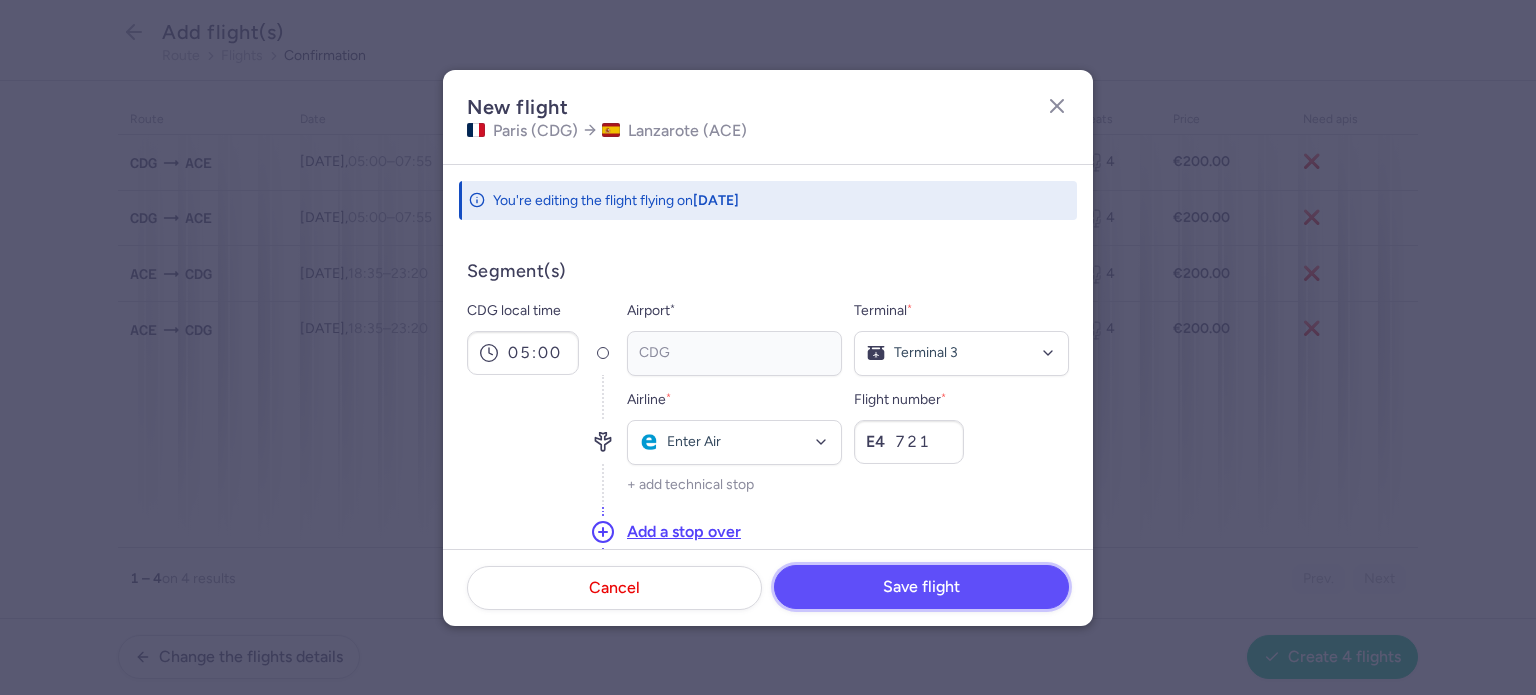 click on "Save flight" at bounding box center [921, 587] 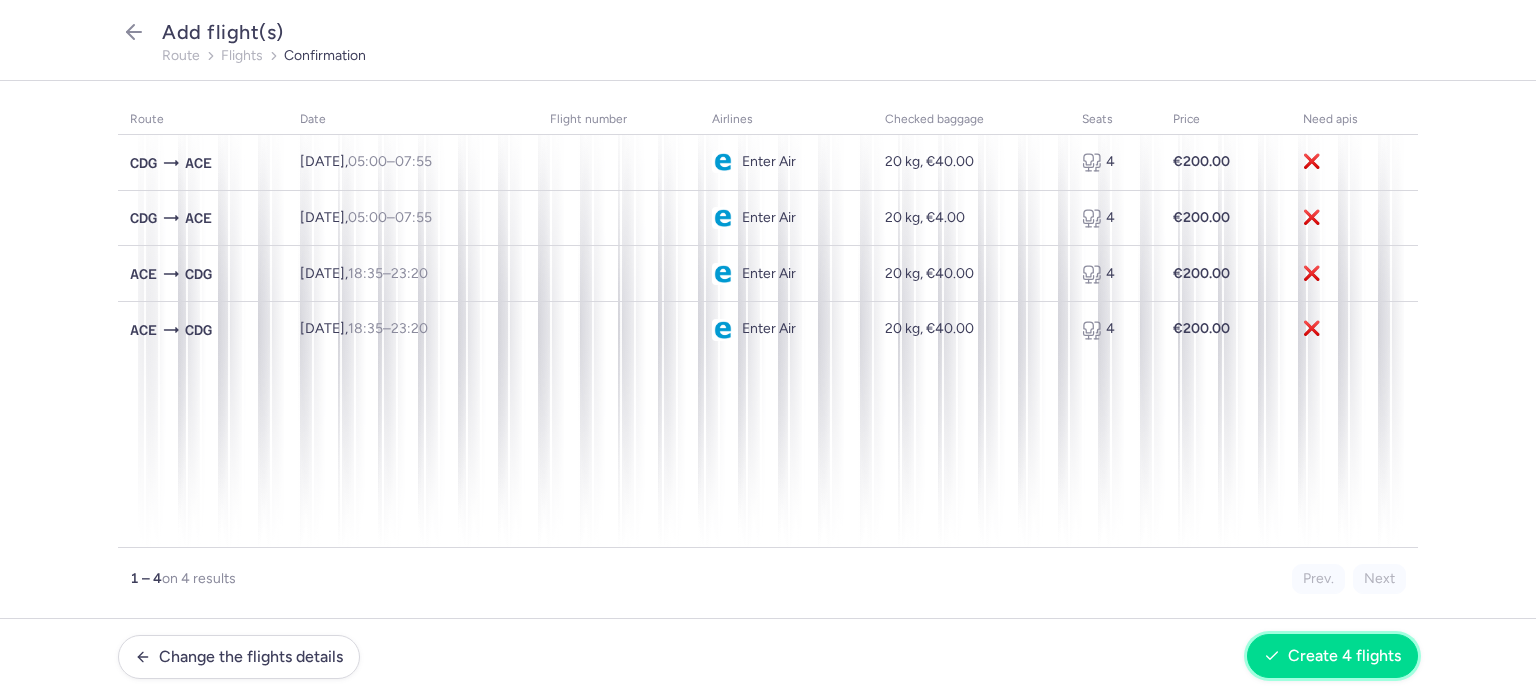 click on "Create 4 flights" at bounding box center [1344, 656] 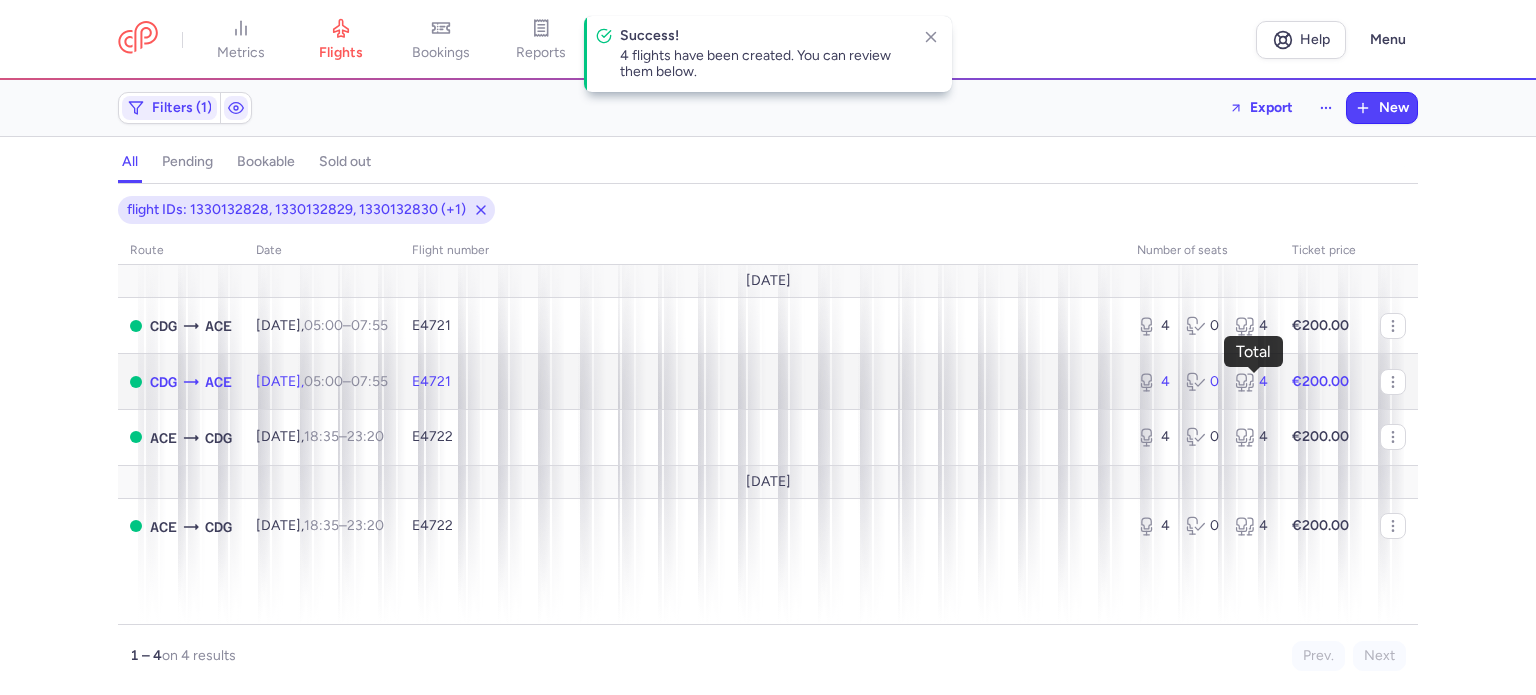 click on "4" at bounding box center [1251, 382] 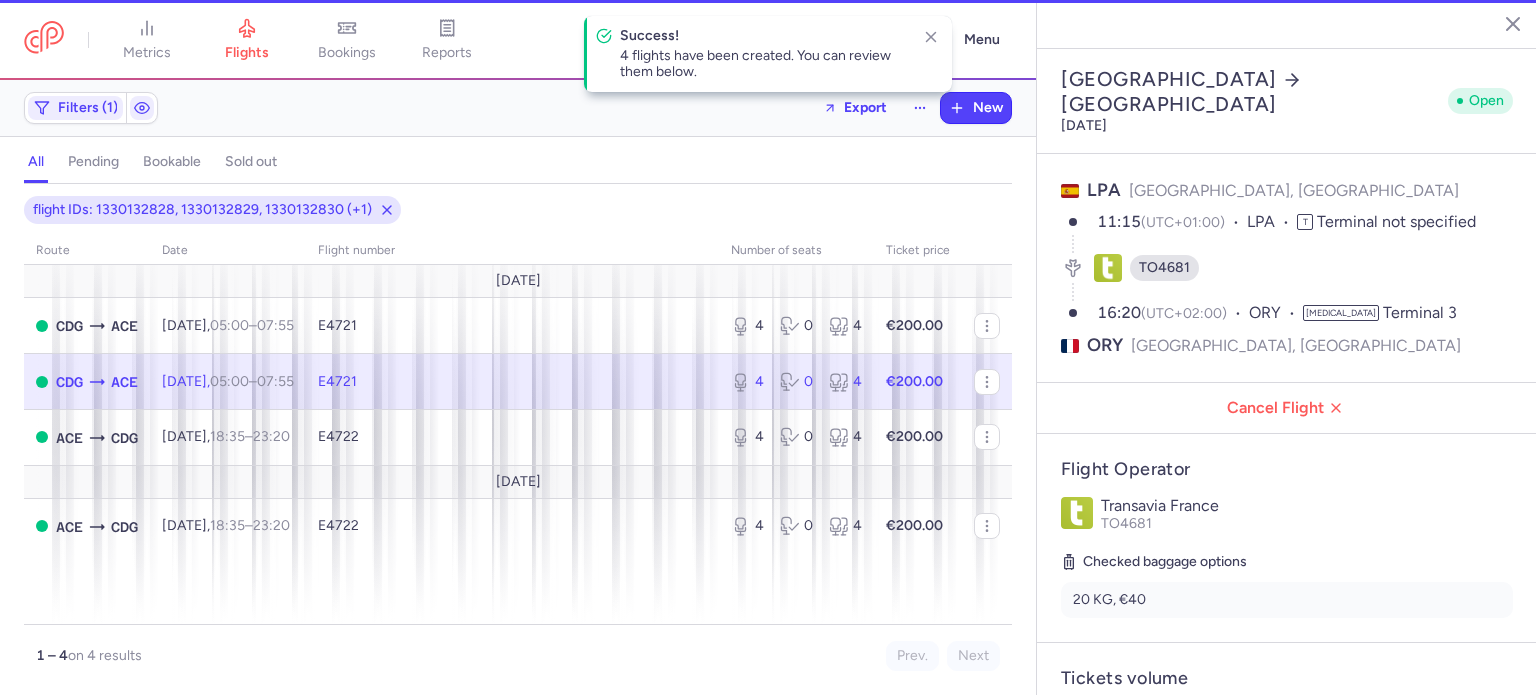 type on "4" 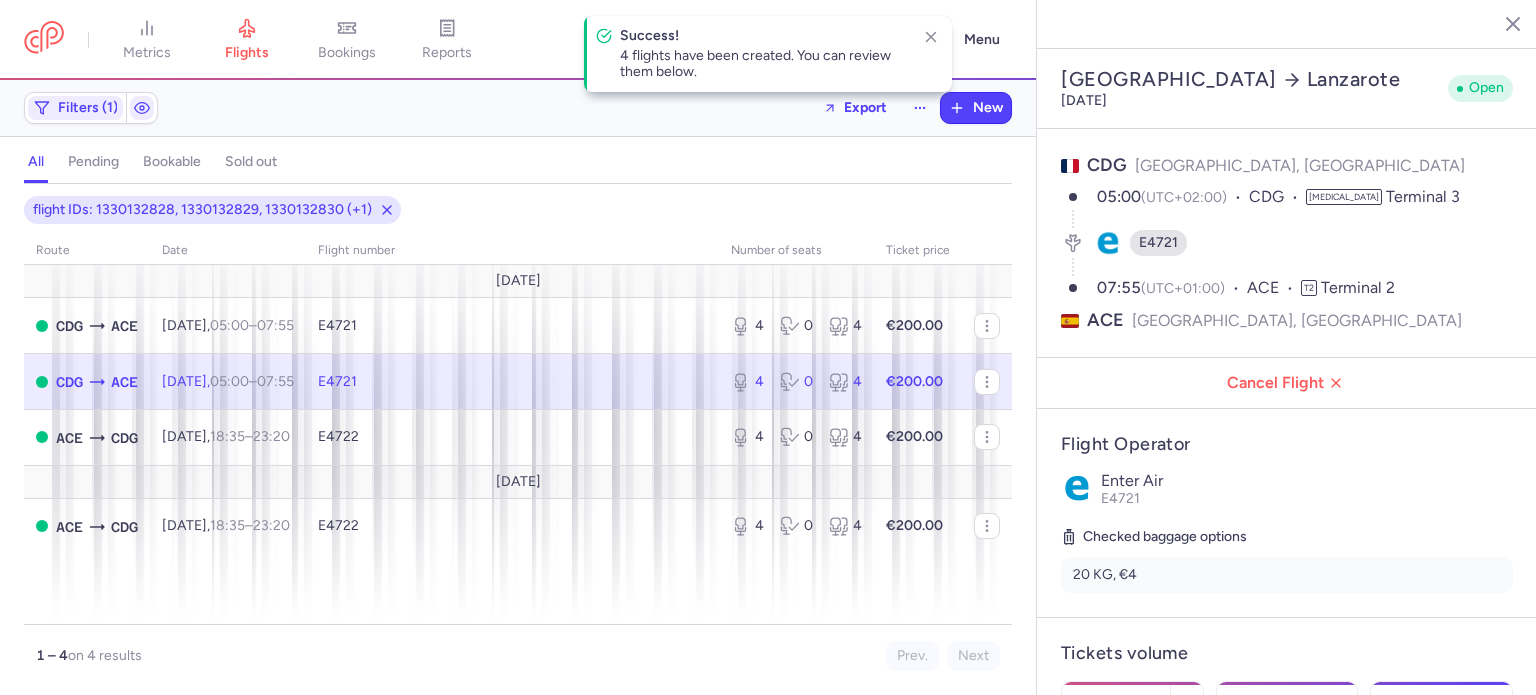 click on "20 KG, €4" 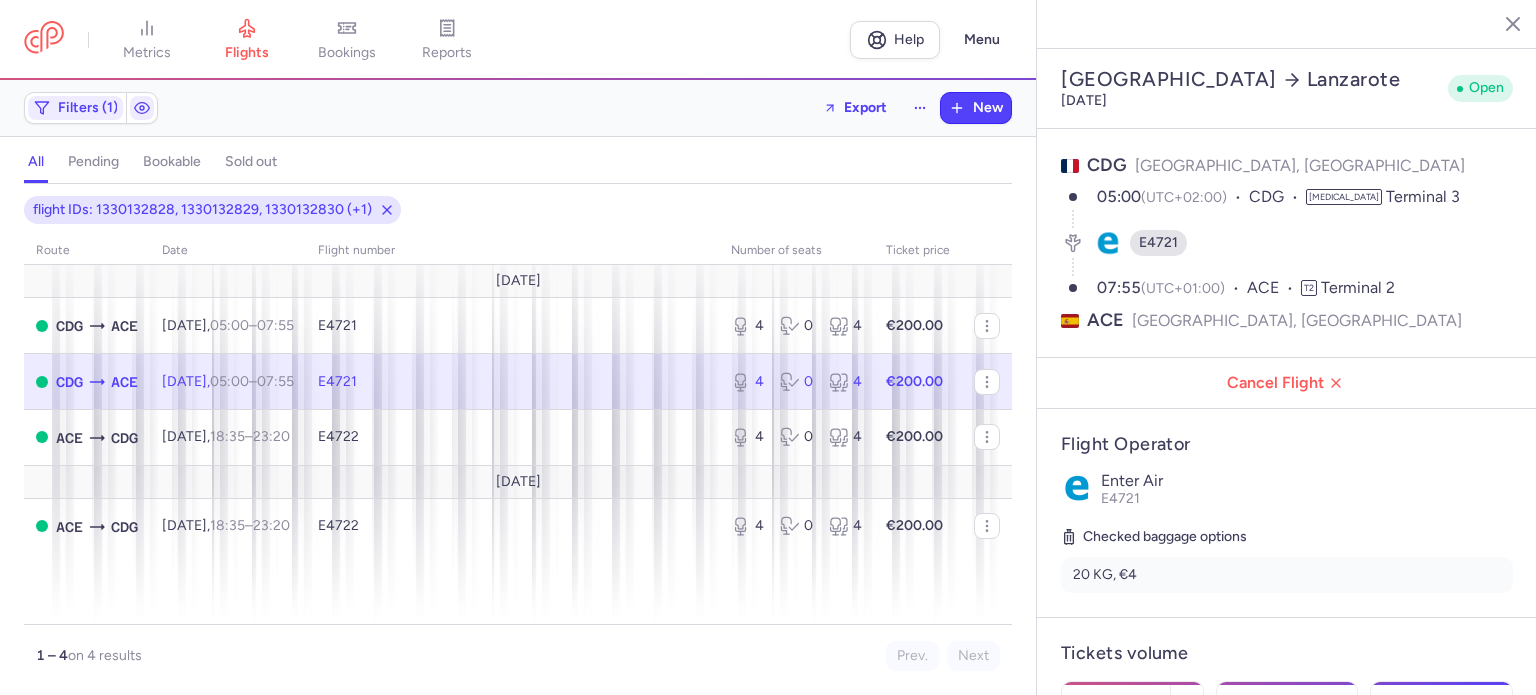 click on "20 KG, €4" 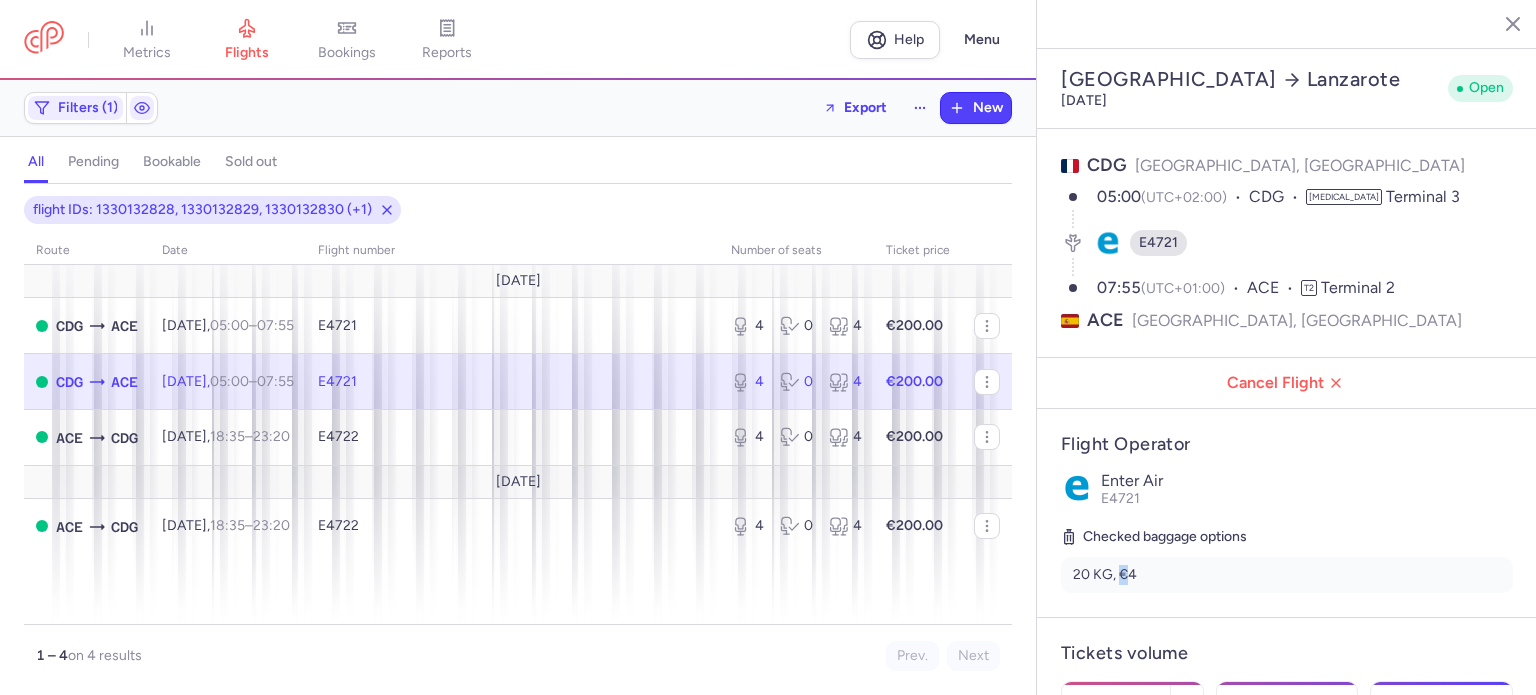 click on "20 KG, €4" 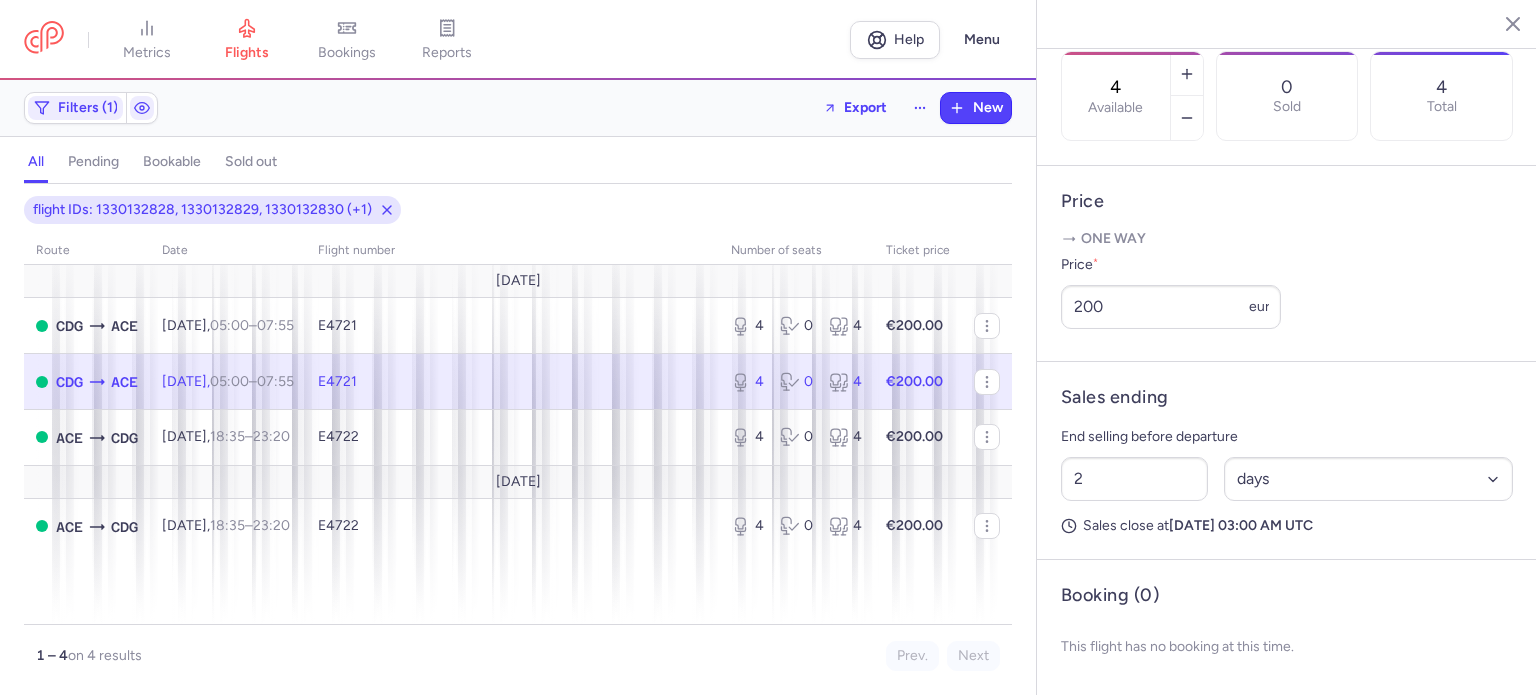 scroll, scrollTop: 683, scrollLeft: 0, axis: vertical 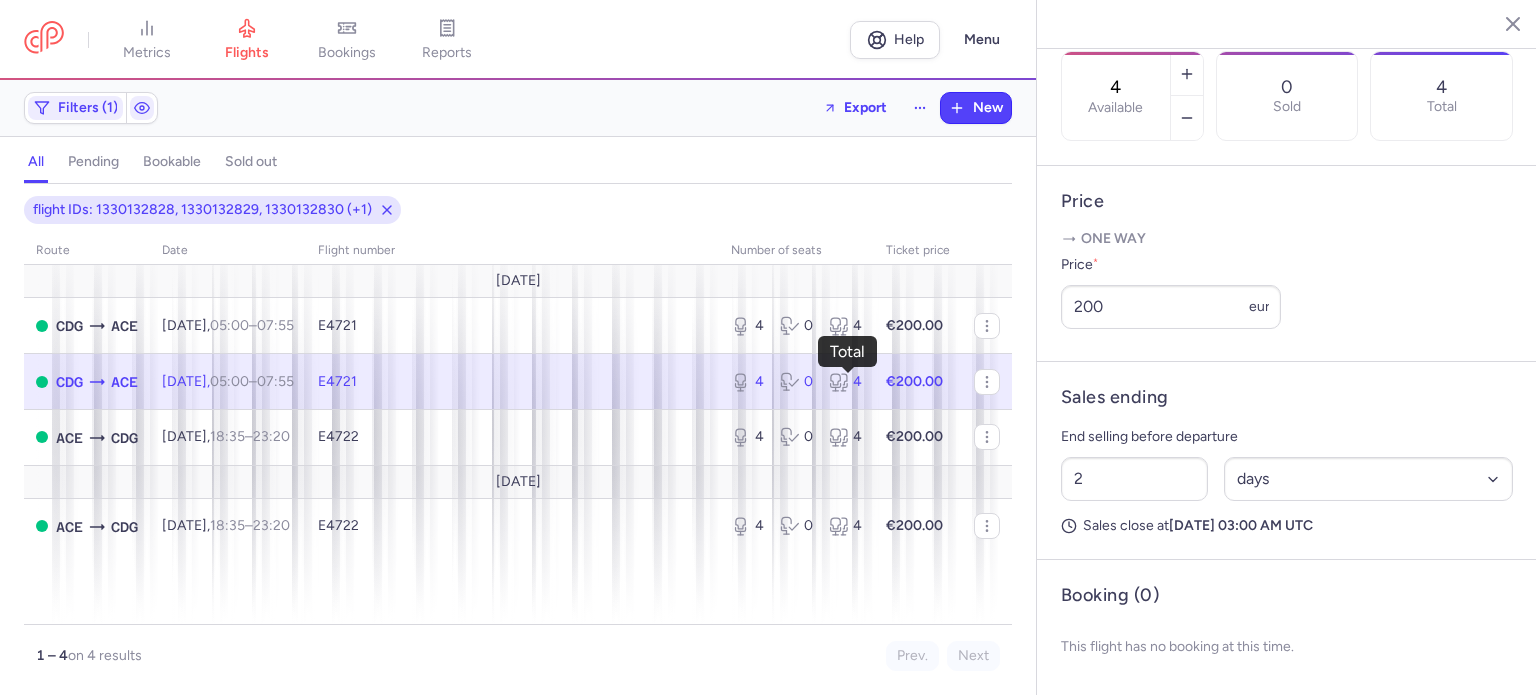 click 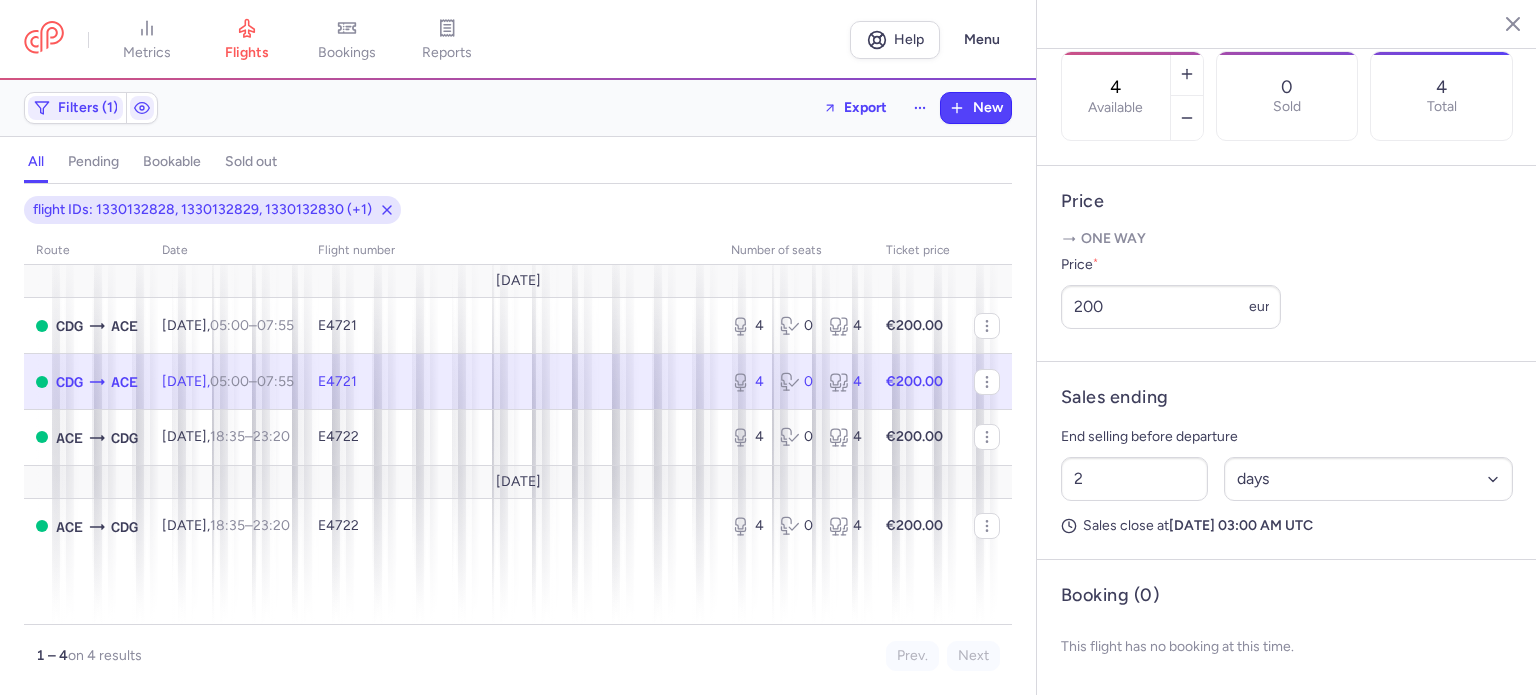 scroll, scrollTop: 383, scrollLeft: 0, axis: vertical 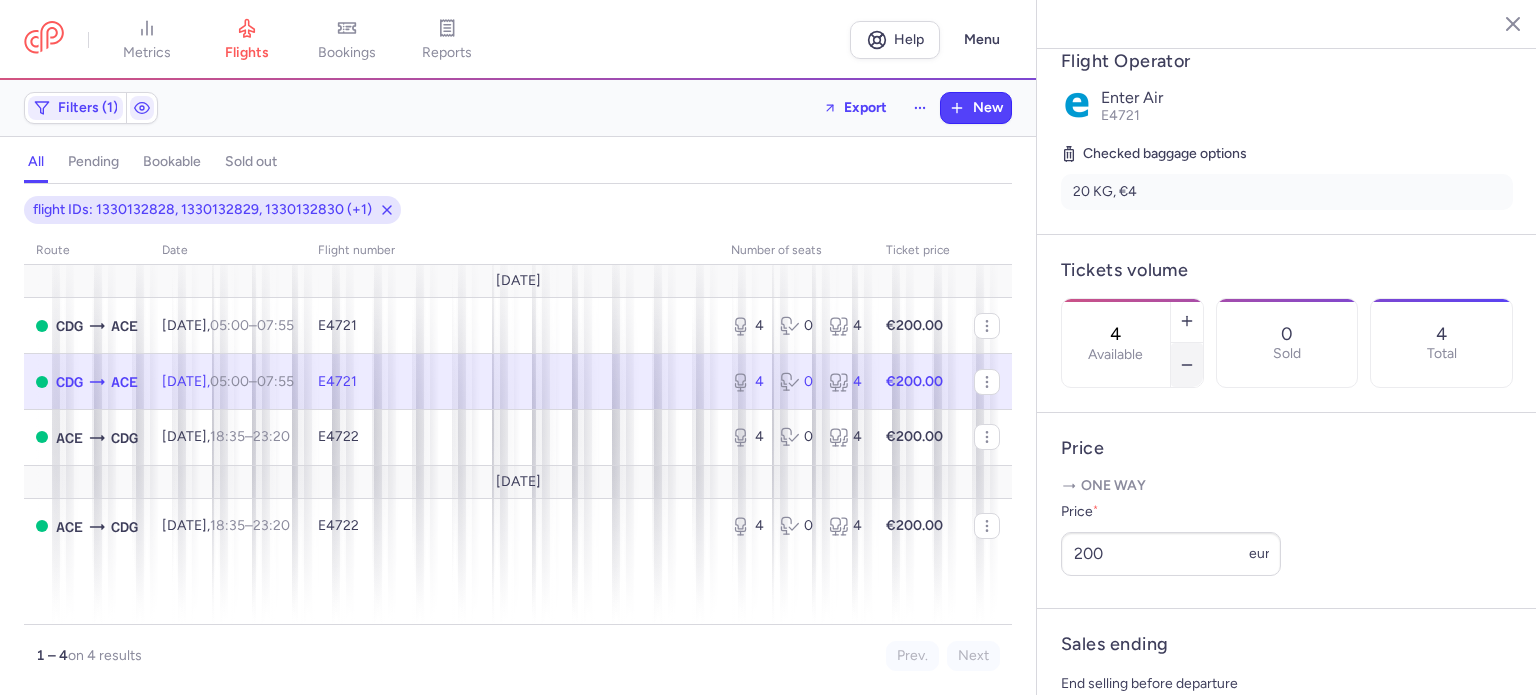 click 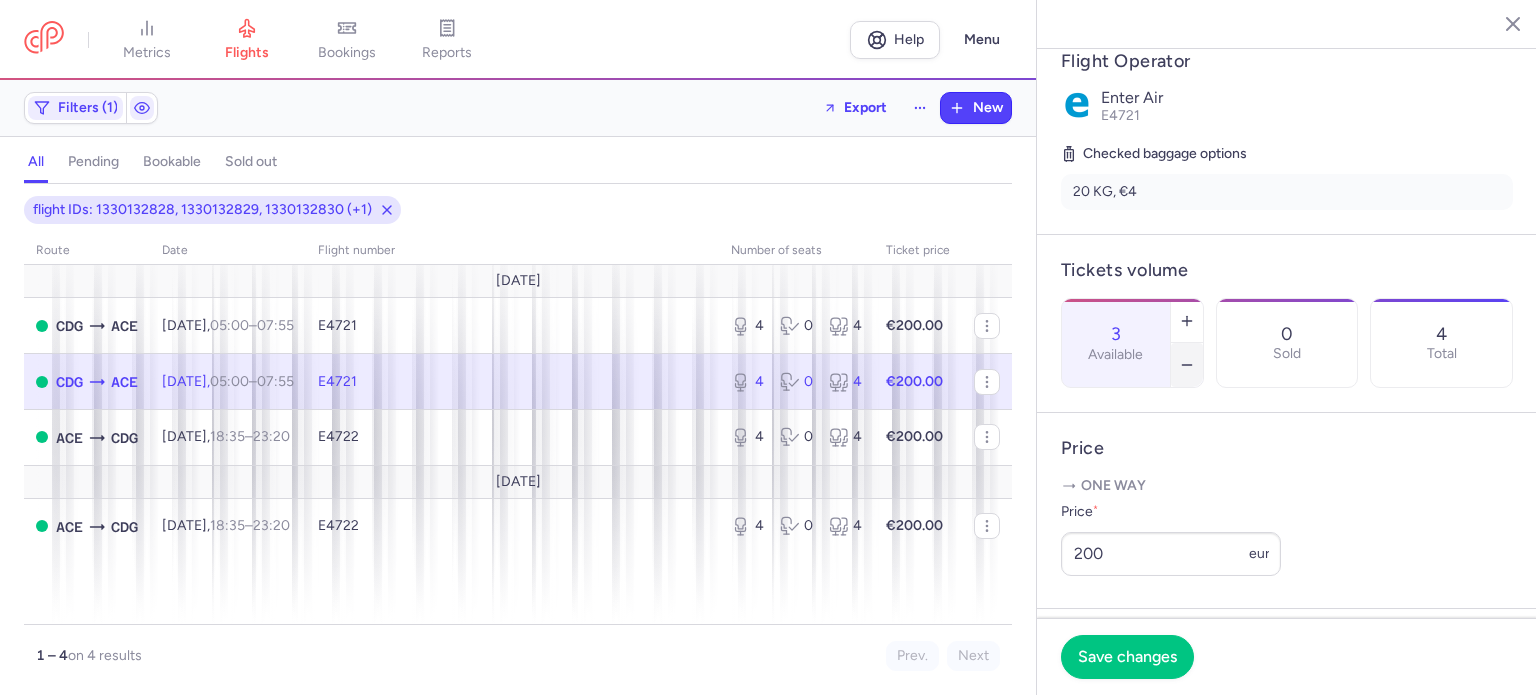 click 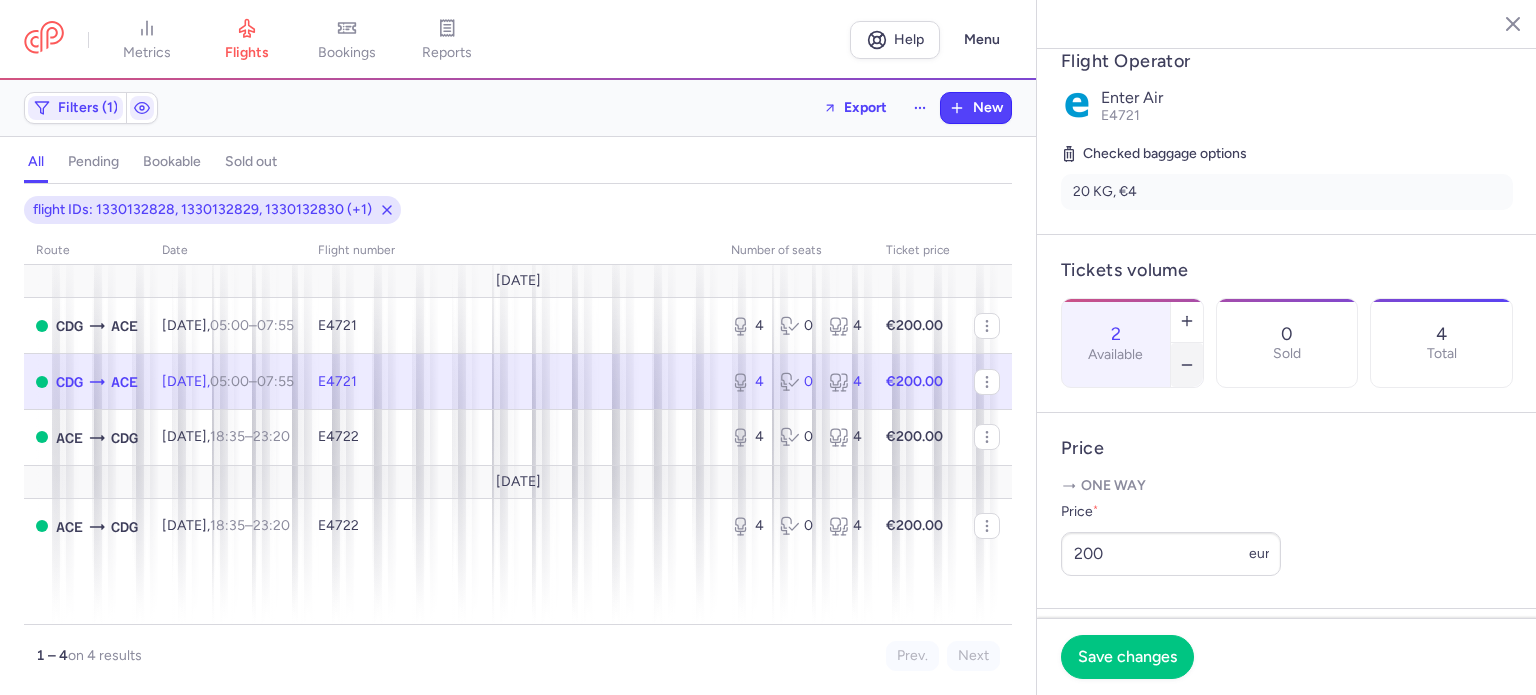 click 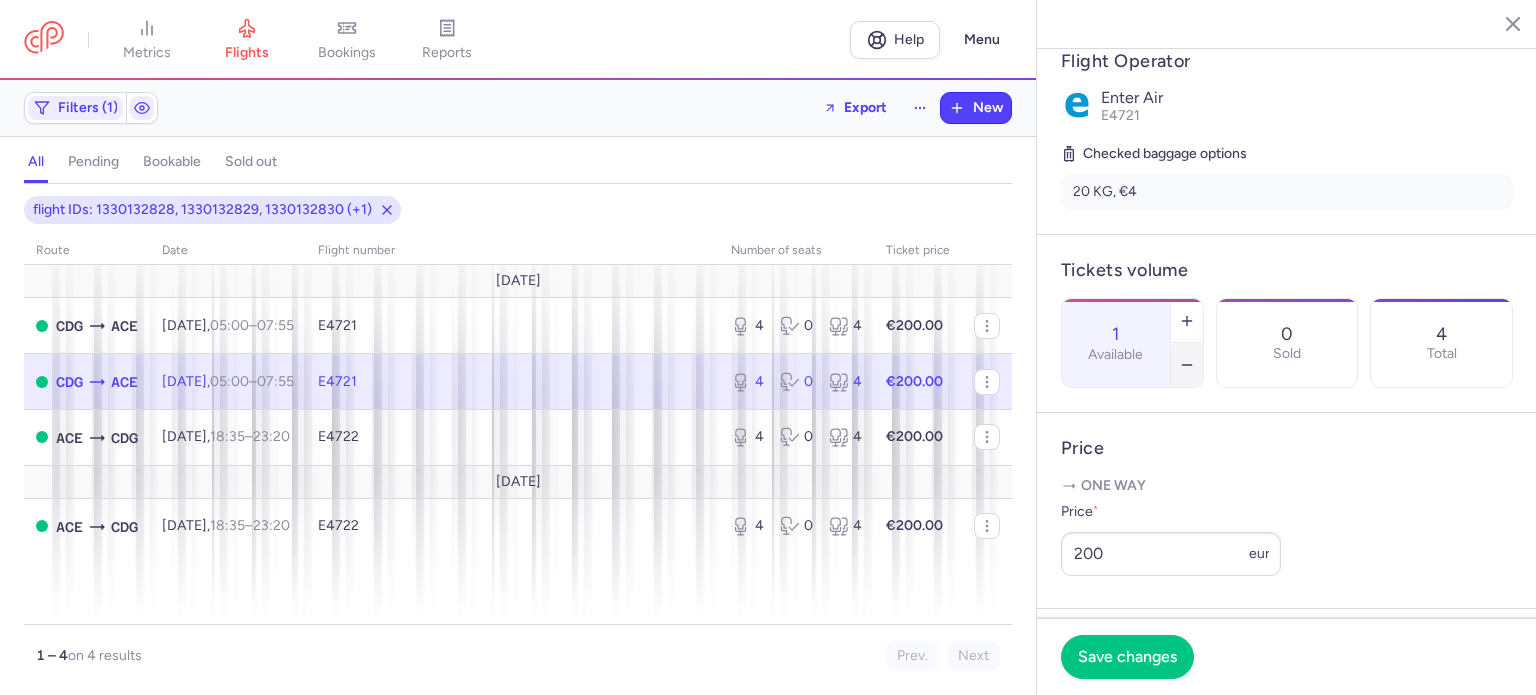 click 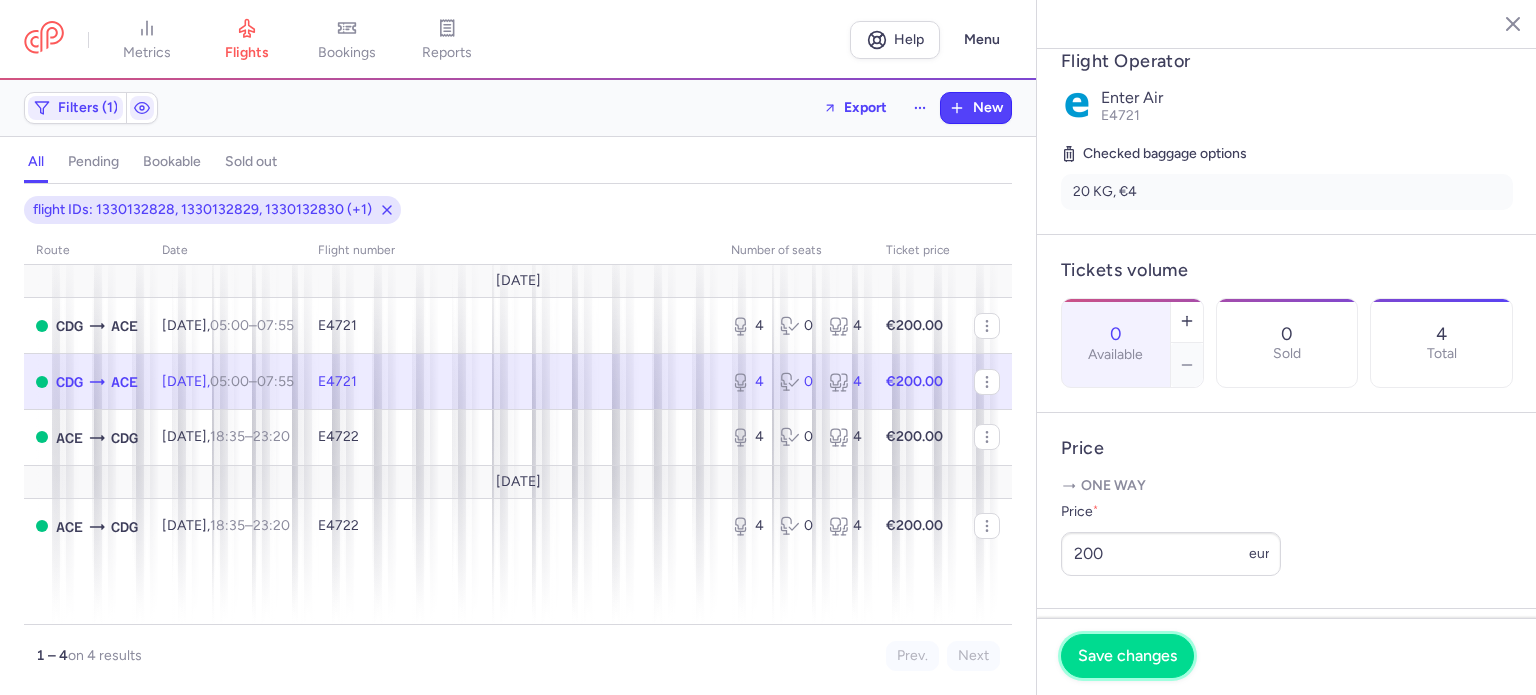 click on "Save changes" at bounding box center [1127, 656] 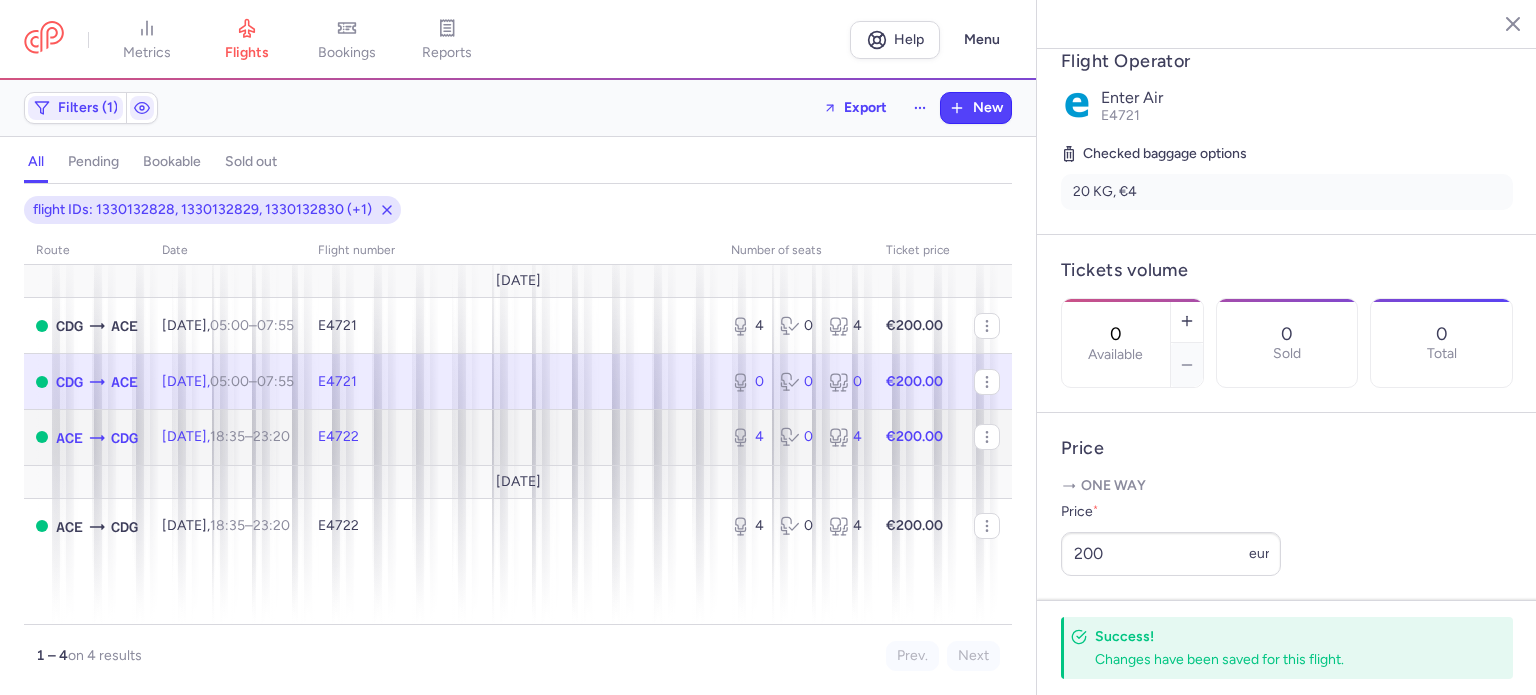 click 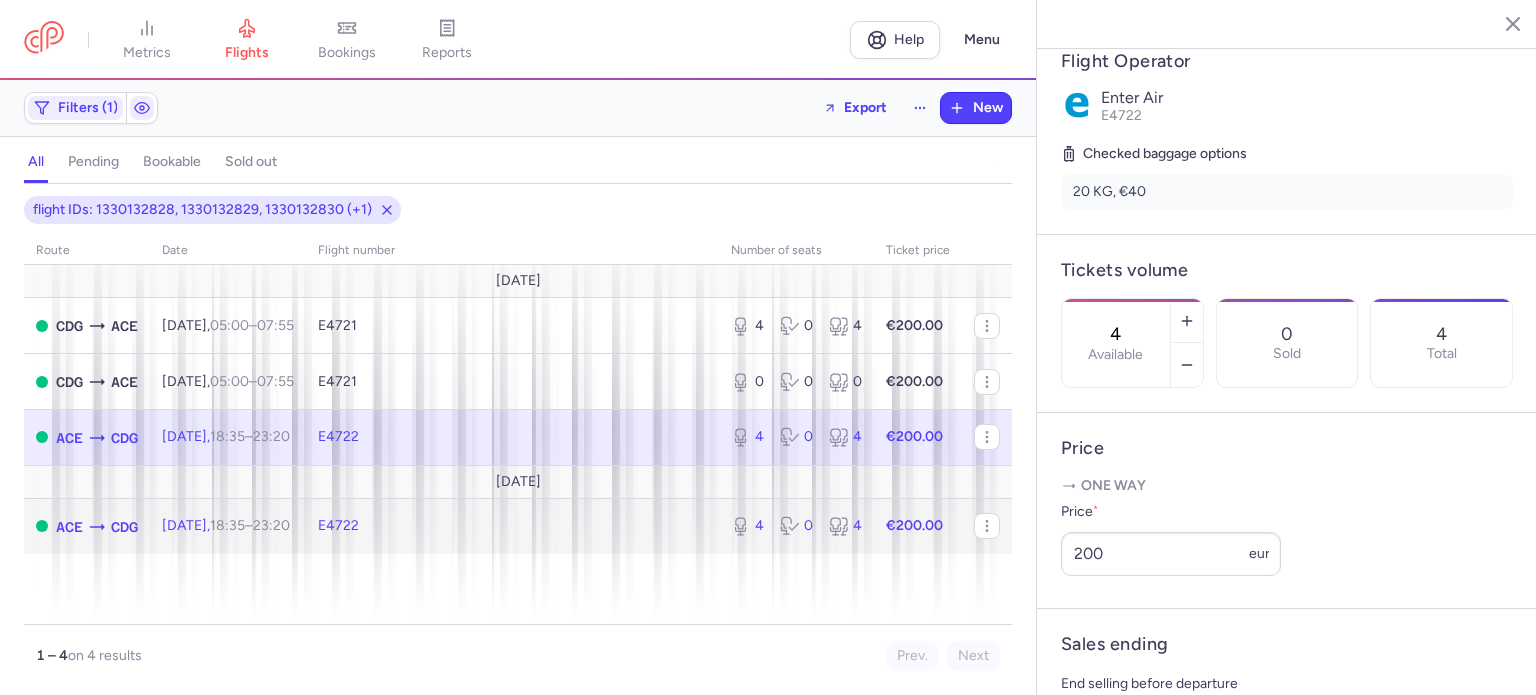 click on "4 0 4" 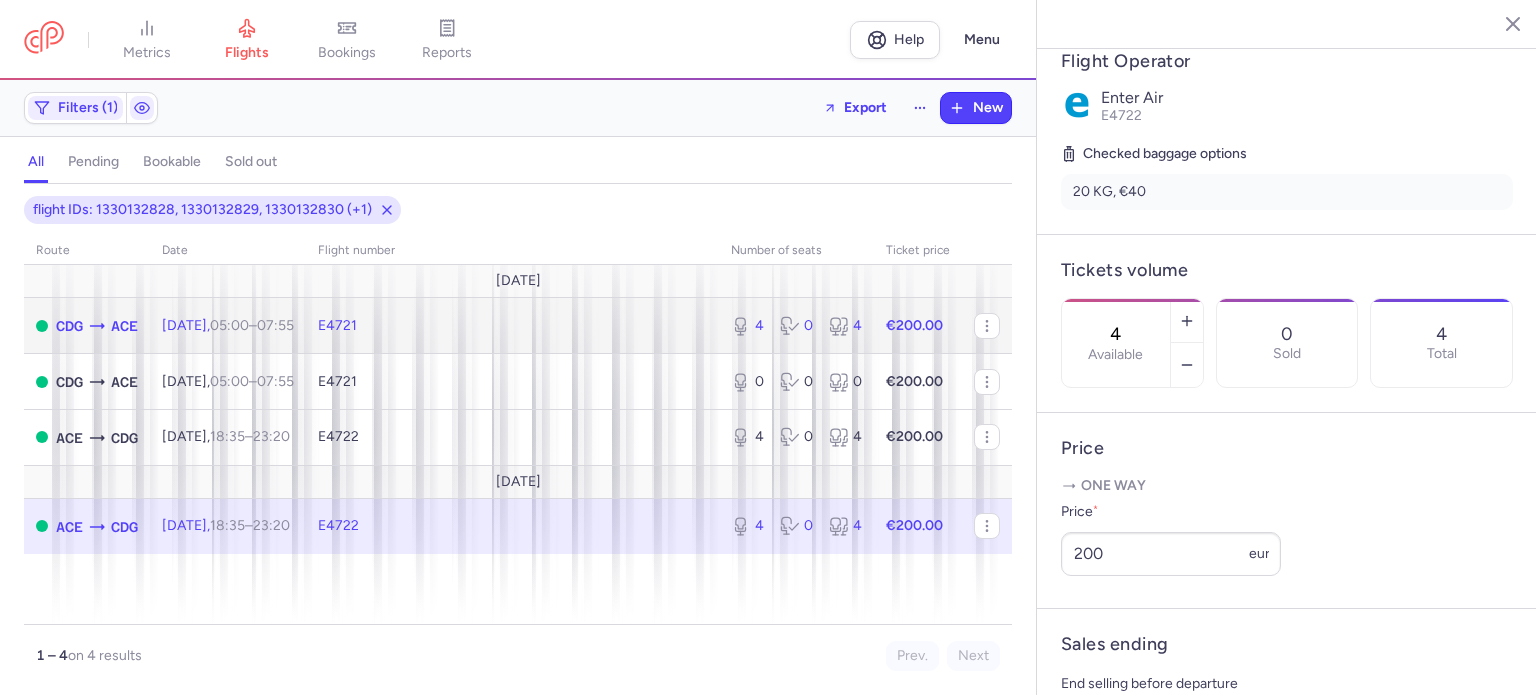click on "4 0 4" 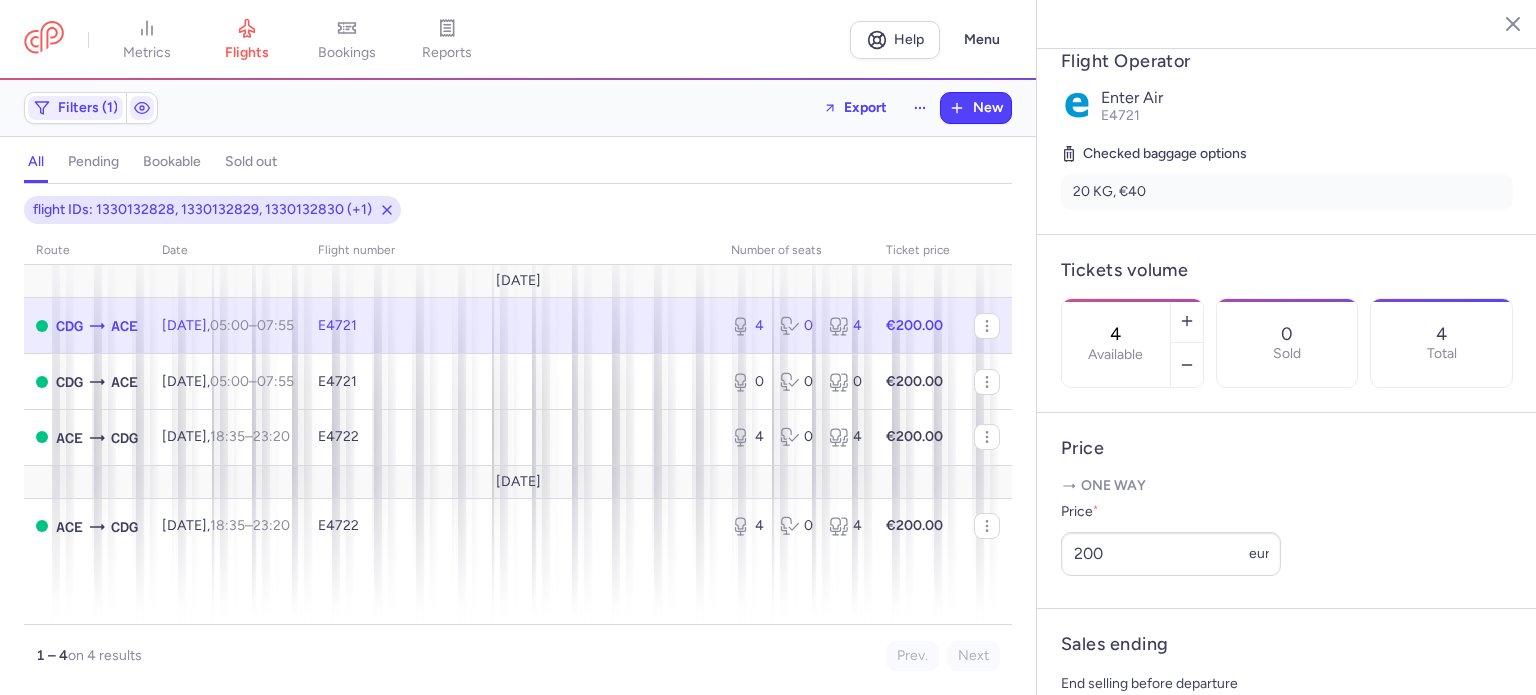 click 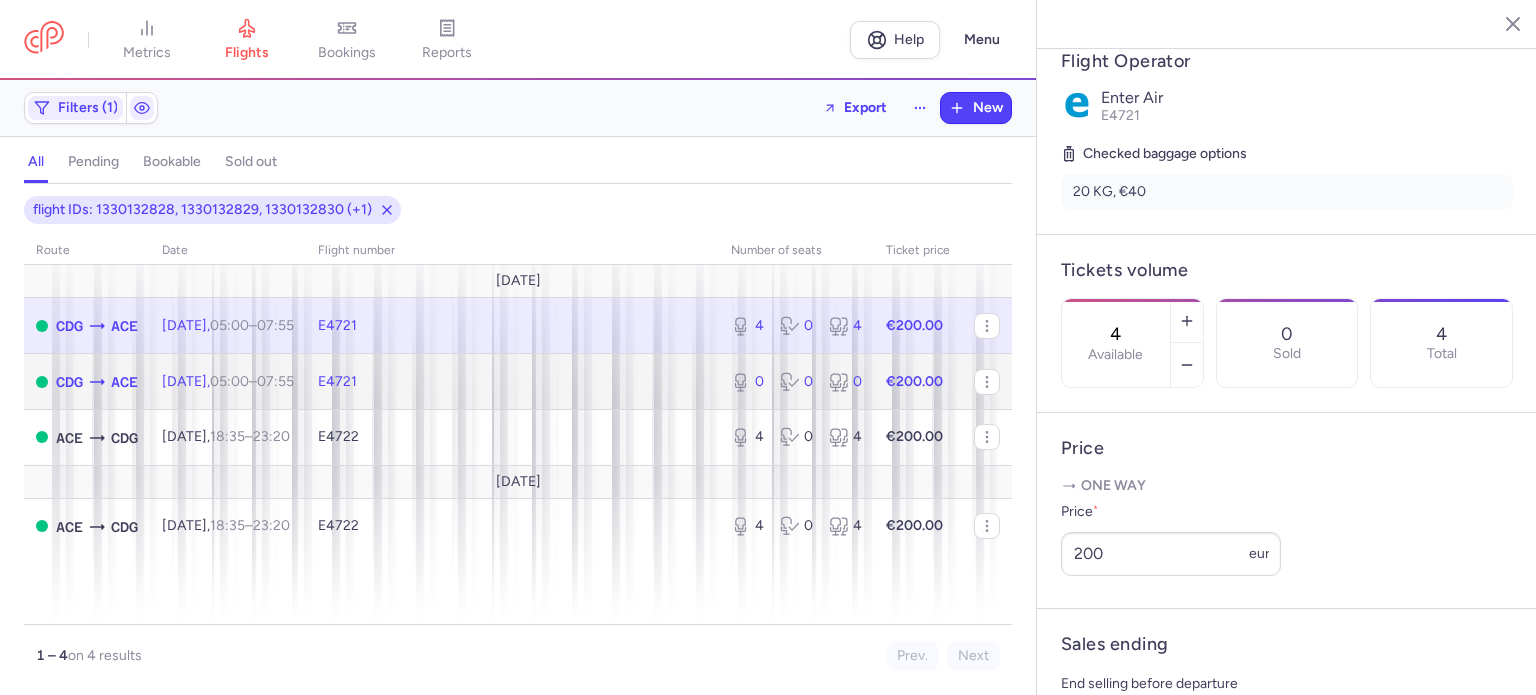 click on "0" at bounding box center (845, 382) 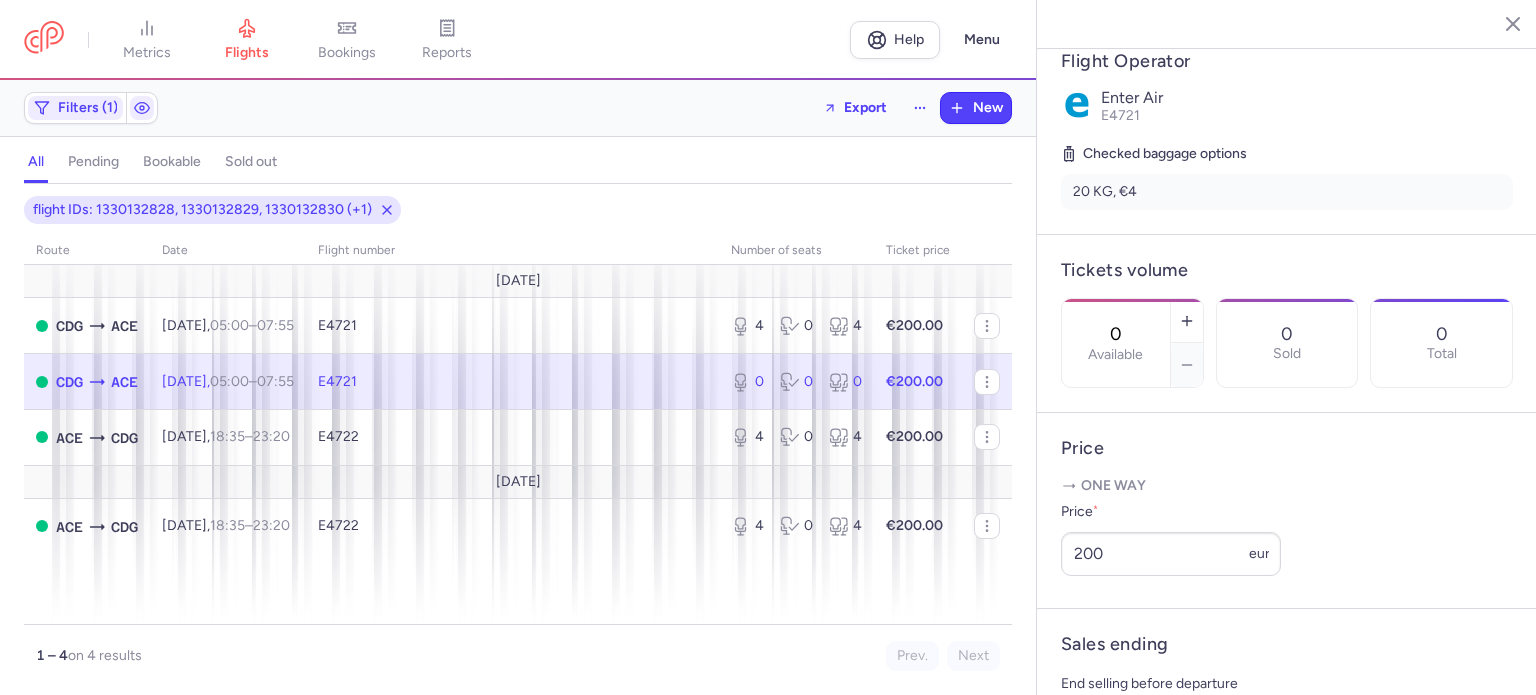 click on "€200.00" 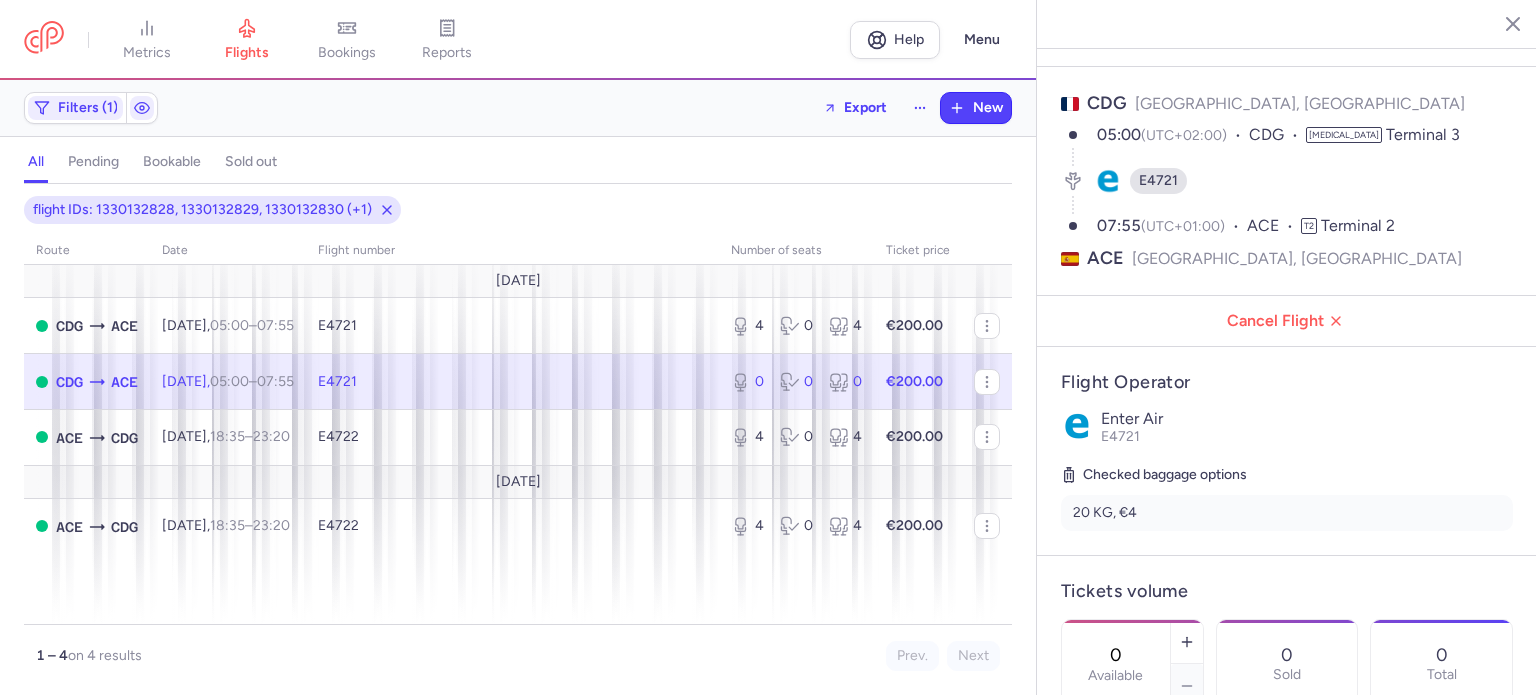 scroll, scrollTop: 0, scrollLeft: 0, axis: both 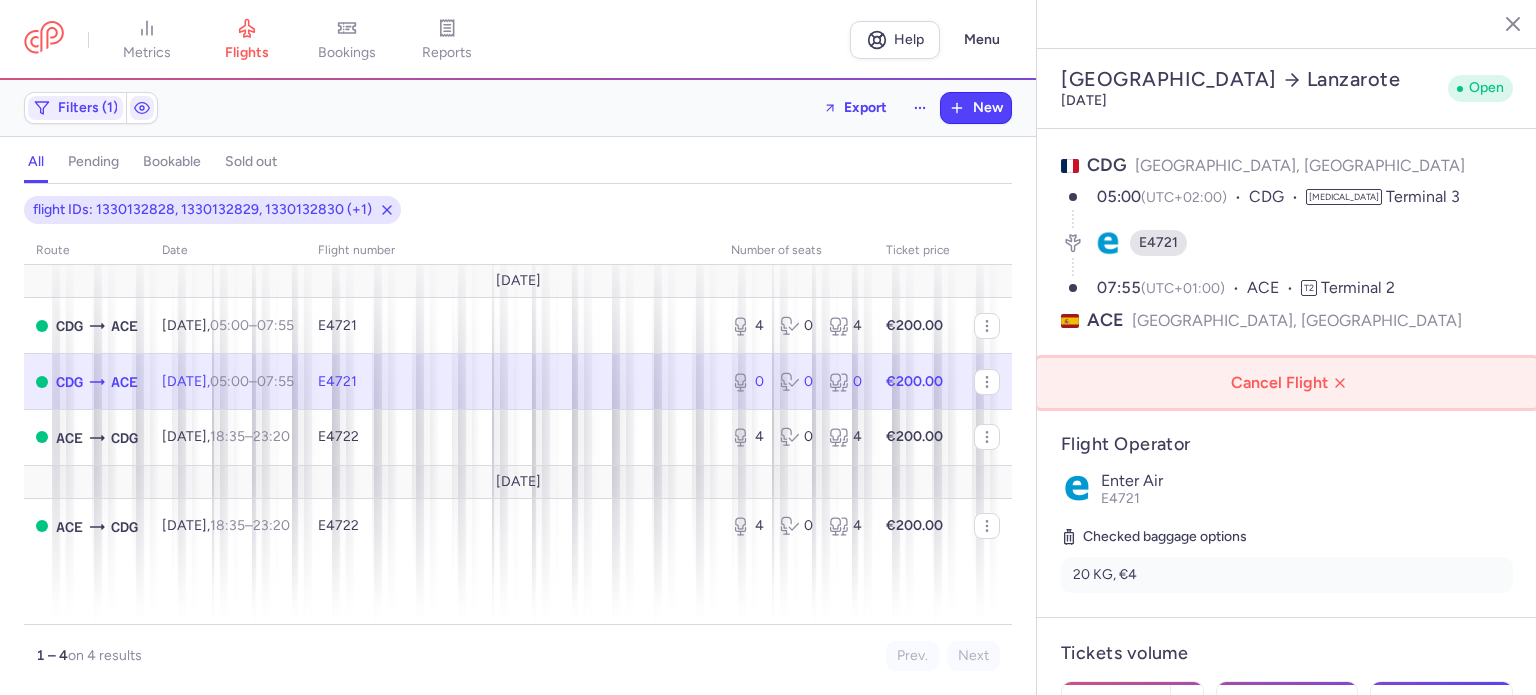 click on "Cancel Flight" at bounding box center (1291, 383) 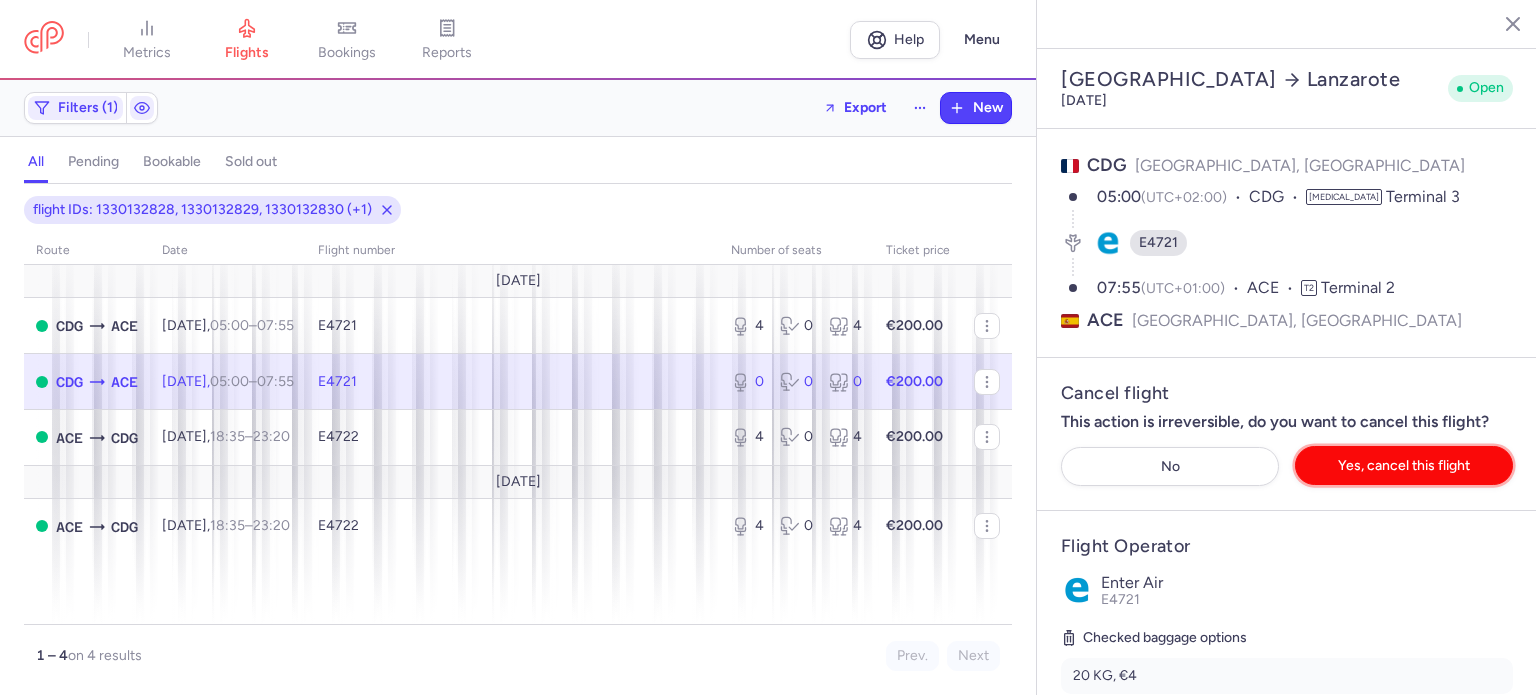 click on "Yes, cancel this flight" at bounding box center (1404, 465) 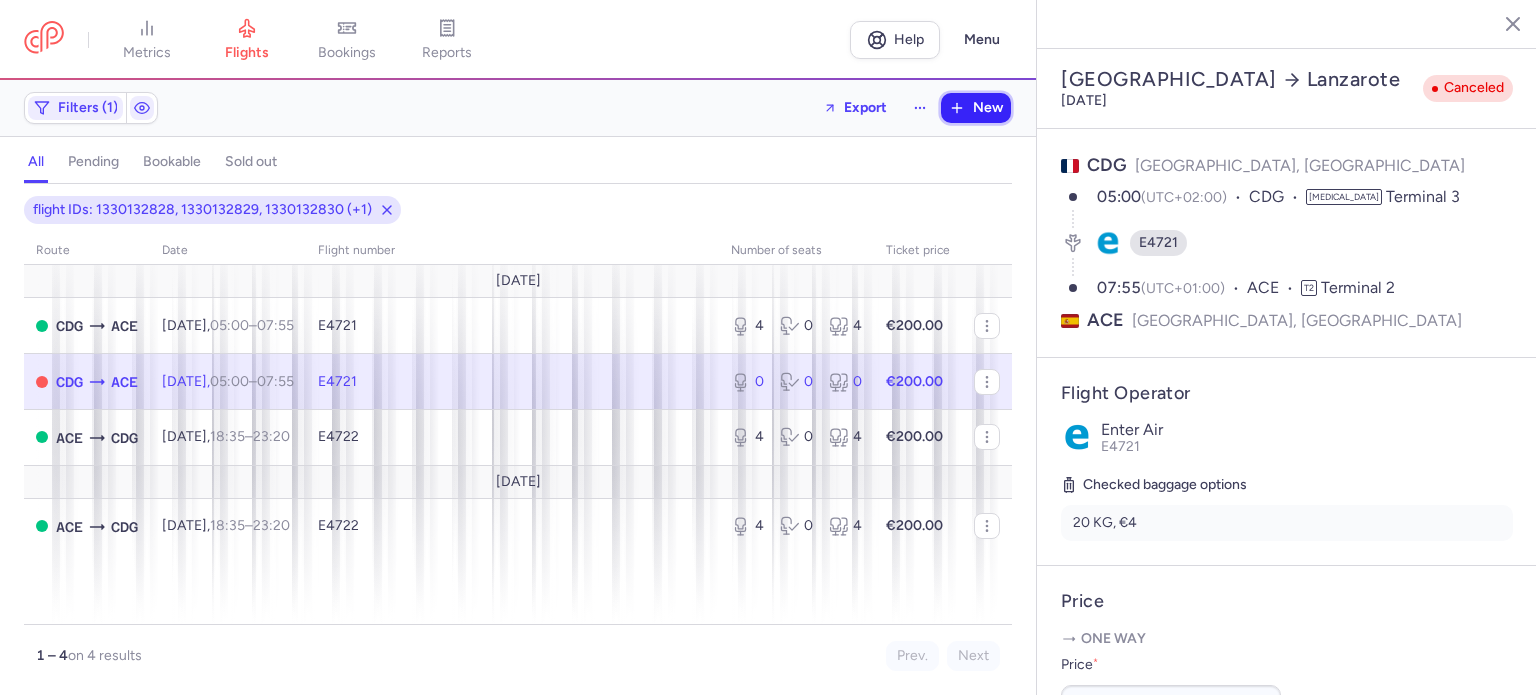 click on "New" at bounding box center [988, 108] 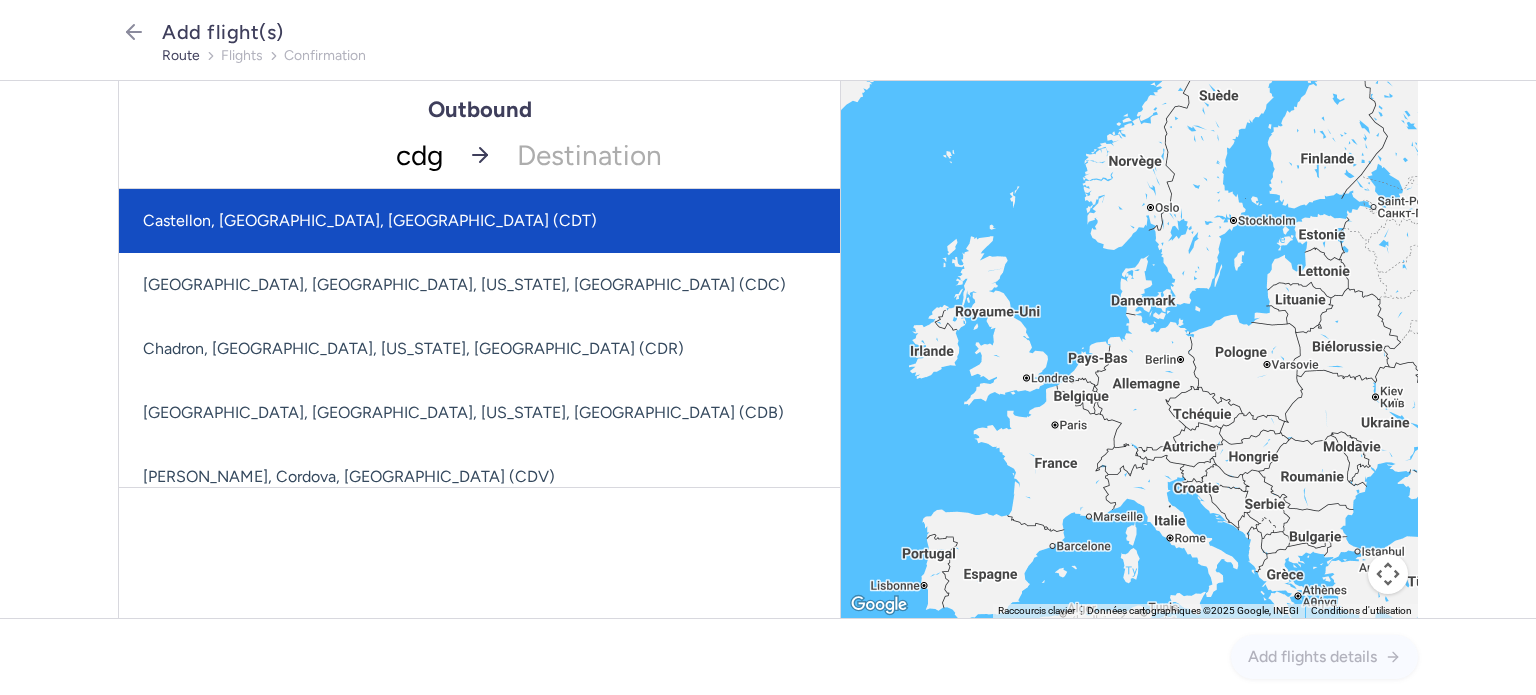 drag, startPoint x: 373, startPoint y: 216, endPoint x: 388, endPoint y: 207, distance: 17.492855 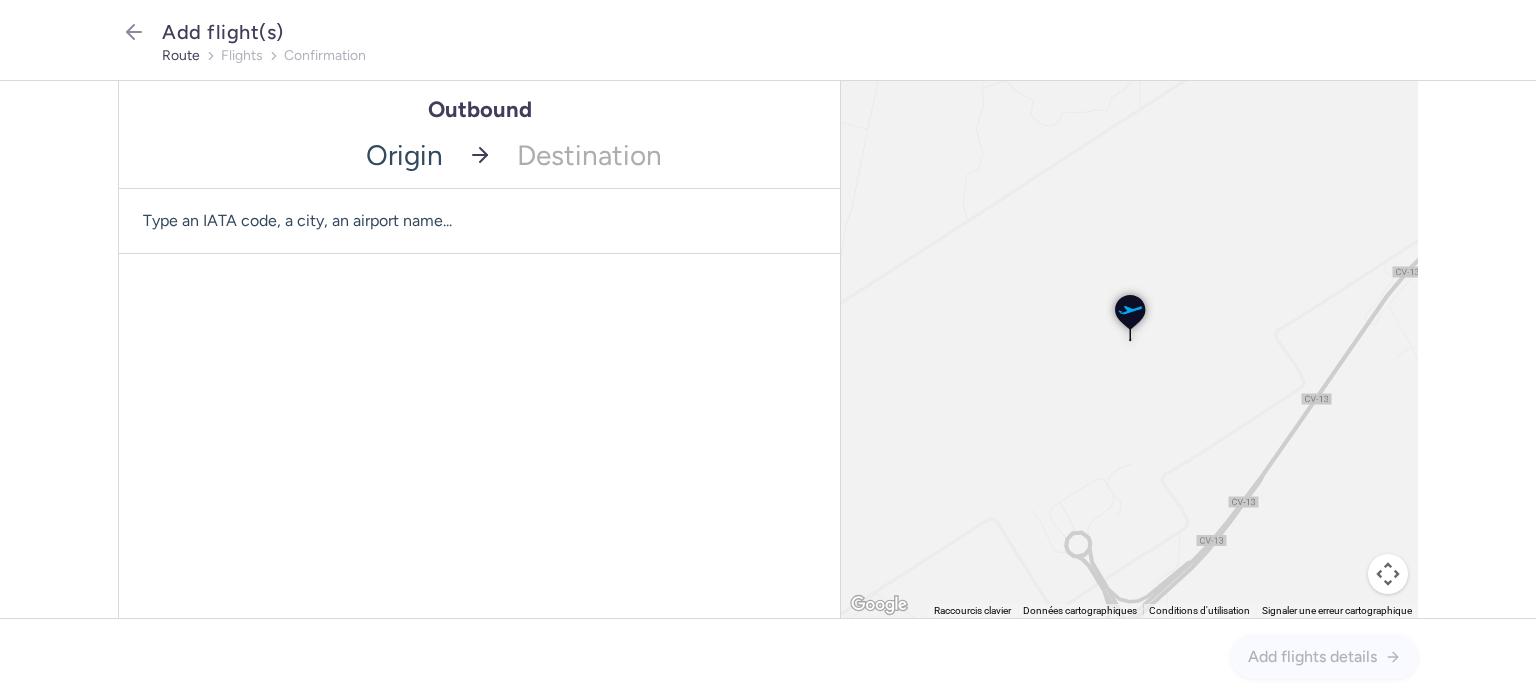 drag, startPoint x: 443, startPoint y: 159, endPoint x: 339, endPoint y: 147, distance: 104.69002 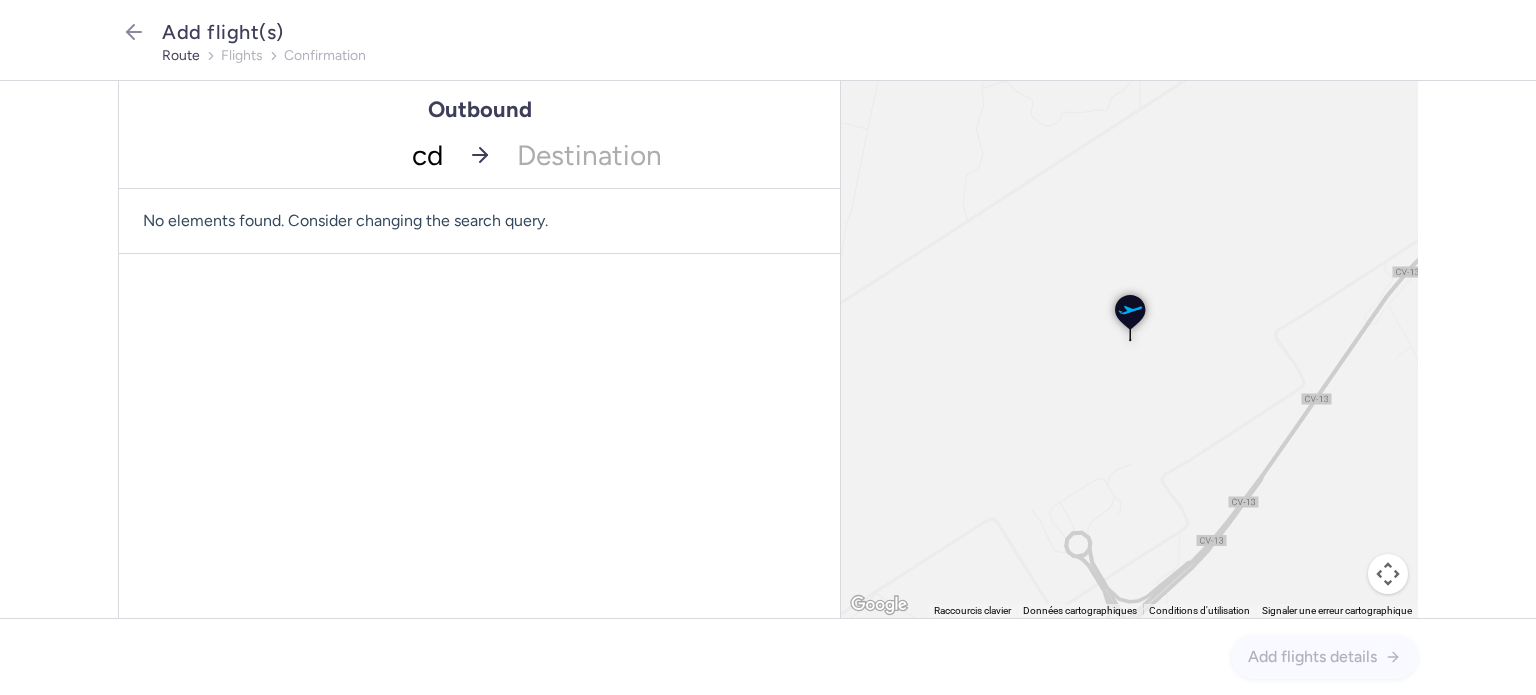 type on "cdg" 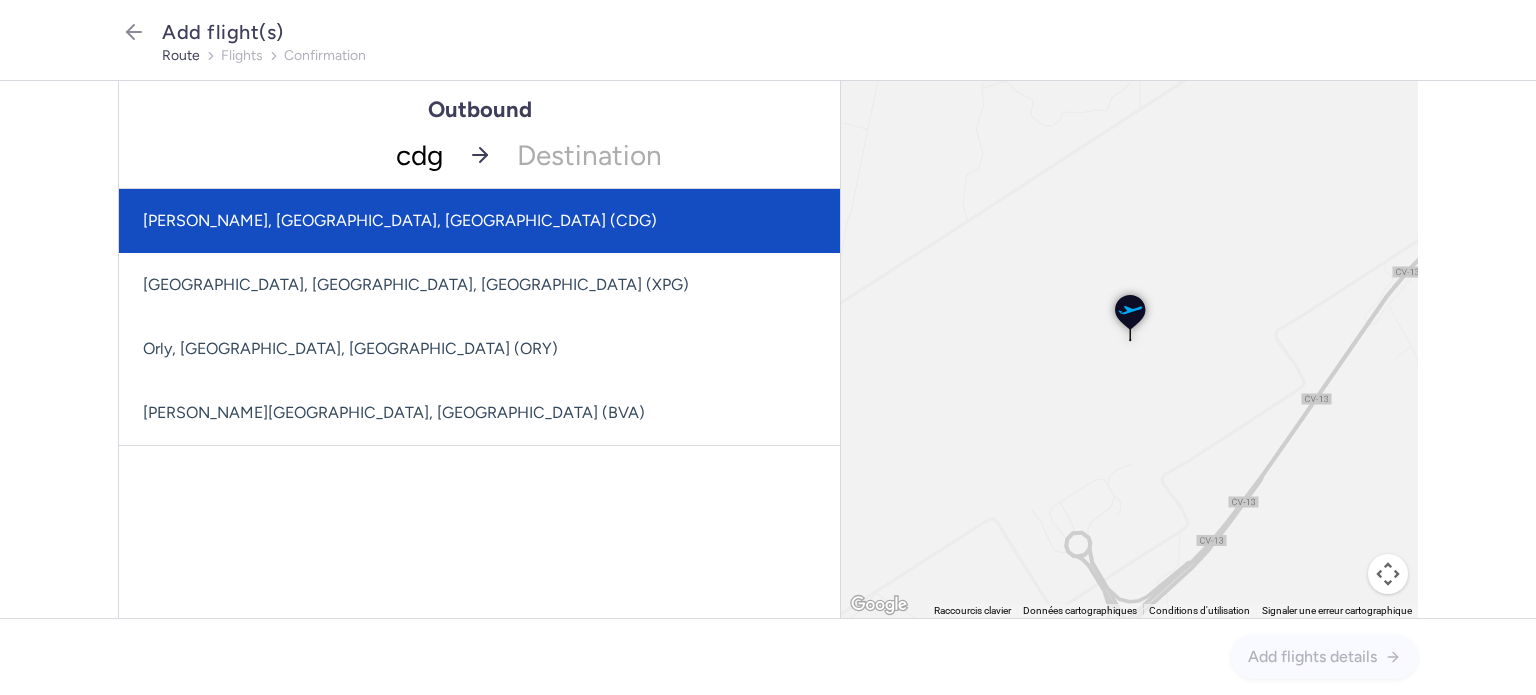 click on "Charles De Gaulle, Paris, France (CDG)" 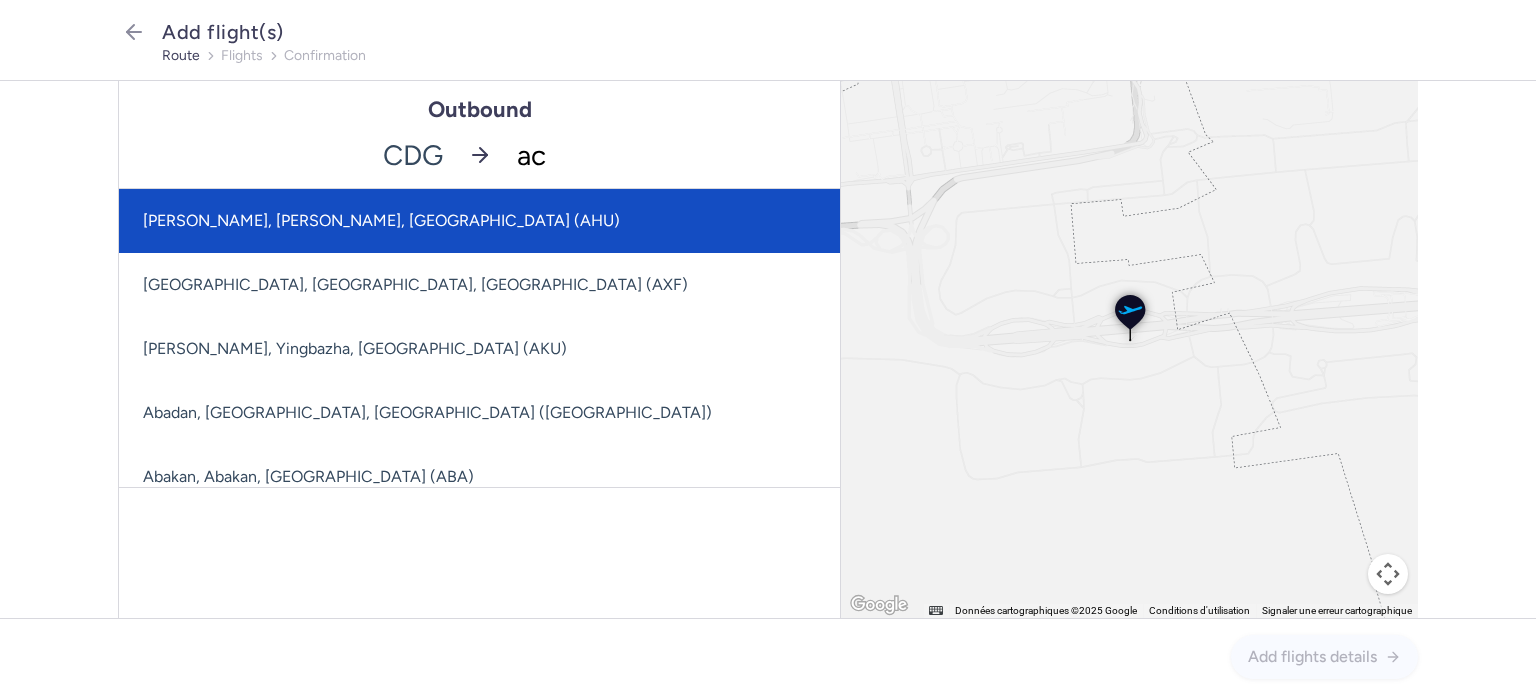 type on "ace" 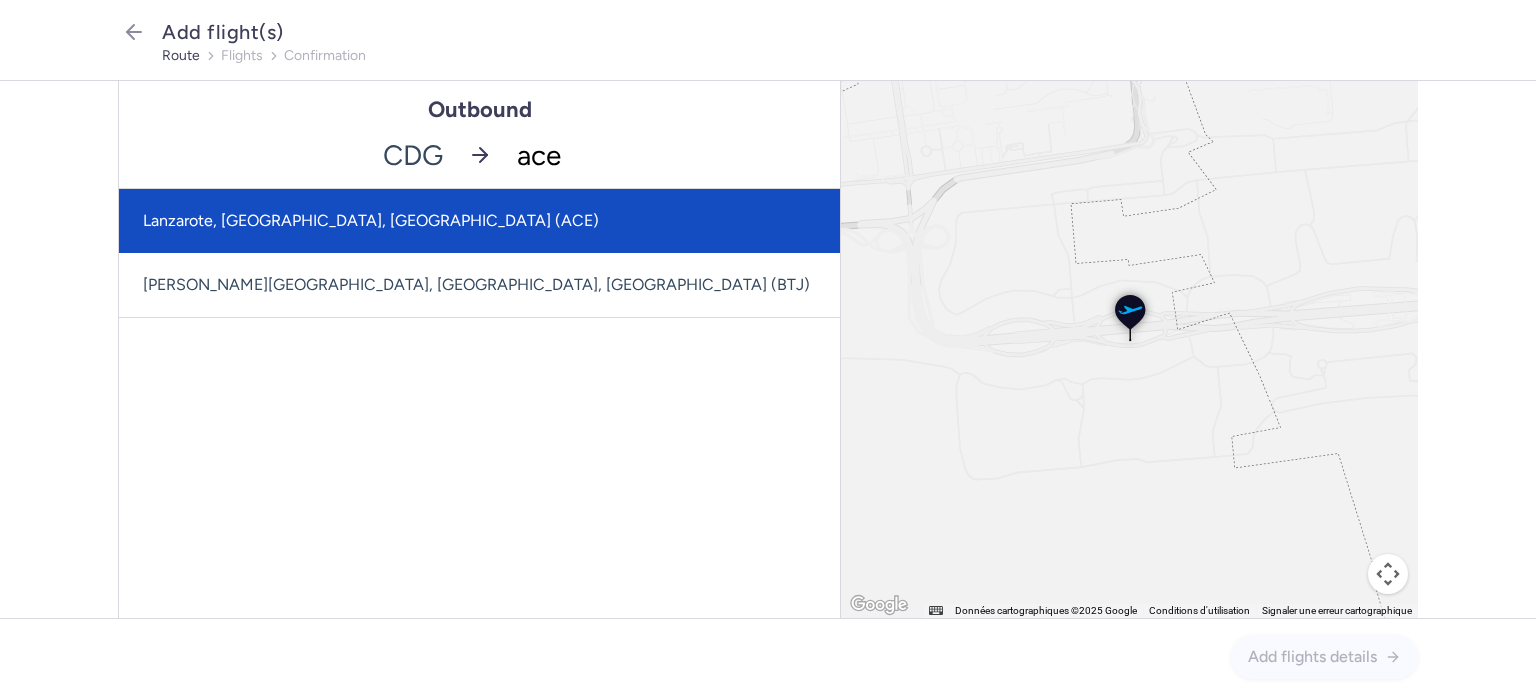 click on "Lanzarote, Lanzarote, Spain (ACE)" at bounding box center (479, 221) 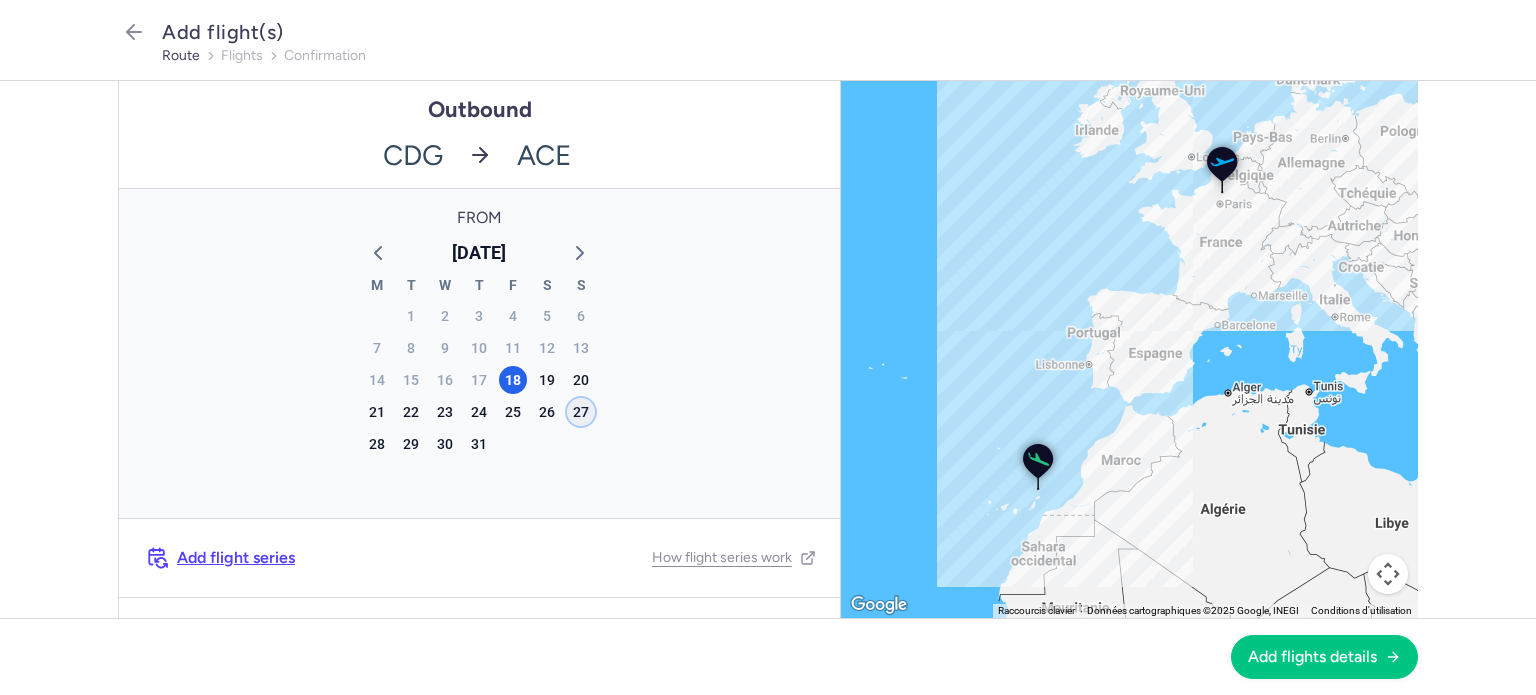 click on "27" 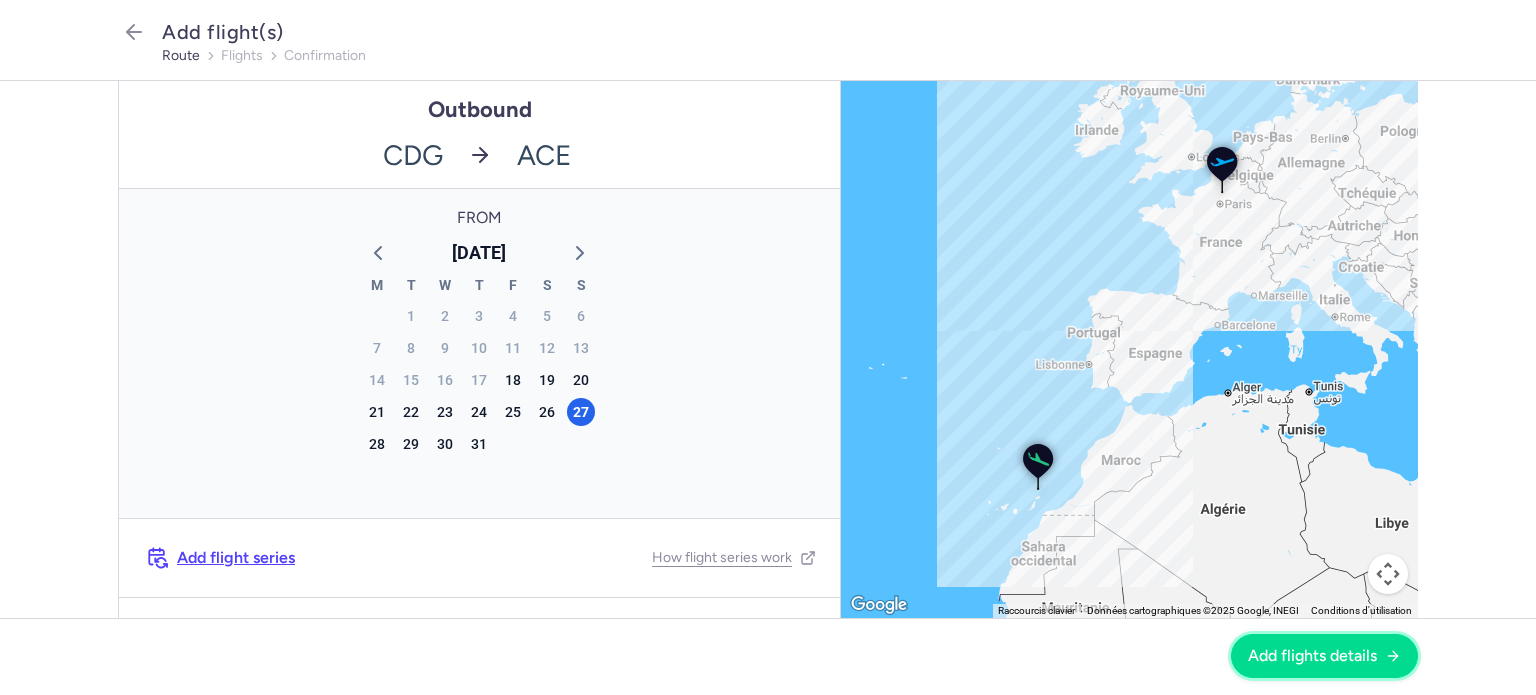 click on "Add flights details" at bounding box center [1312, 656] 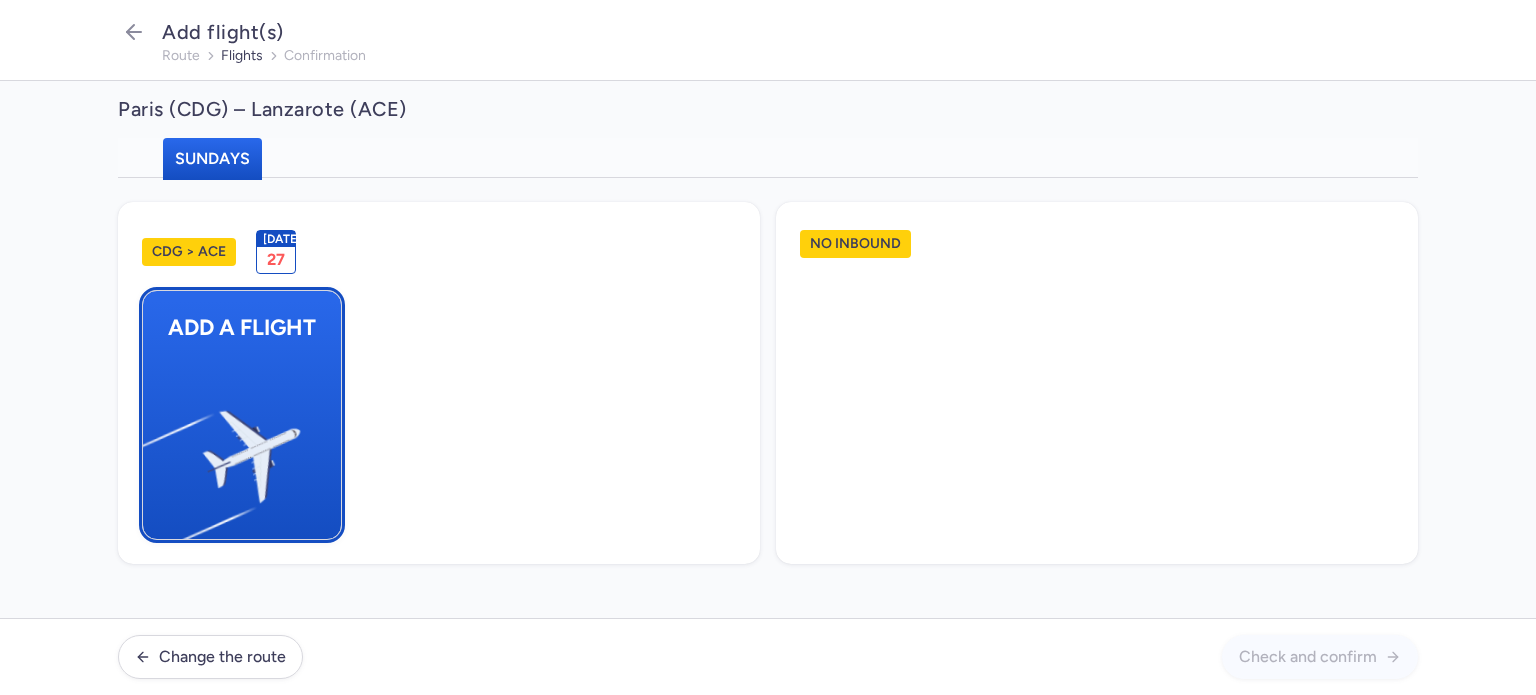 click on "Add a flight" at bounding box center [242, 327] 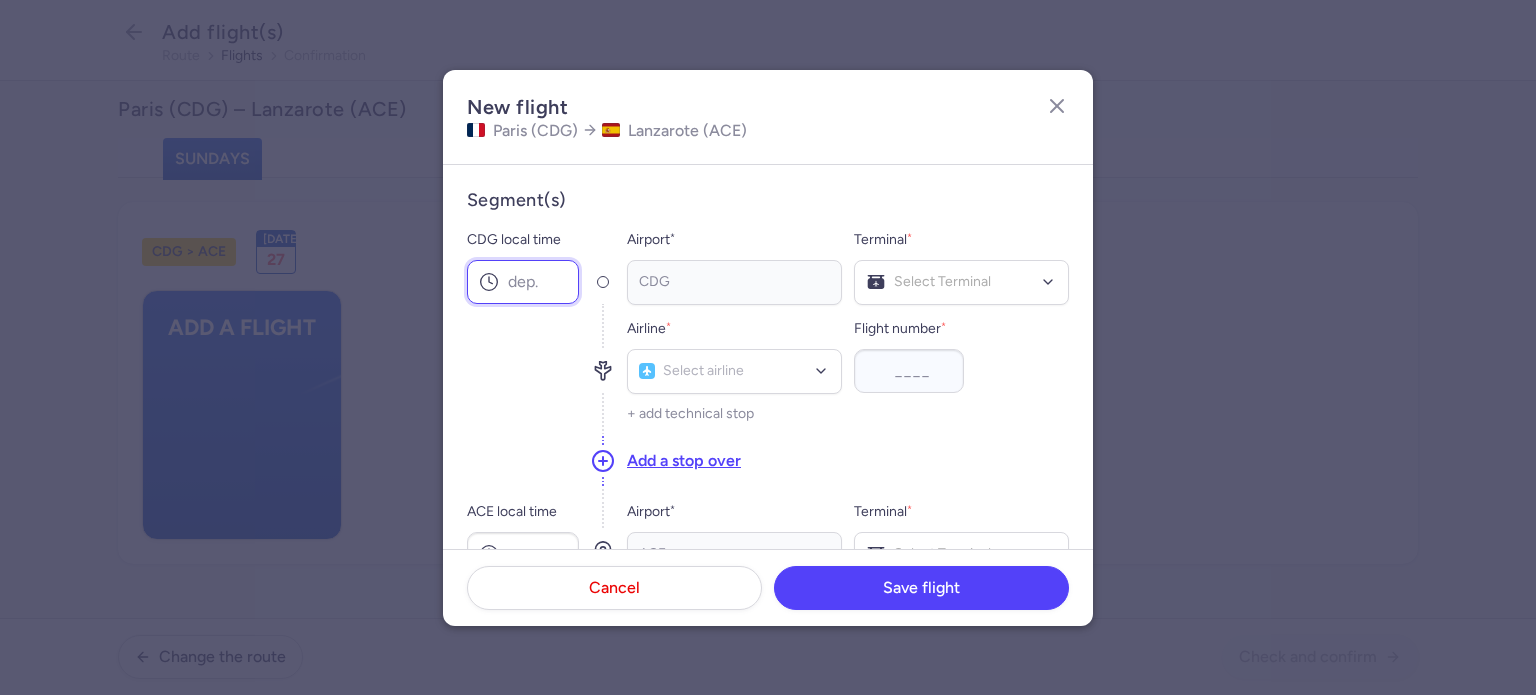 click on "CDG local time" at bounding box center (523, 282) 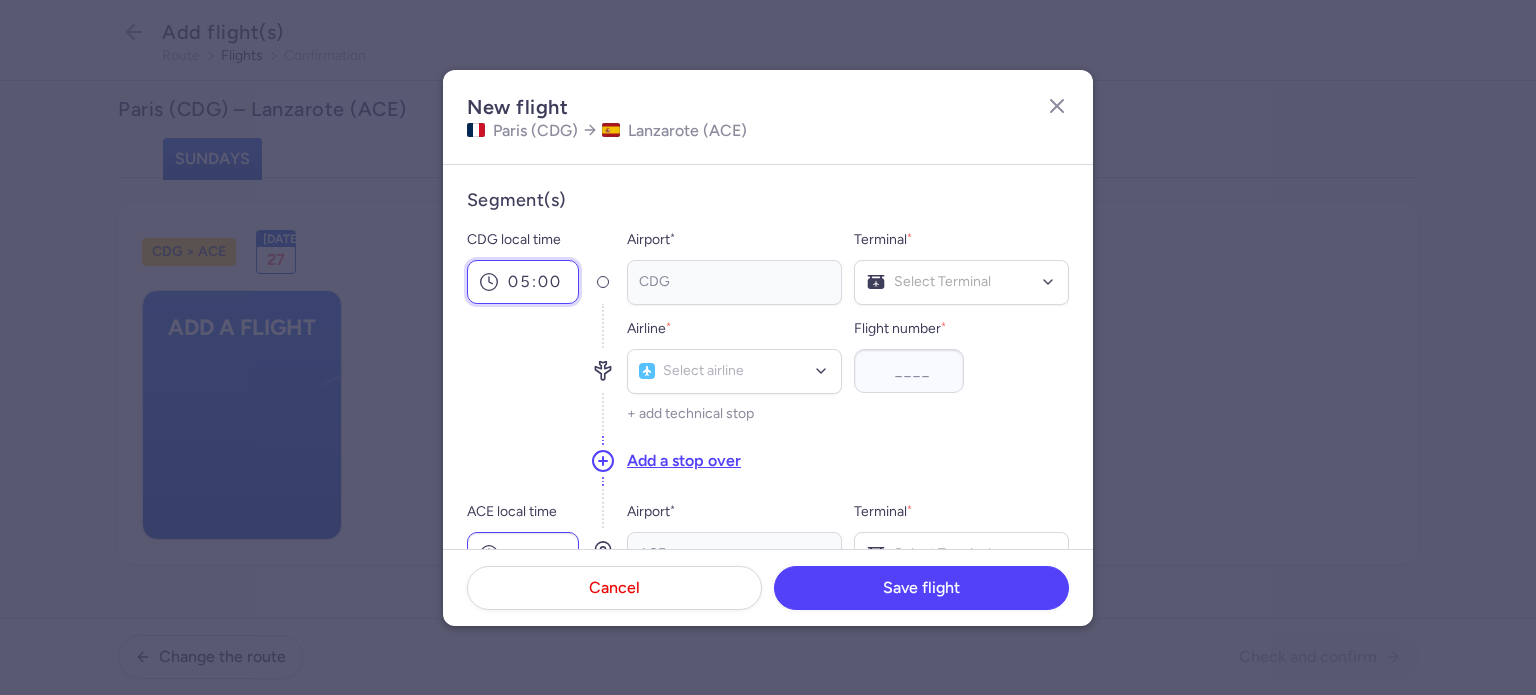 type on "05:00" 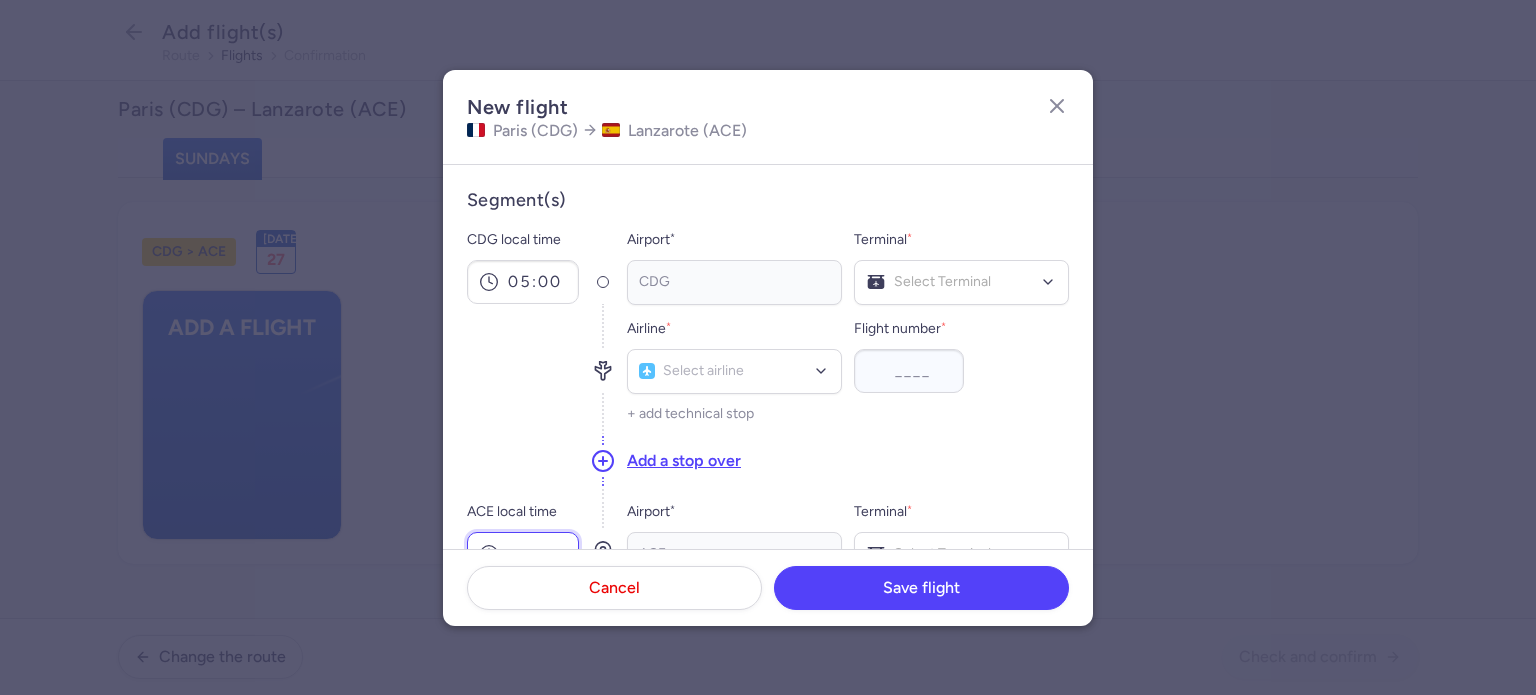 click on "ACE local time" at bounding box center (523, 554) 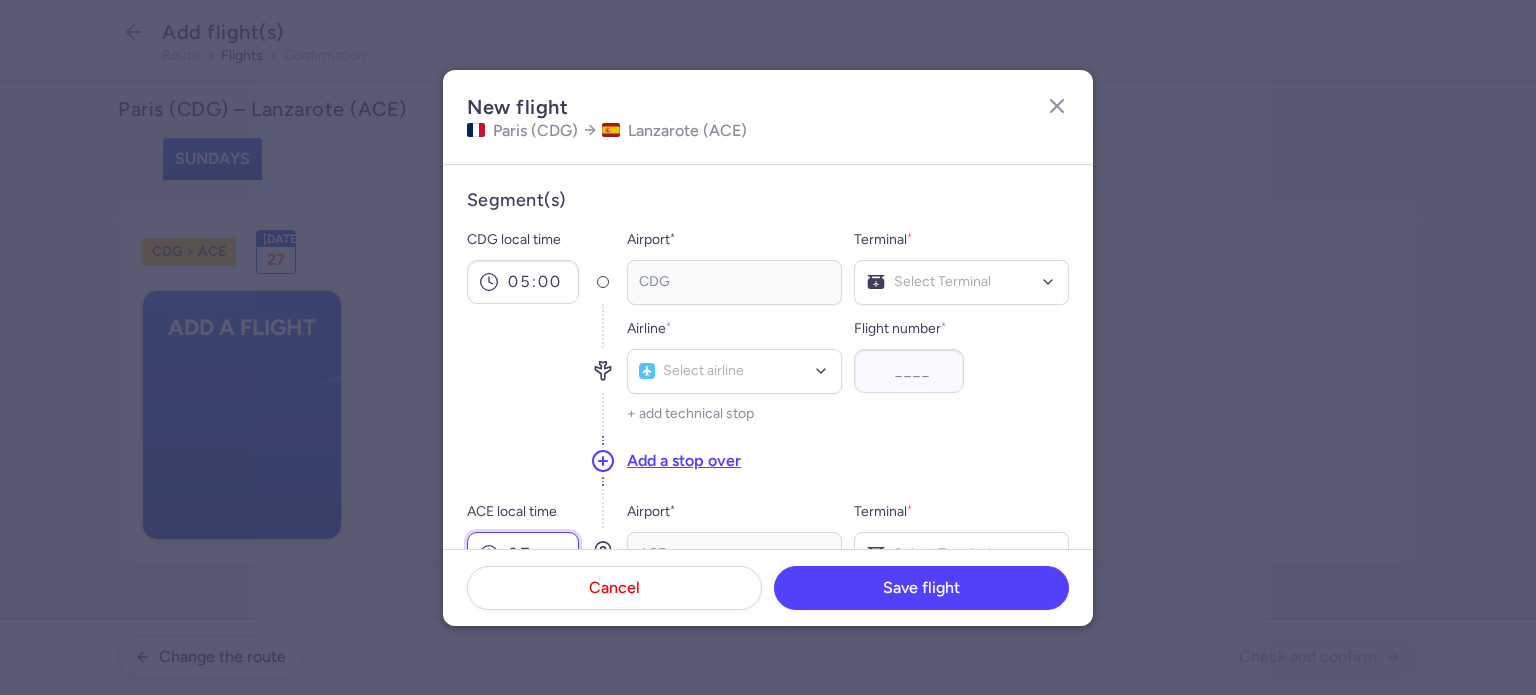 scroll, scrollTop: 13, scrollLeft: 0, axis: vertical 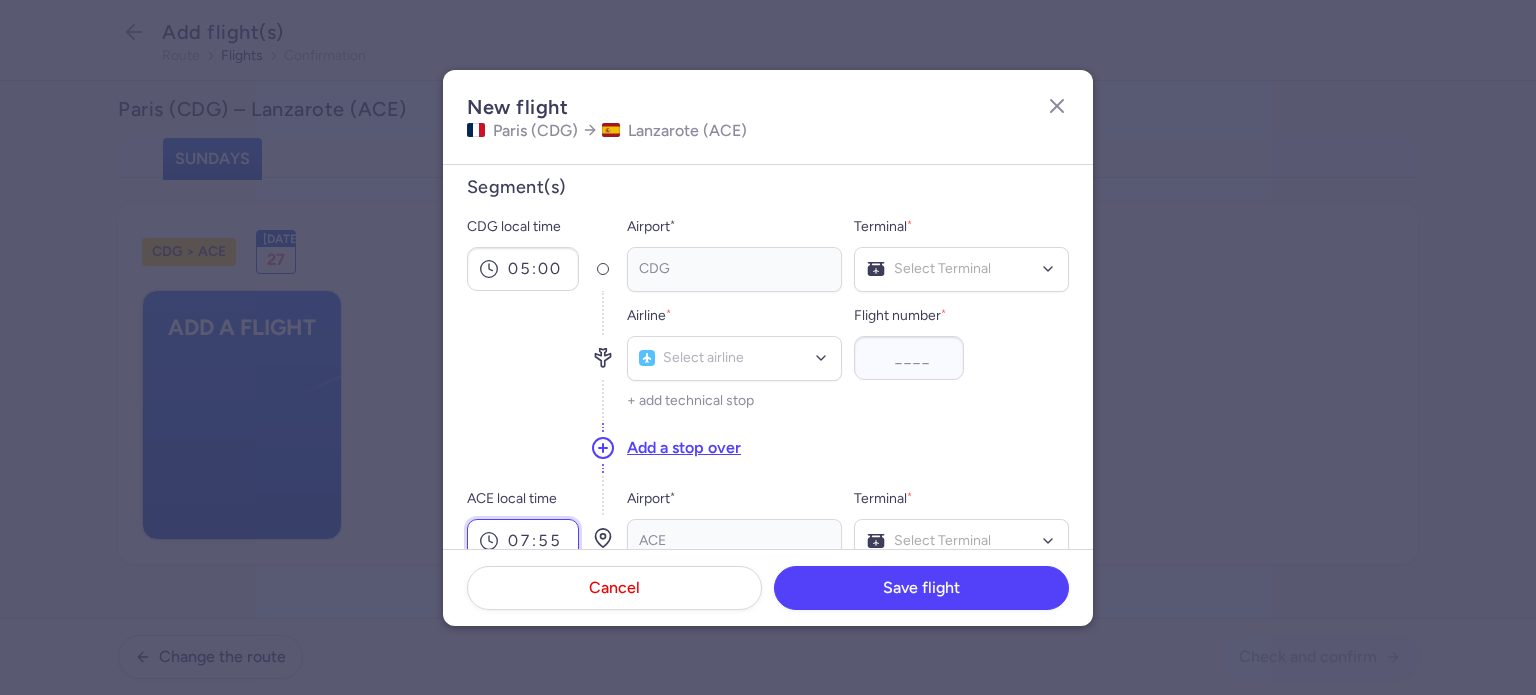 type on "07:55" 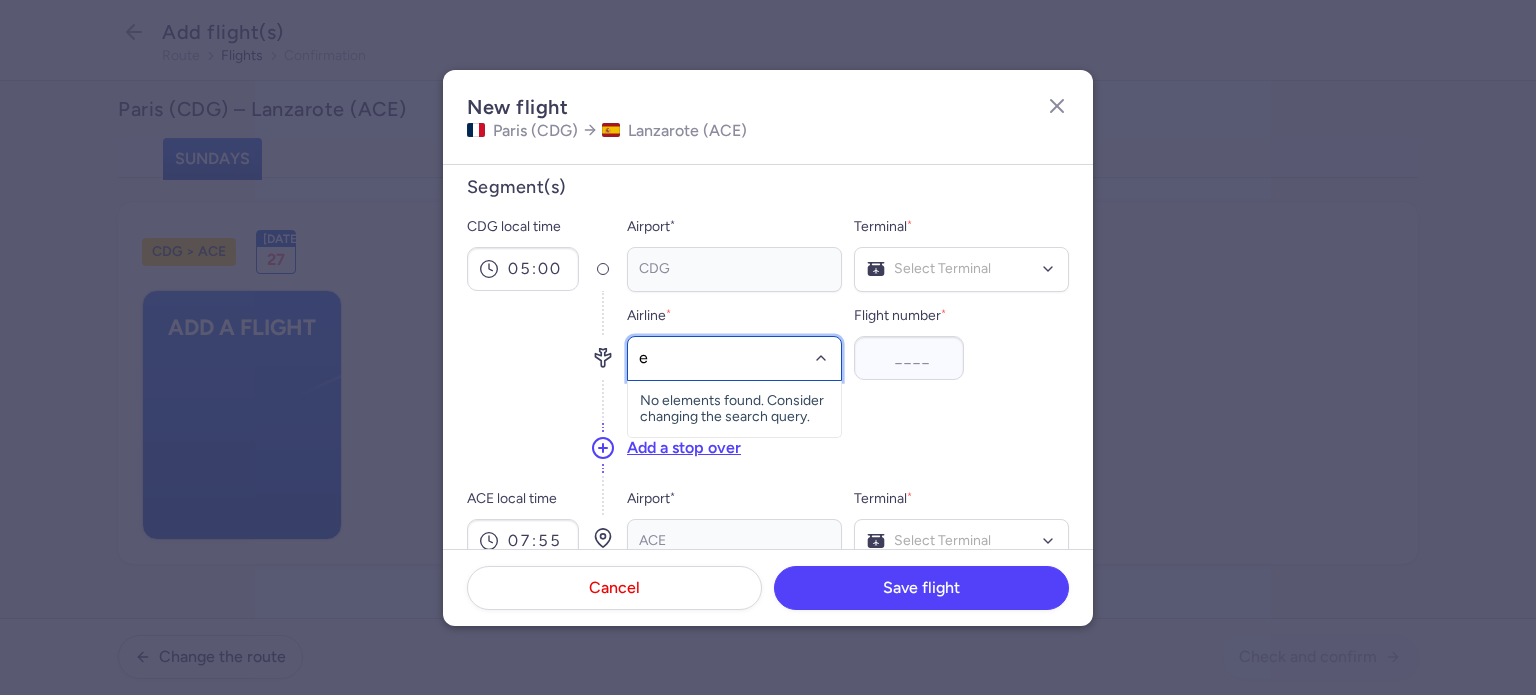 type on "e4" 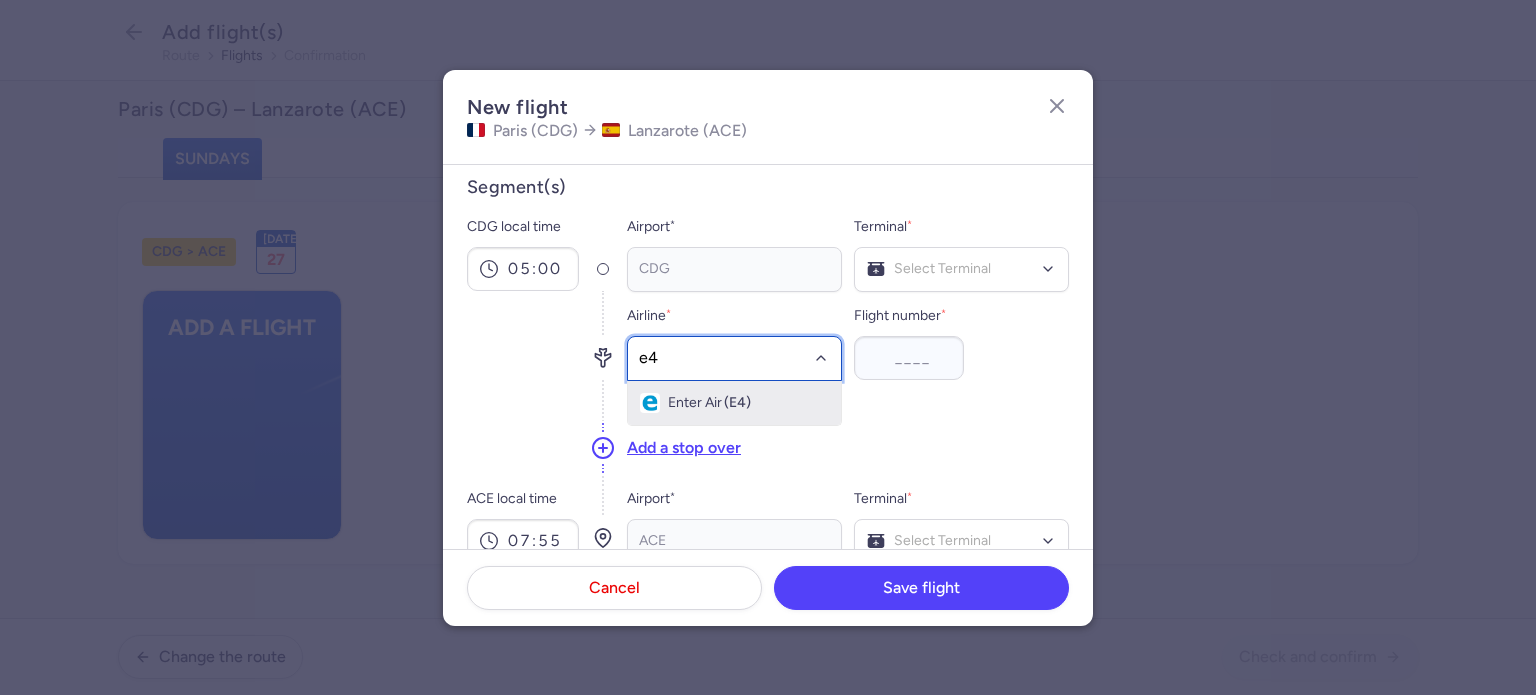 click on "Enter Air (E4)" at bounding box center (734, 403) 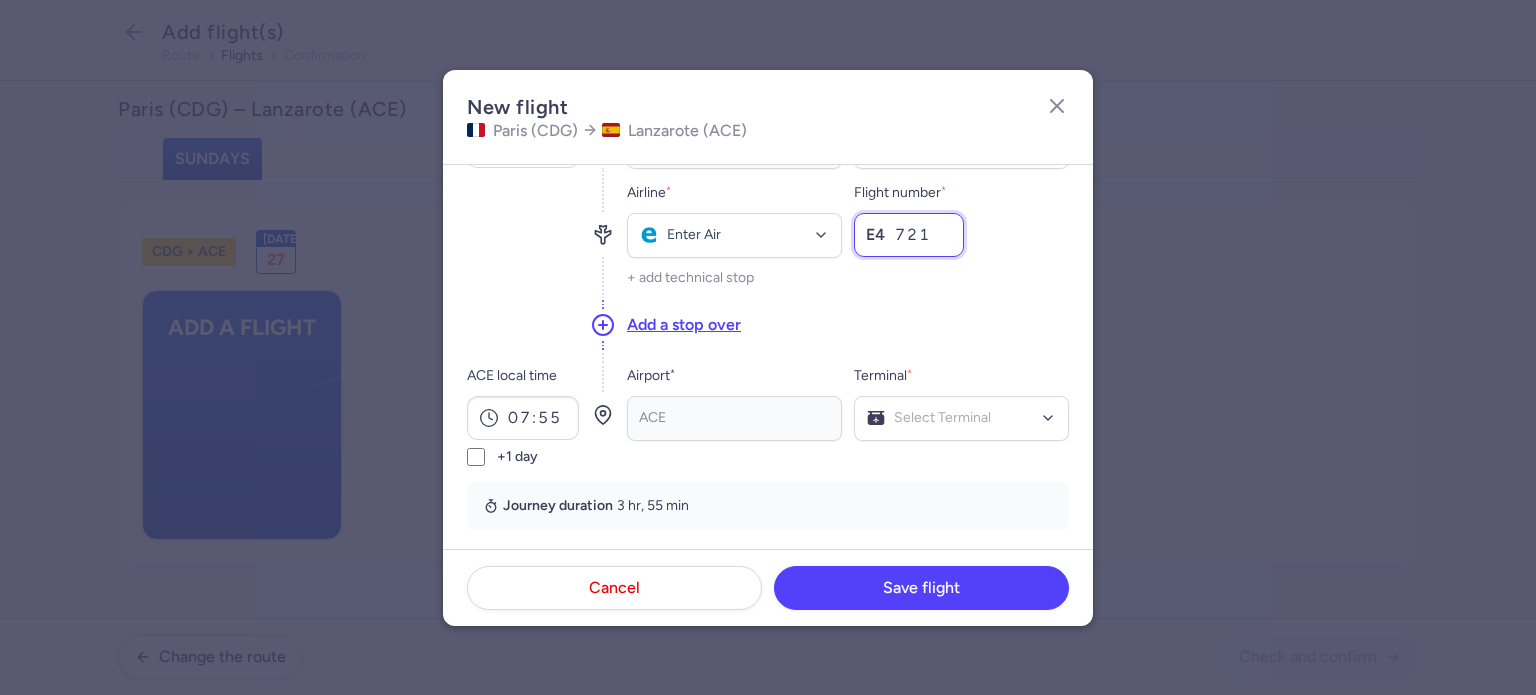 scroll, scrollTop: 313, scrollLeft: 0, axis: vertical 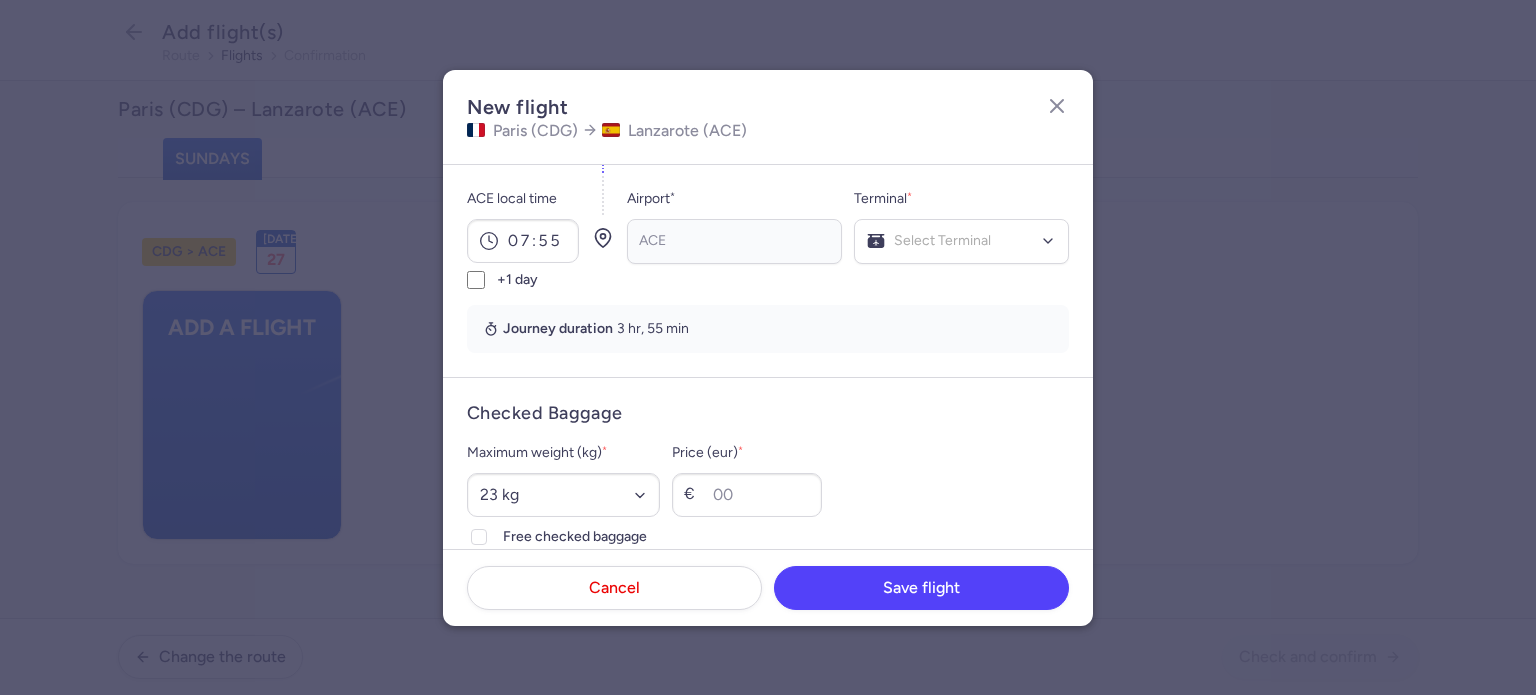 type on "721" 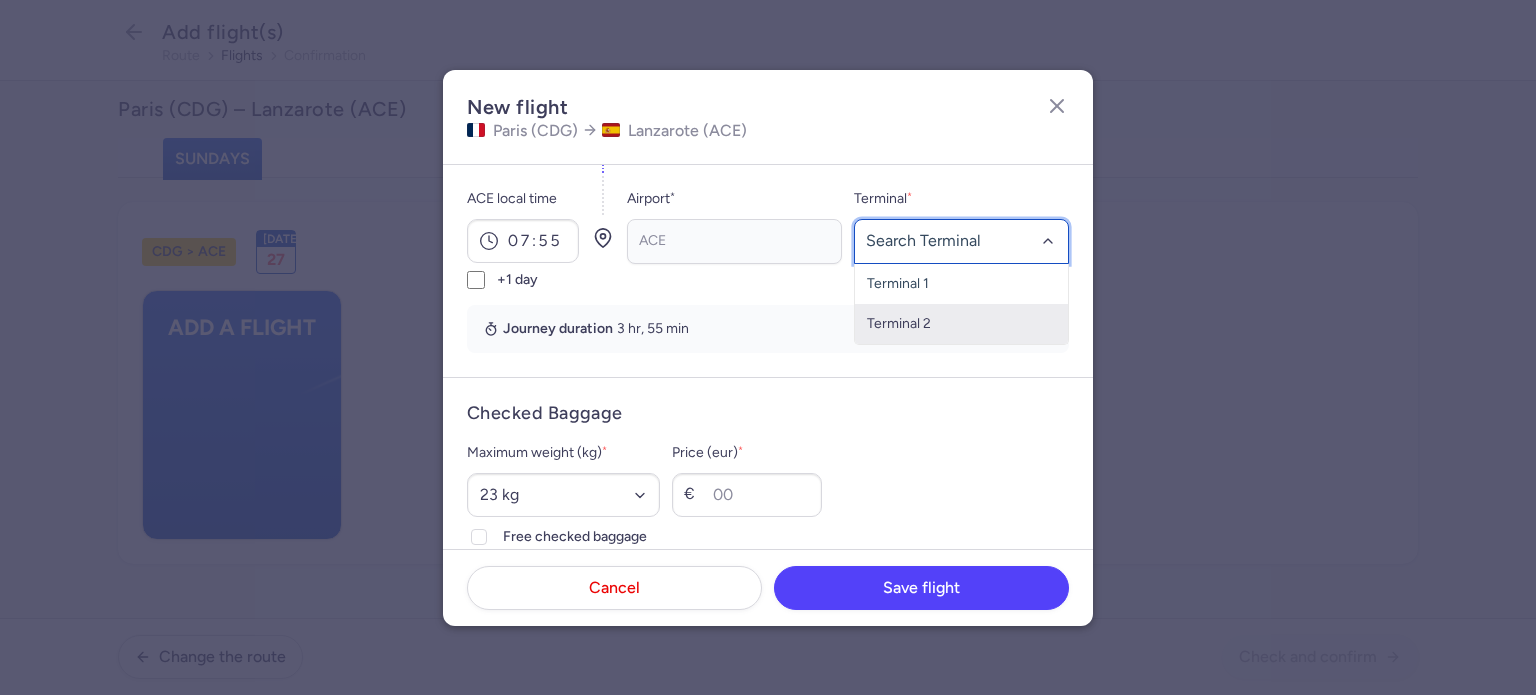 click on "Terminal 2" at bounding box center (961, 324) 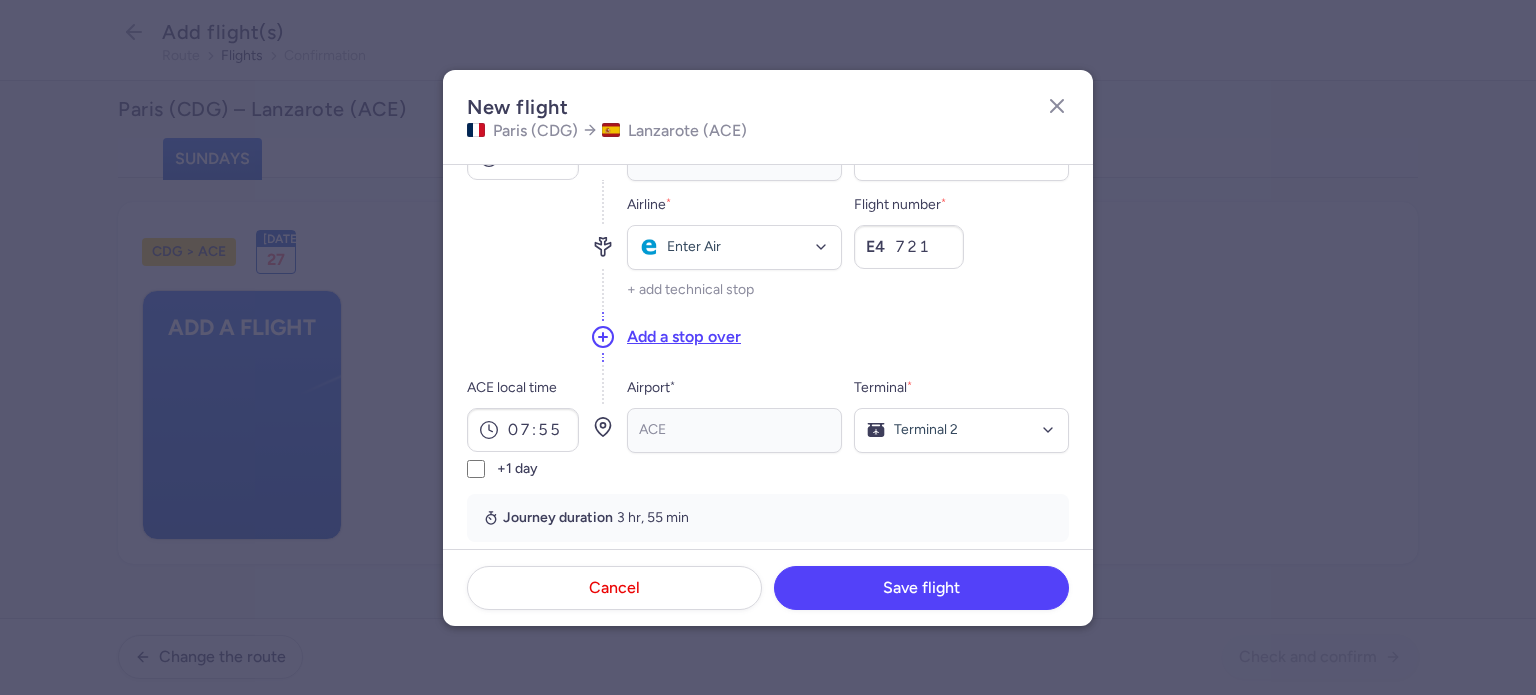 scroll, scrollTop: 0, scrollLeft: 0, axis: both 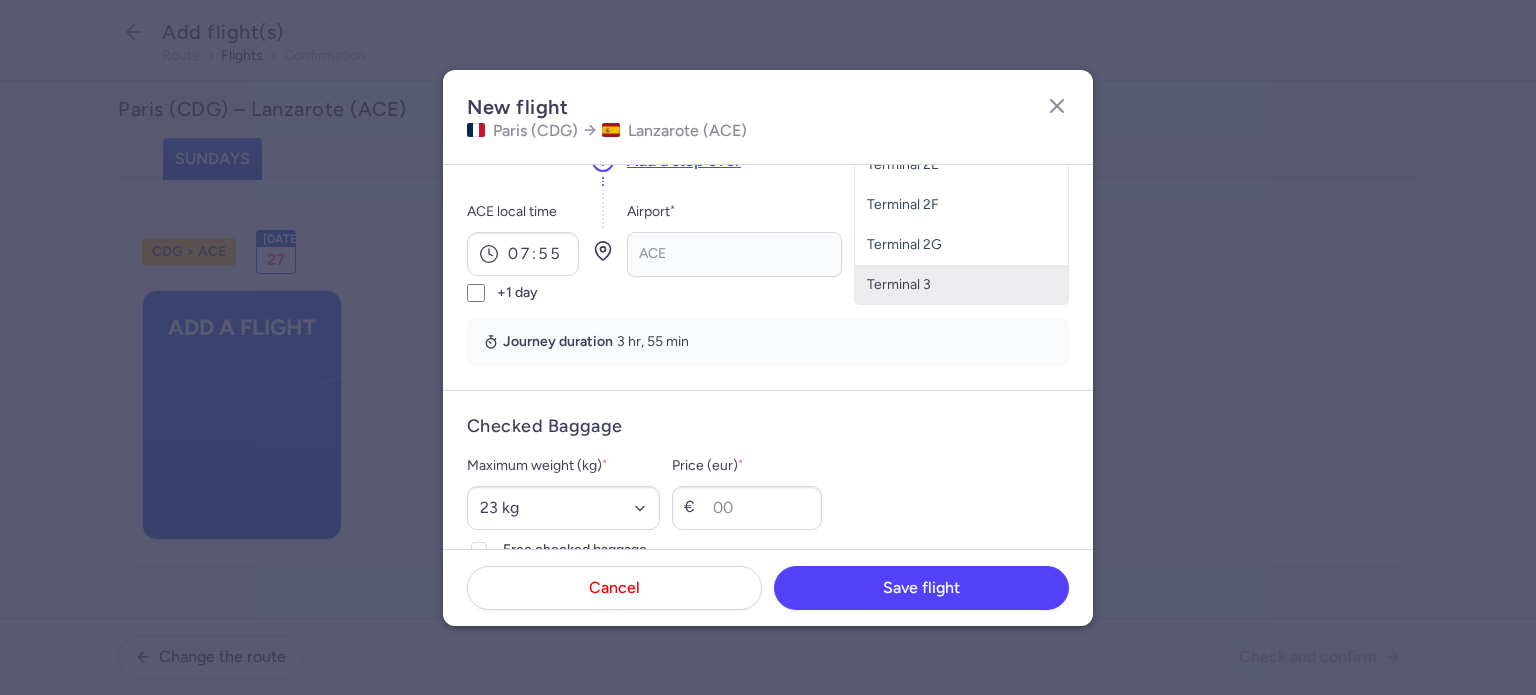 click on "Terminal 3" 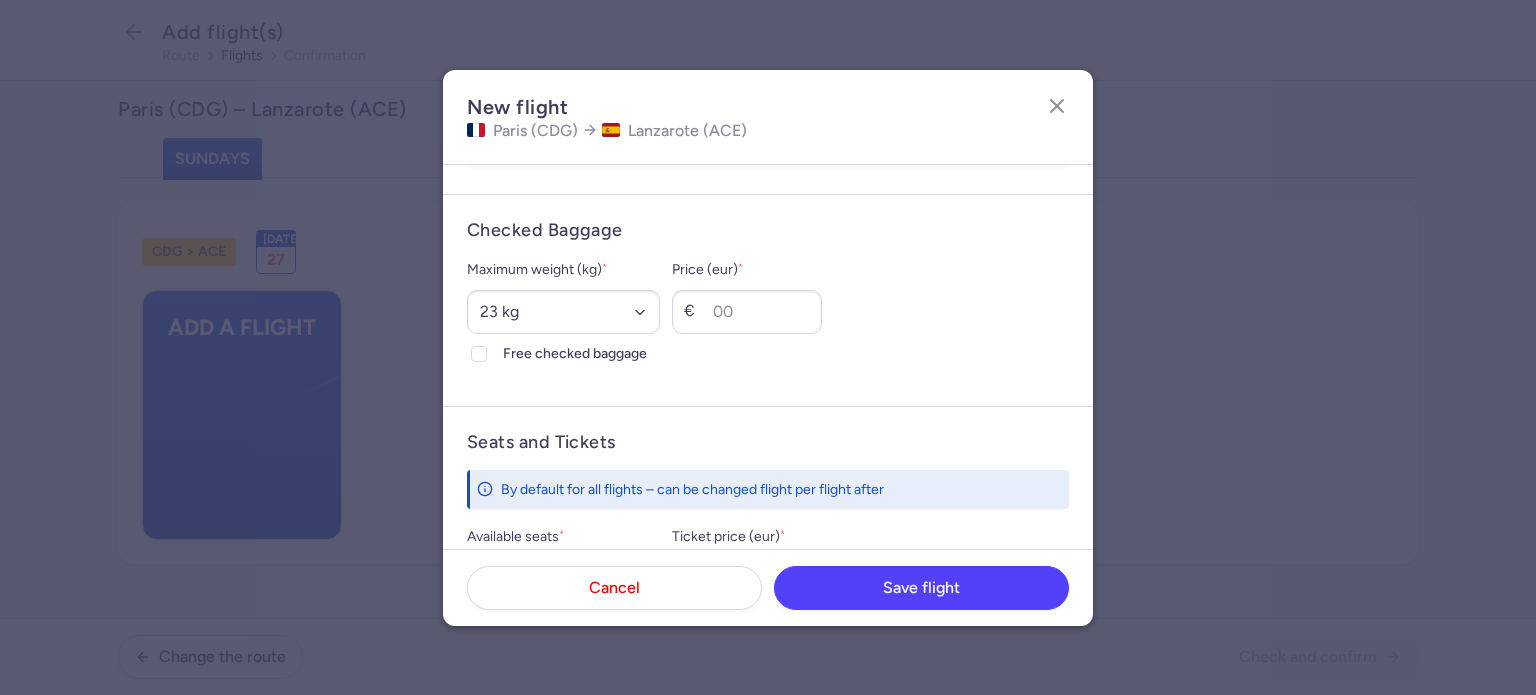 scroll, scrollTop: 500, scrollLeft: 0, axis: vertical 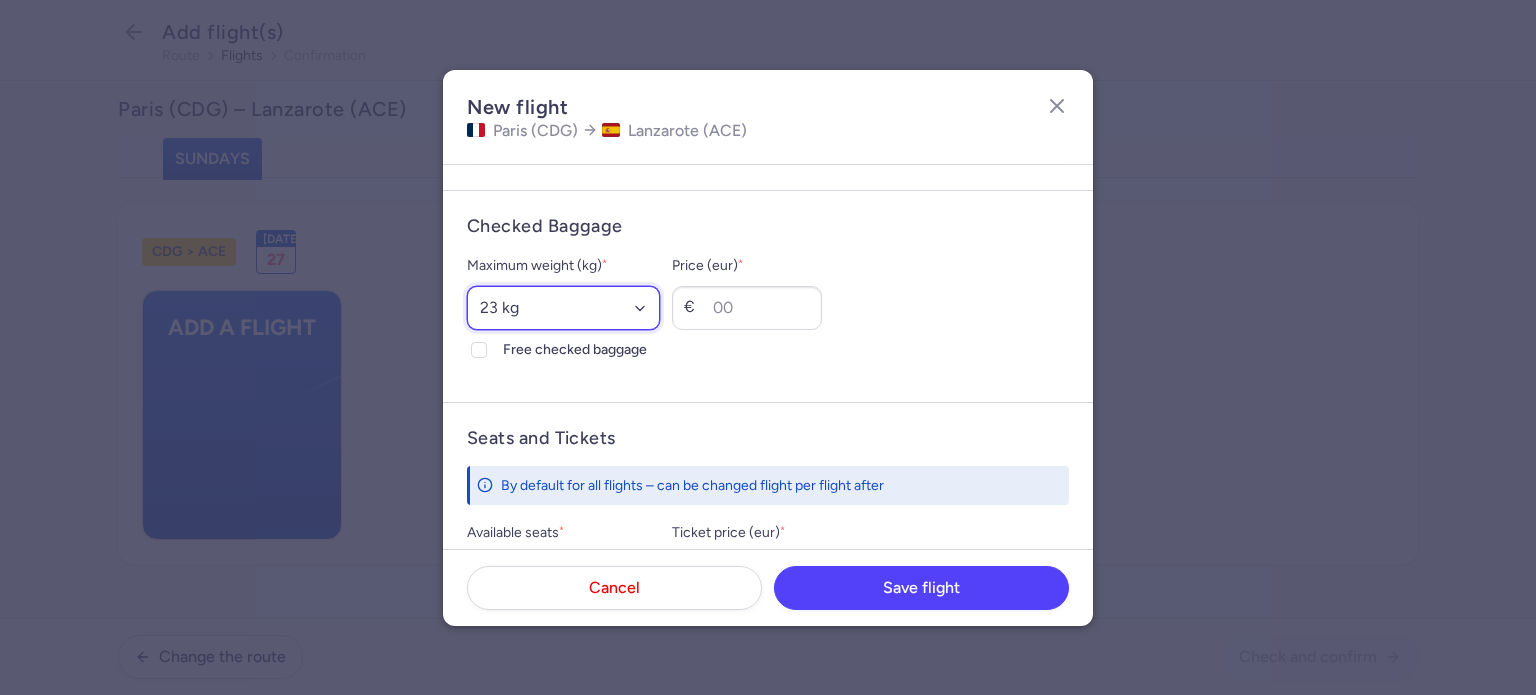 click on "Select an option 15 kg 16 kg 17 kg 18 kg 19 kg 20 kg 21 kg 22 kg 23 kg 24 kg 25 kg 26 kg 27 kg 28 kg 29 kg 30 kg 31 kg 32 kg 33 kg 34 kg 35 kg" at bounding box center (563, 308) 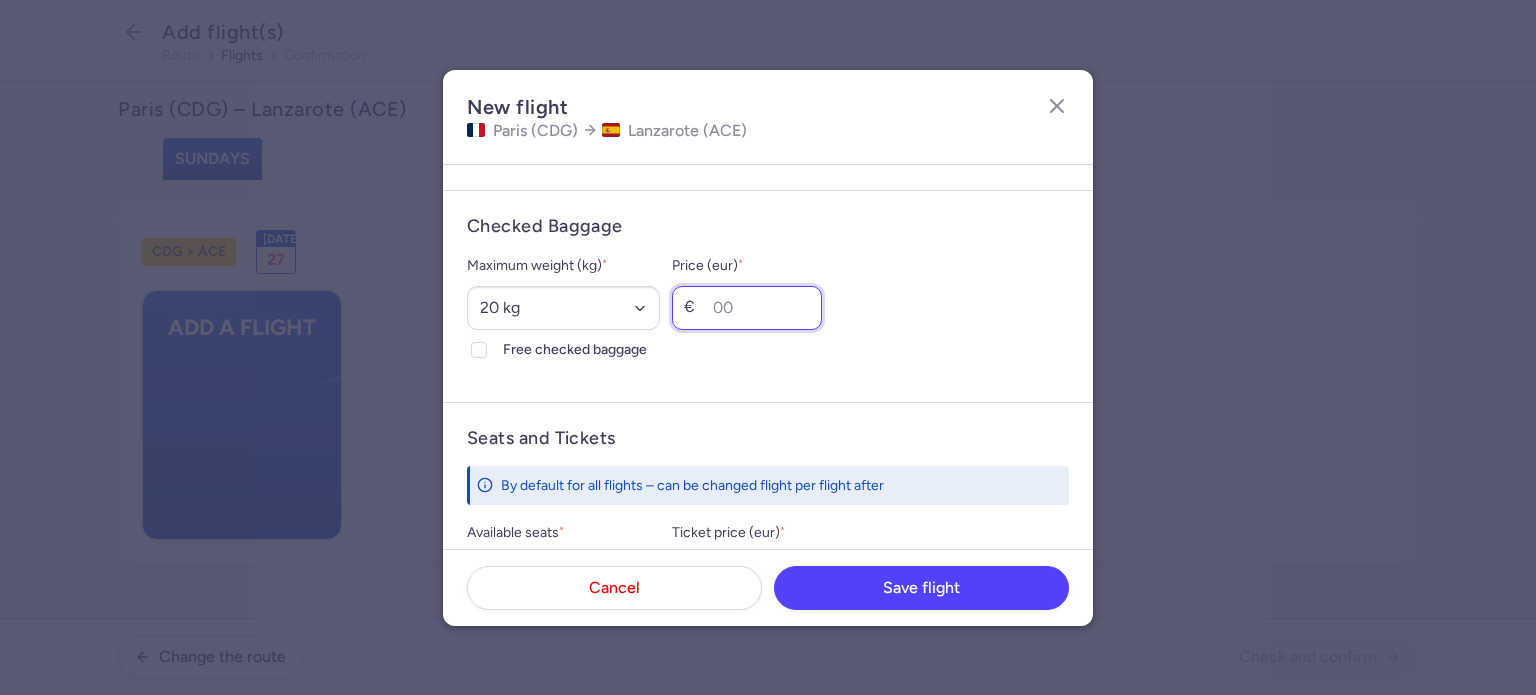click on "Price (eur)  *" at bounding box center [747, 308] 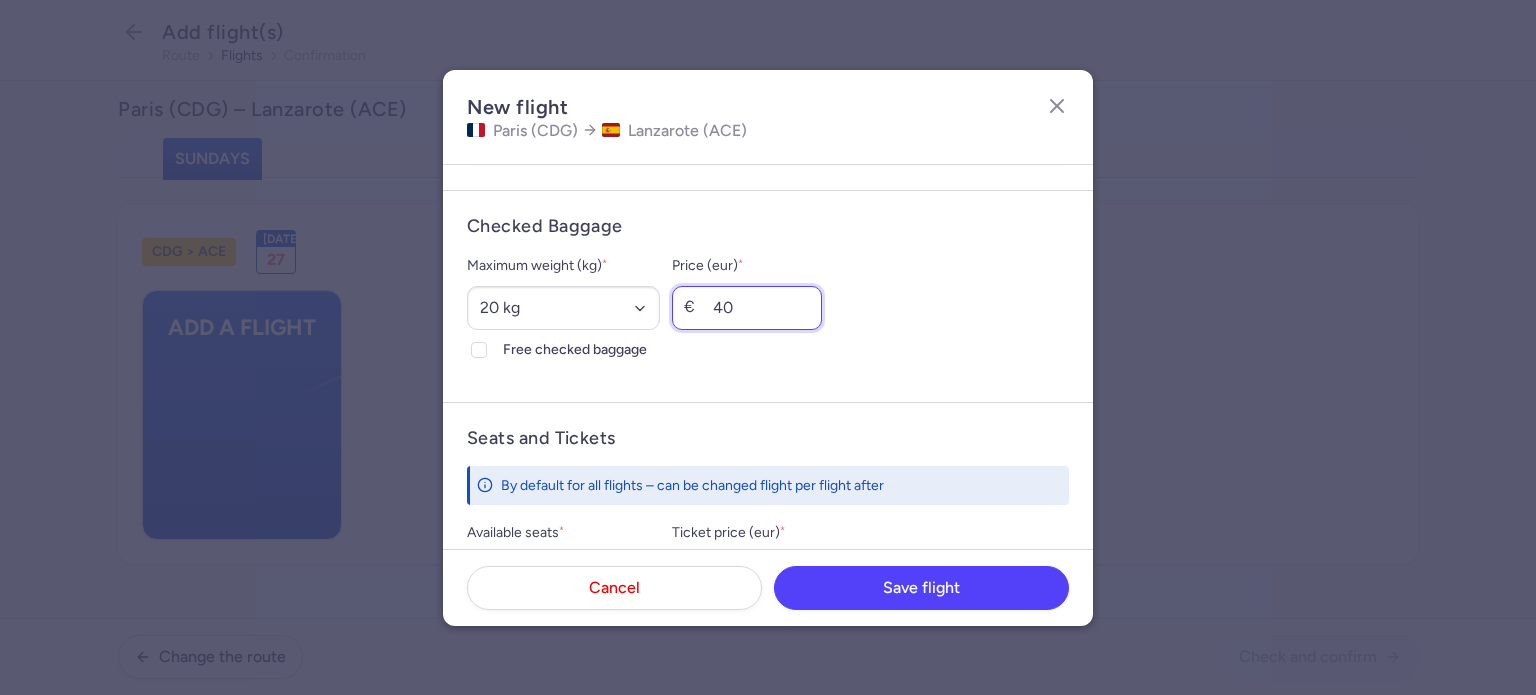type on "40" 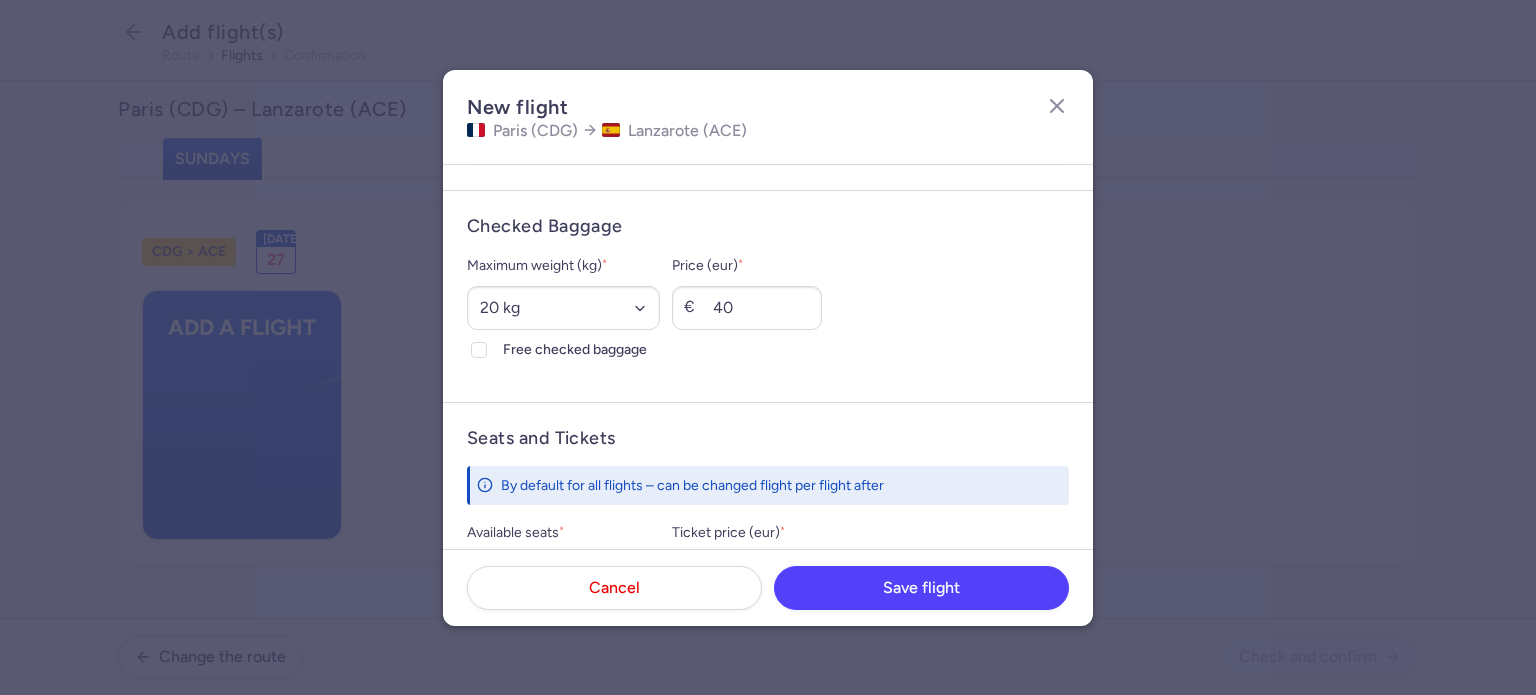 click on "Checked Baggage Maximum weight (kg)  * Select an option 15 kg 16 kg 17 kg 18 kg 19 kg 20 kg 21 kg 22 kg 23 kg 24 kg 25 kg 26 kg 27 kg 28 kg 29 kg 30 kg 31 kg 32 kg 33 kg 34 kg 35 kg Free checked baggage Price (eur)  * € 40" at bounding box center (768, 296) 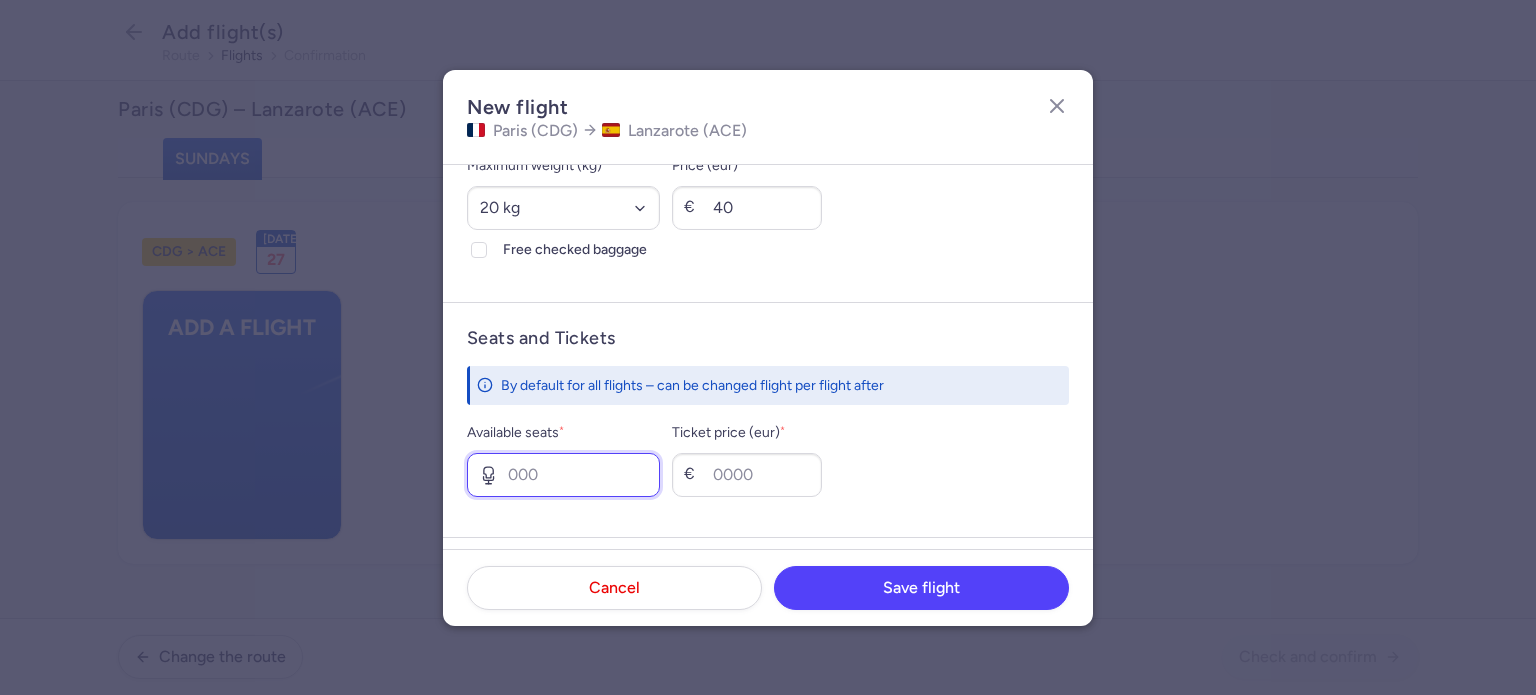 click on "Available seats  *" at bounding box center [563, 475] 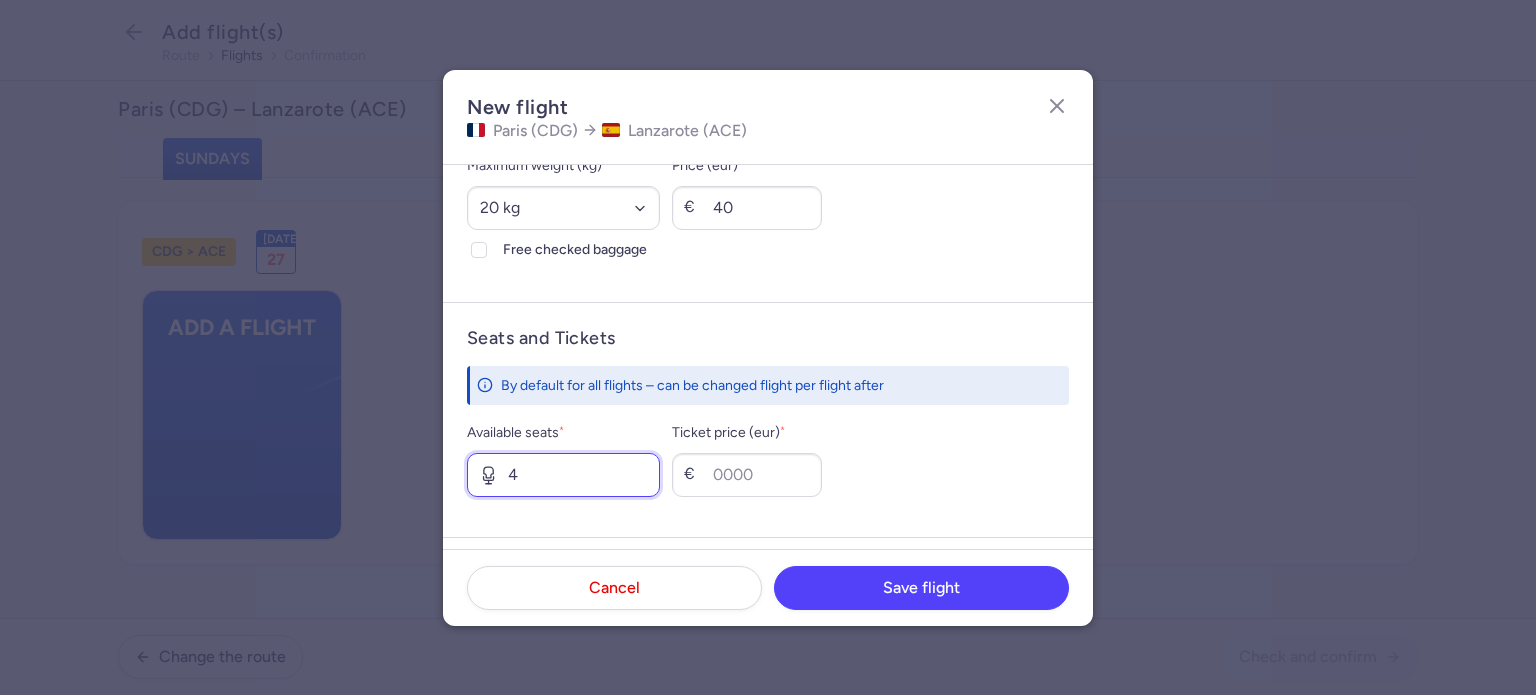 type on "4" 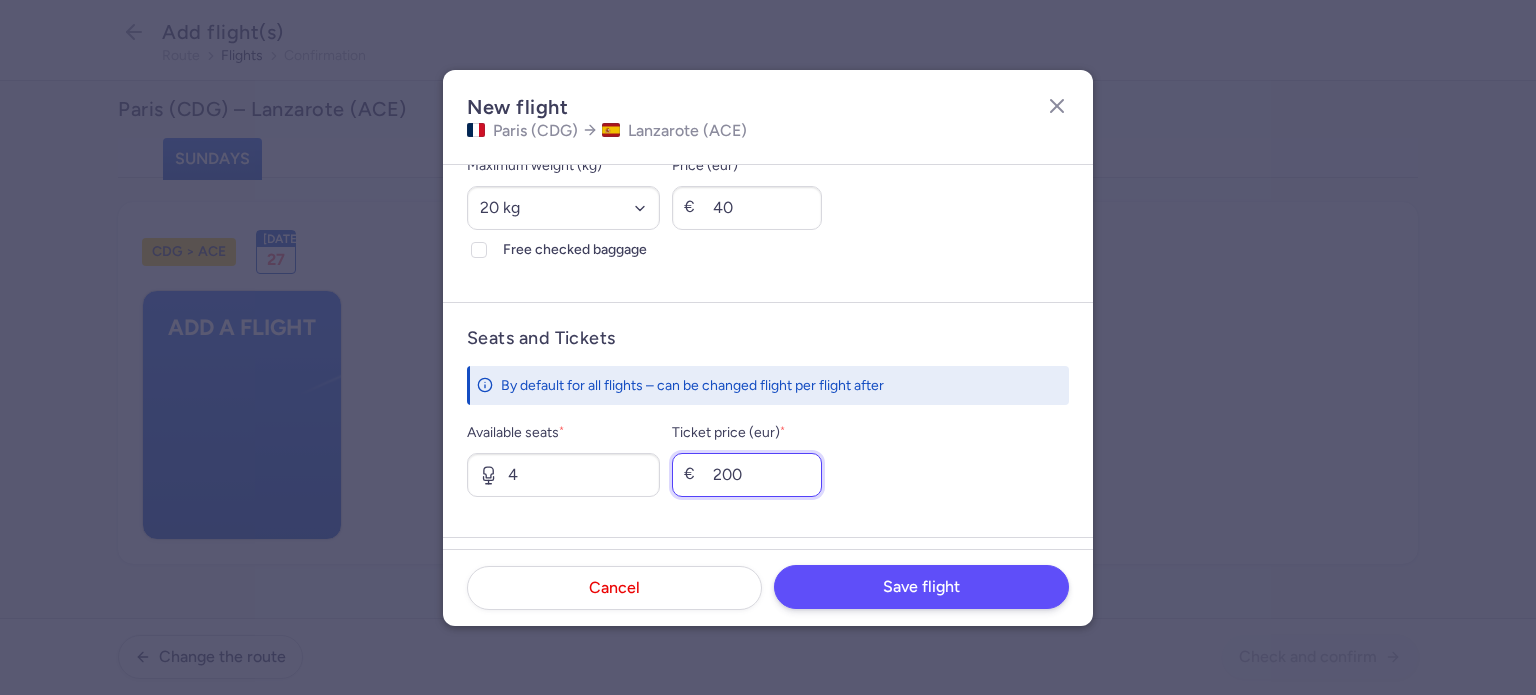 type on "200" 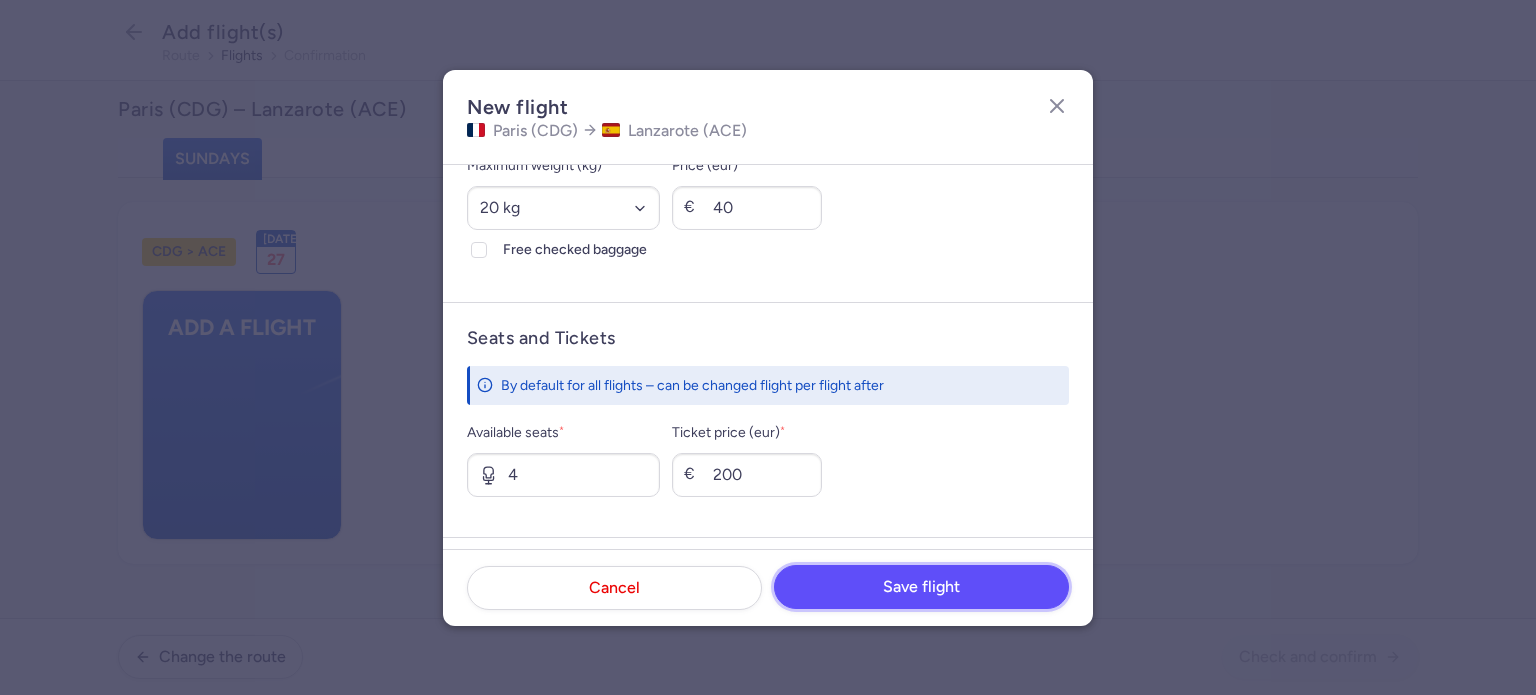click on "Save flight" at bounding box center [921, 587] 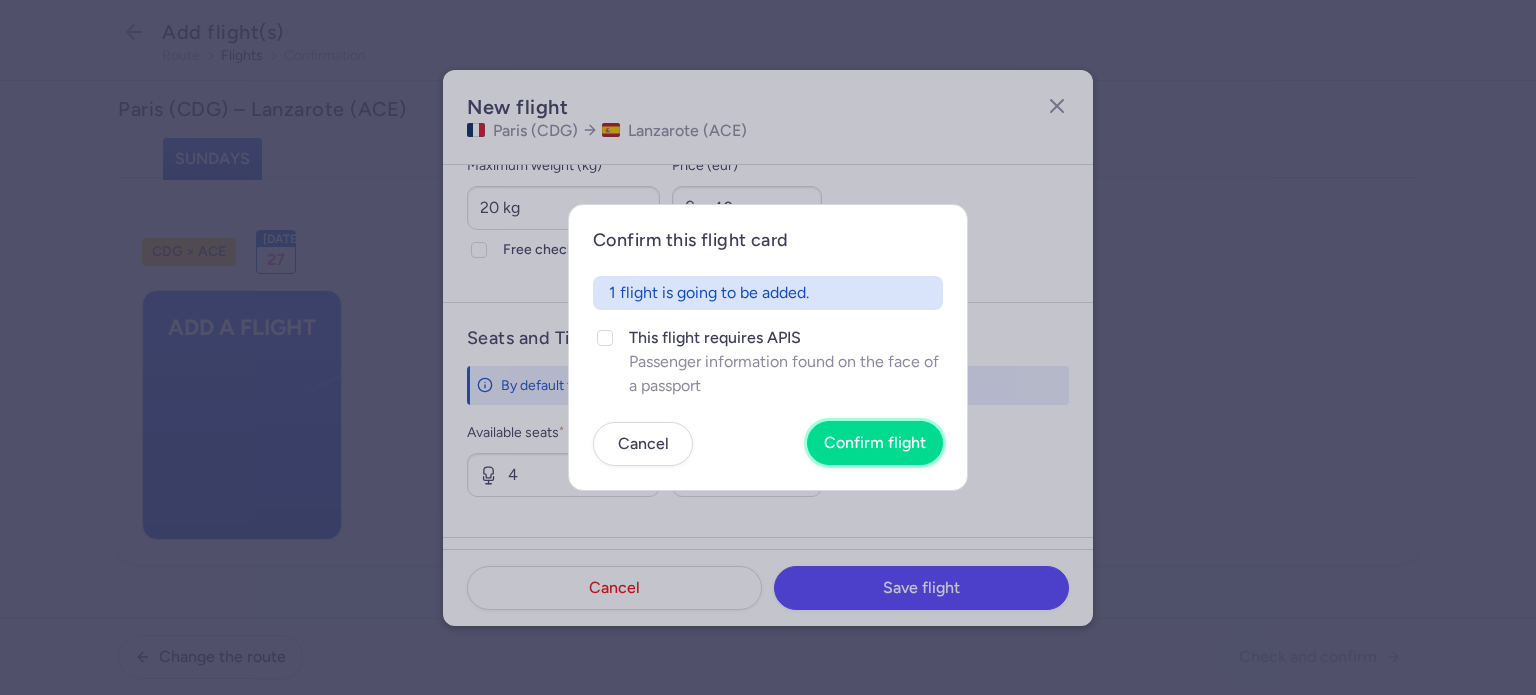drag, startPoint x: 843, startPoint y: 451, endPoint x: 853, endPoint y: 448, distance: 10.440307 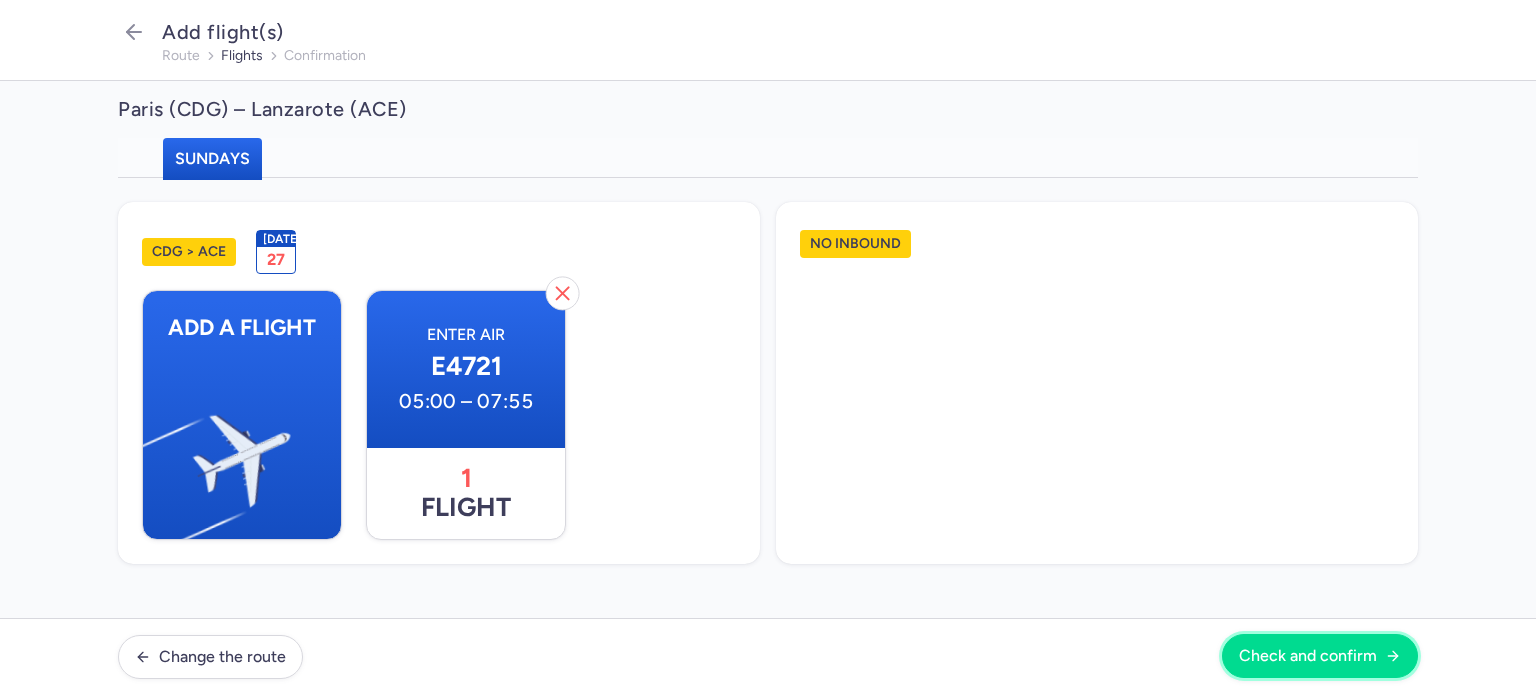 click on "Check and confirm" at bounding box center (1308, 656) 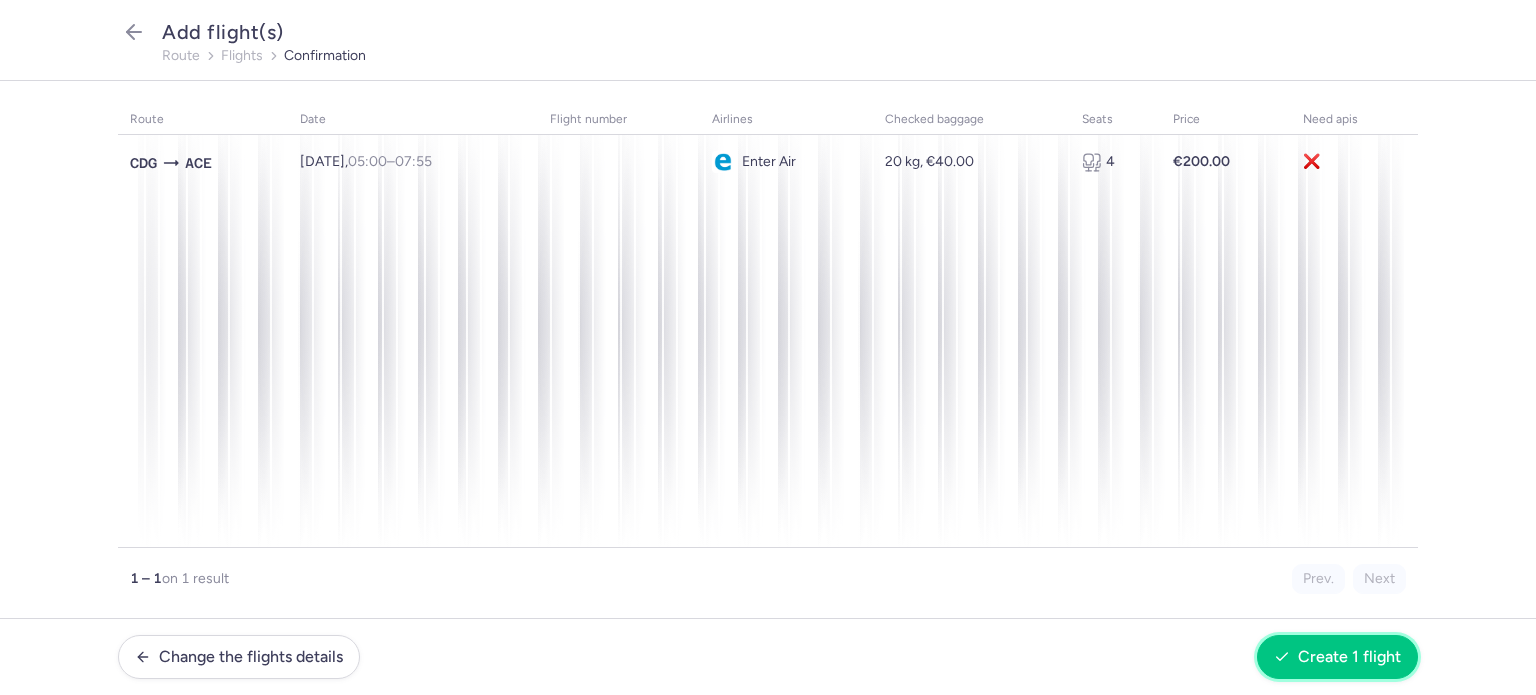 click 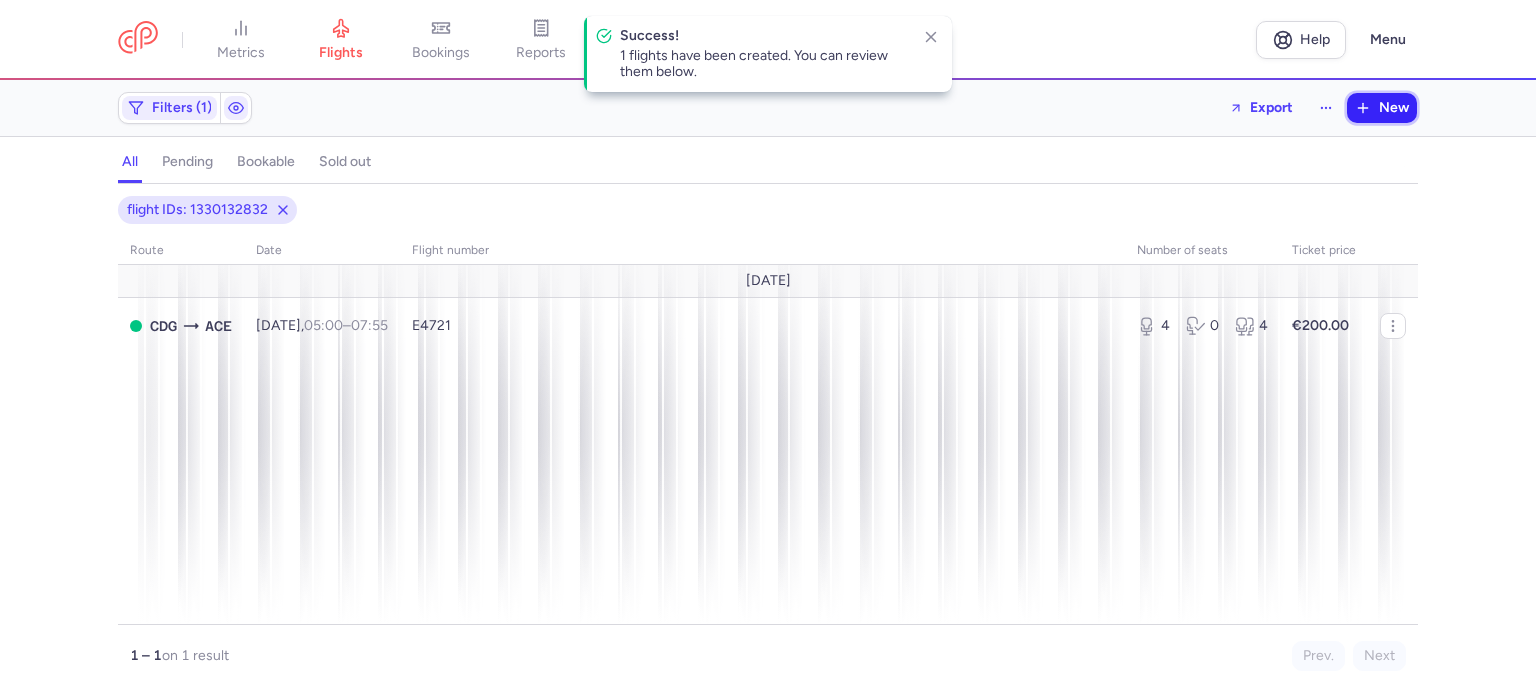 click 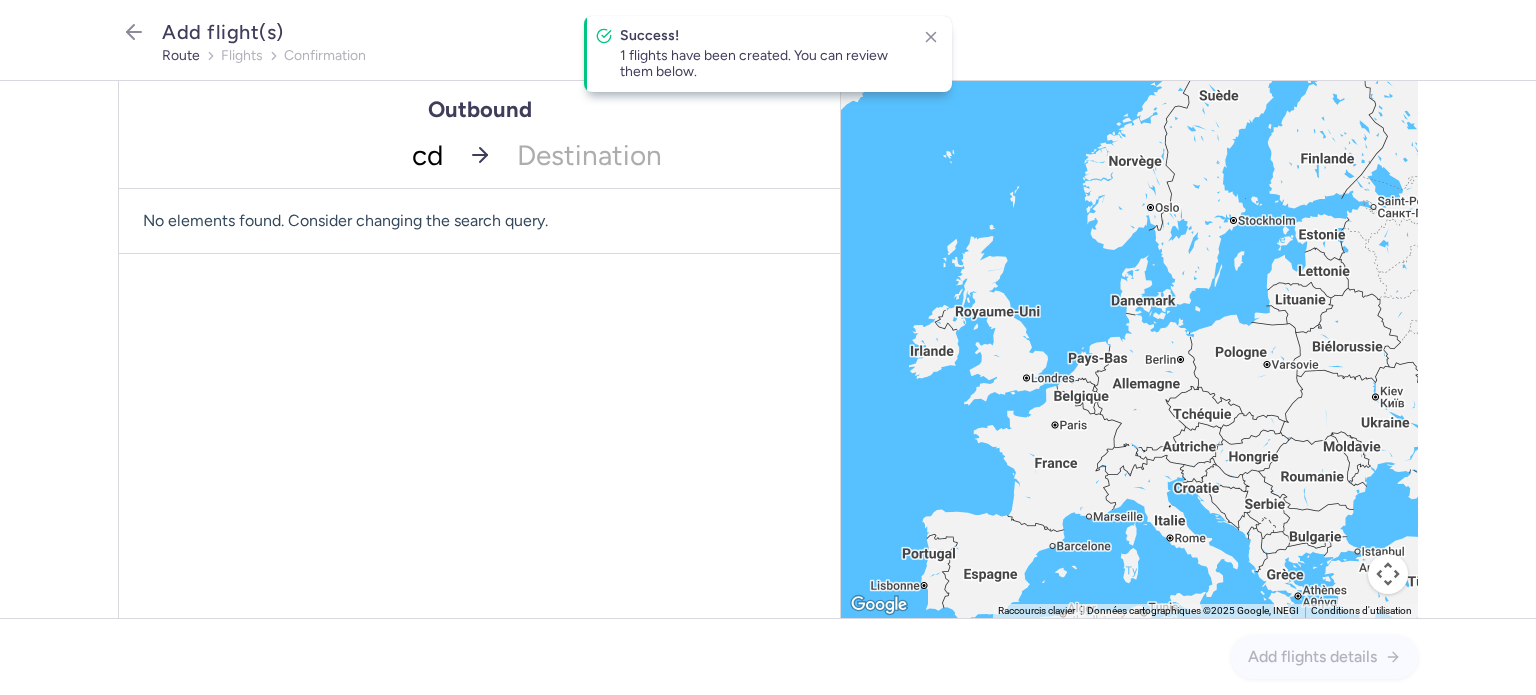 type on "cdg" 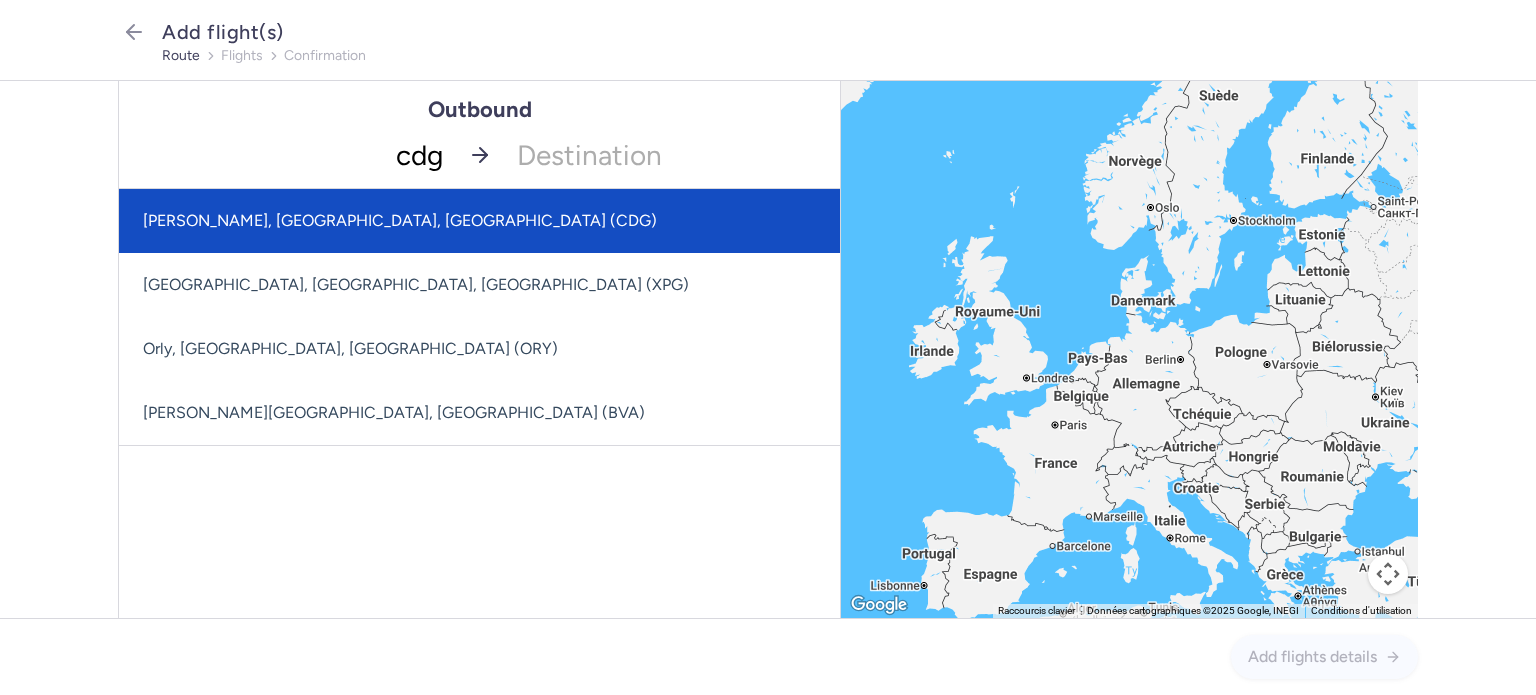 click on "Charles De Gaulle, Paris, France (CDG)" at bounding box center [479, 221] 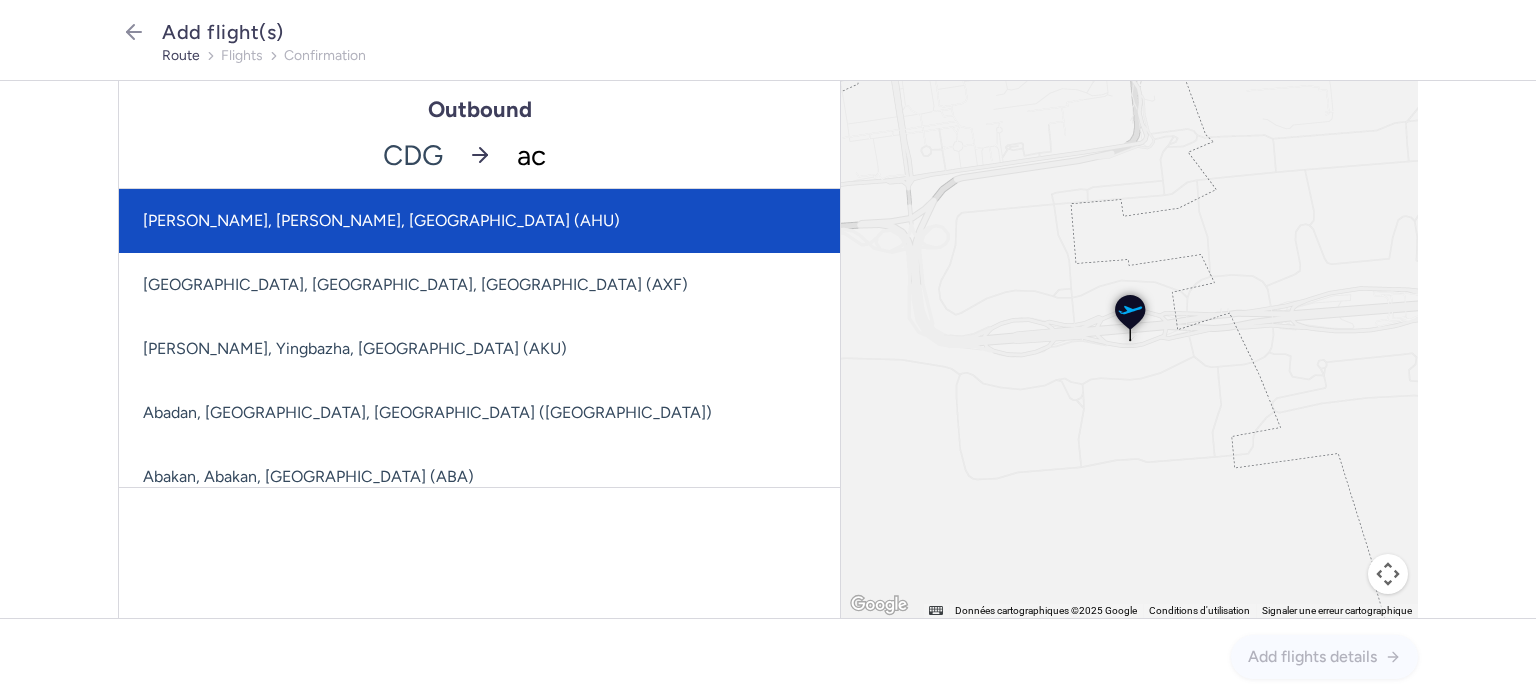 type on "ace" 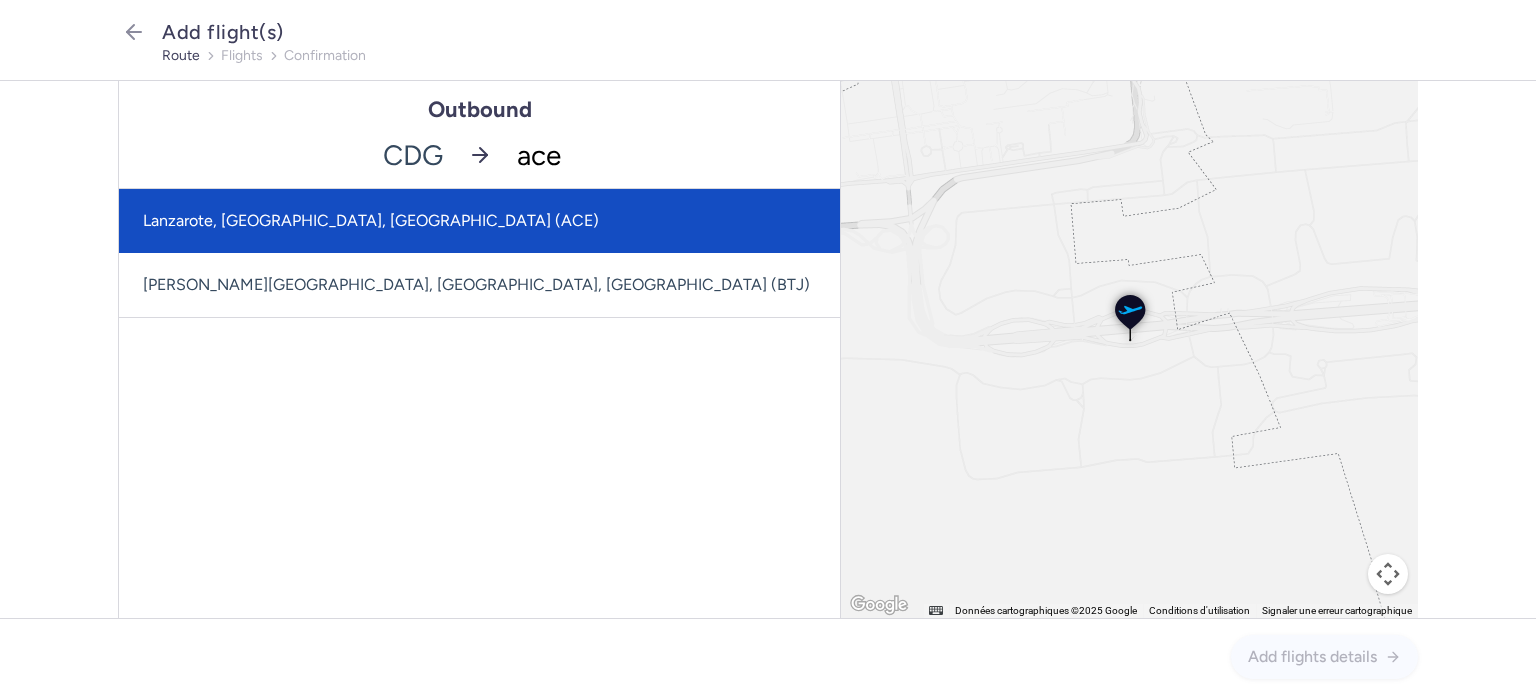 click on "Lanzarote, Lanzarote, Spain (ACE)" at bounding box center (479, 221) 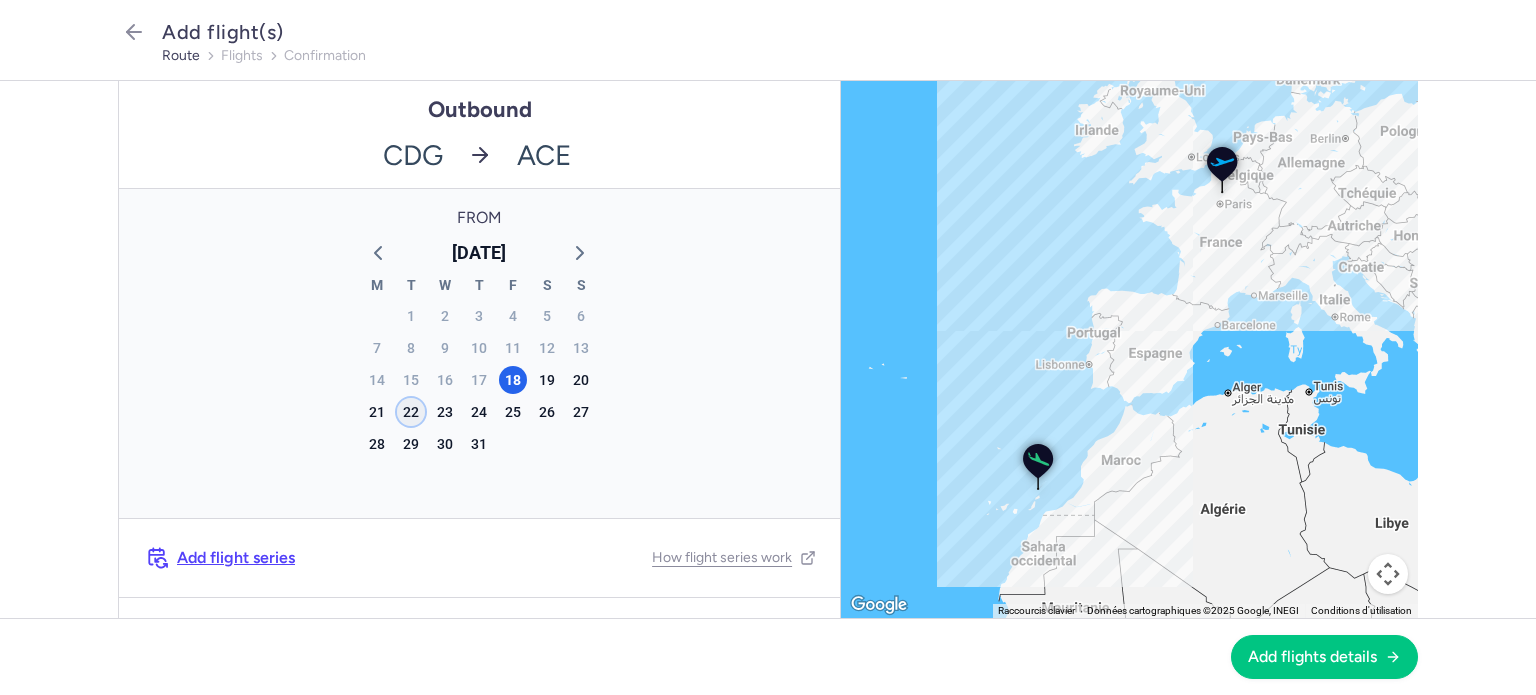 click on "22" 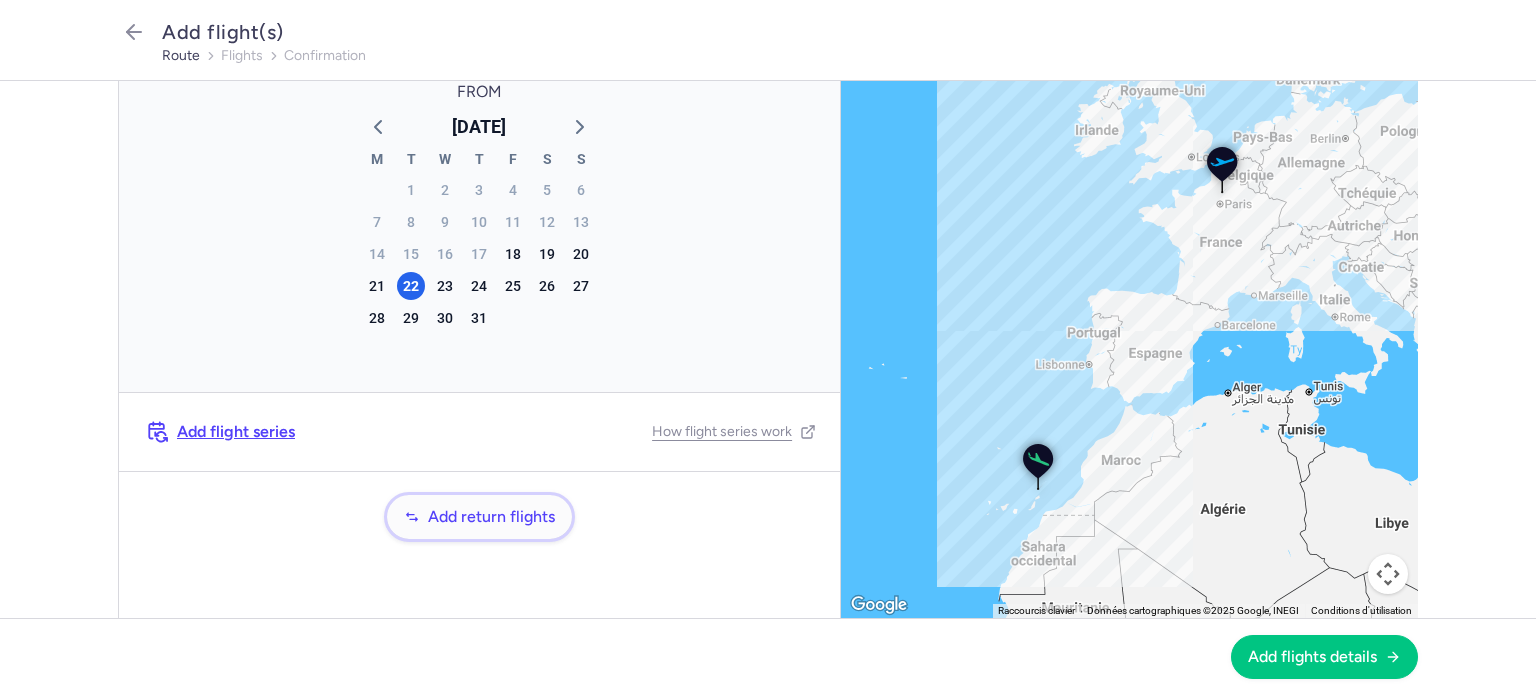 click on "Add return flights" at bounding box center [479, 517] 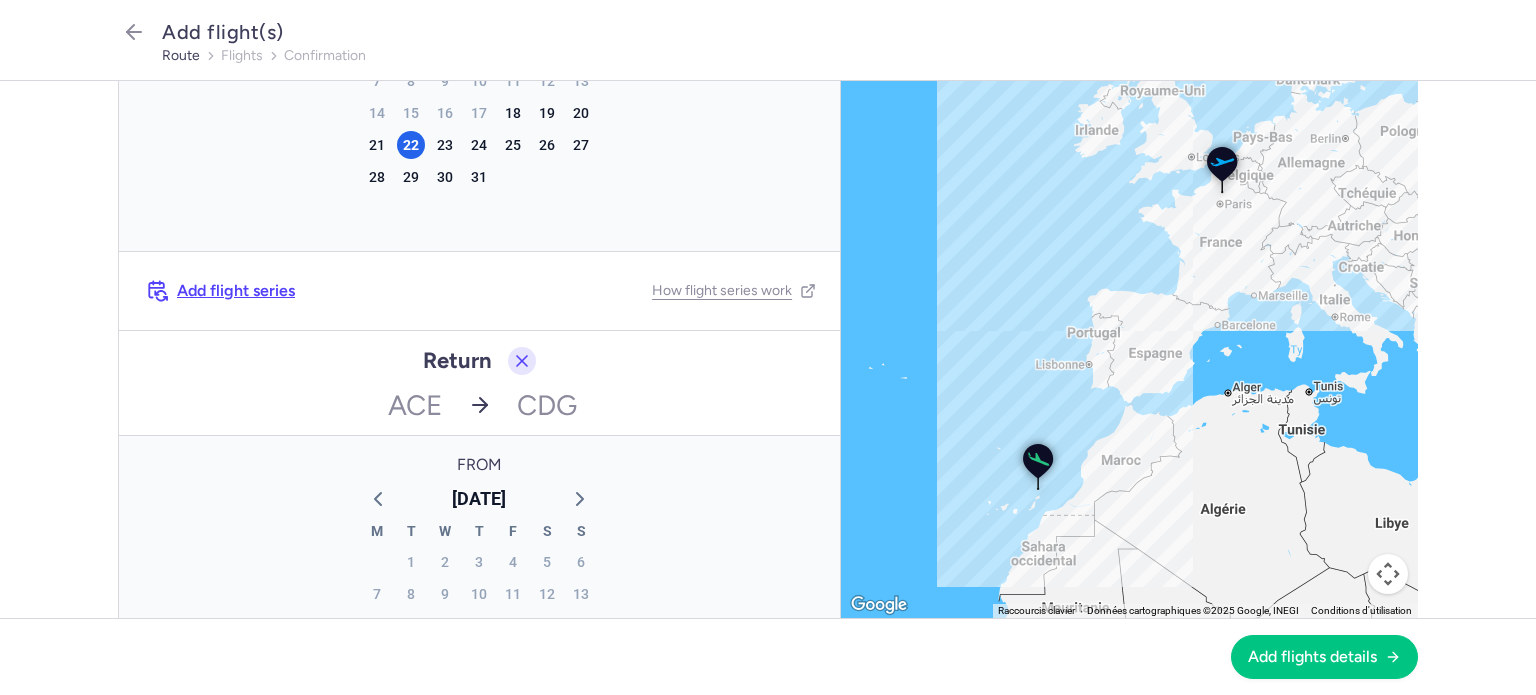 scroll, scrollTop: 426, scrollLeft: 0, axis: vertical 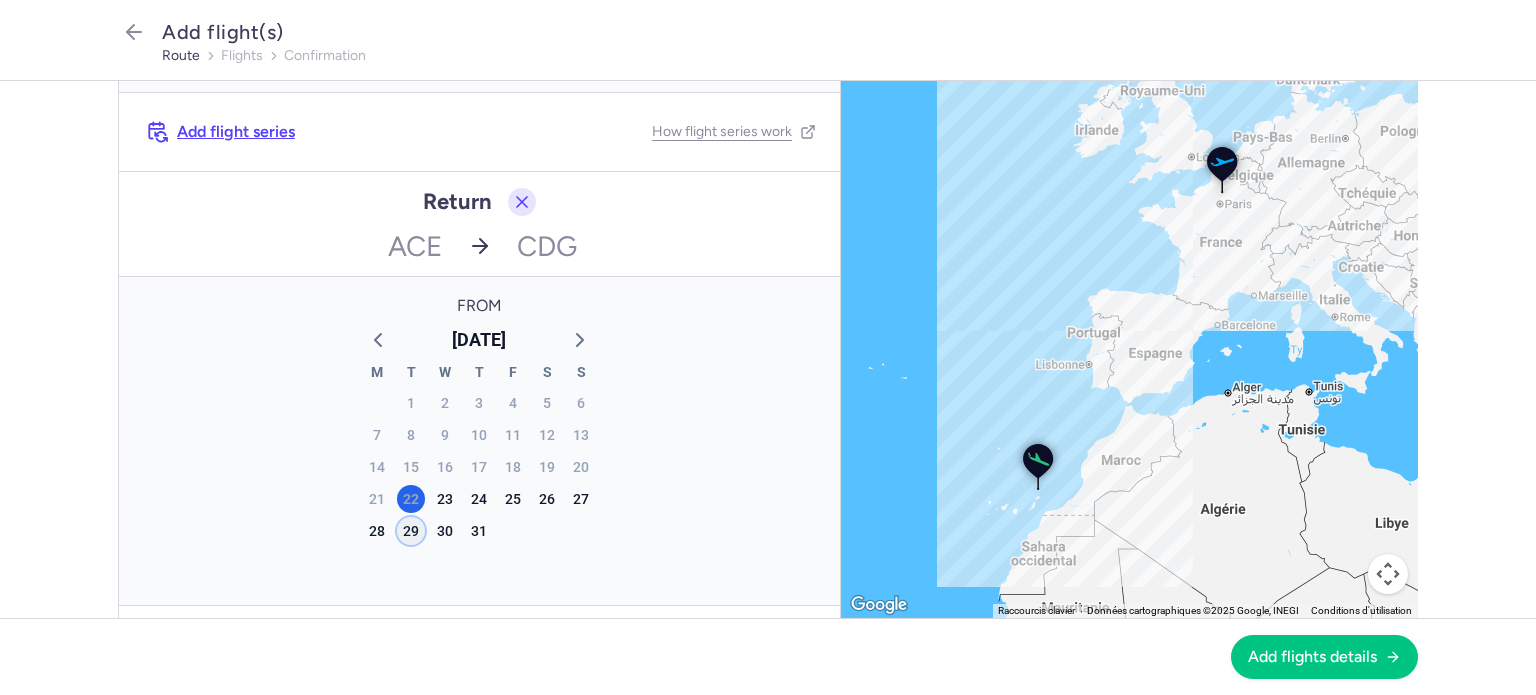 click on "29" 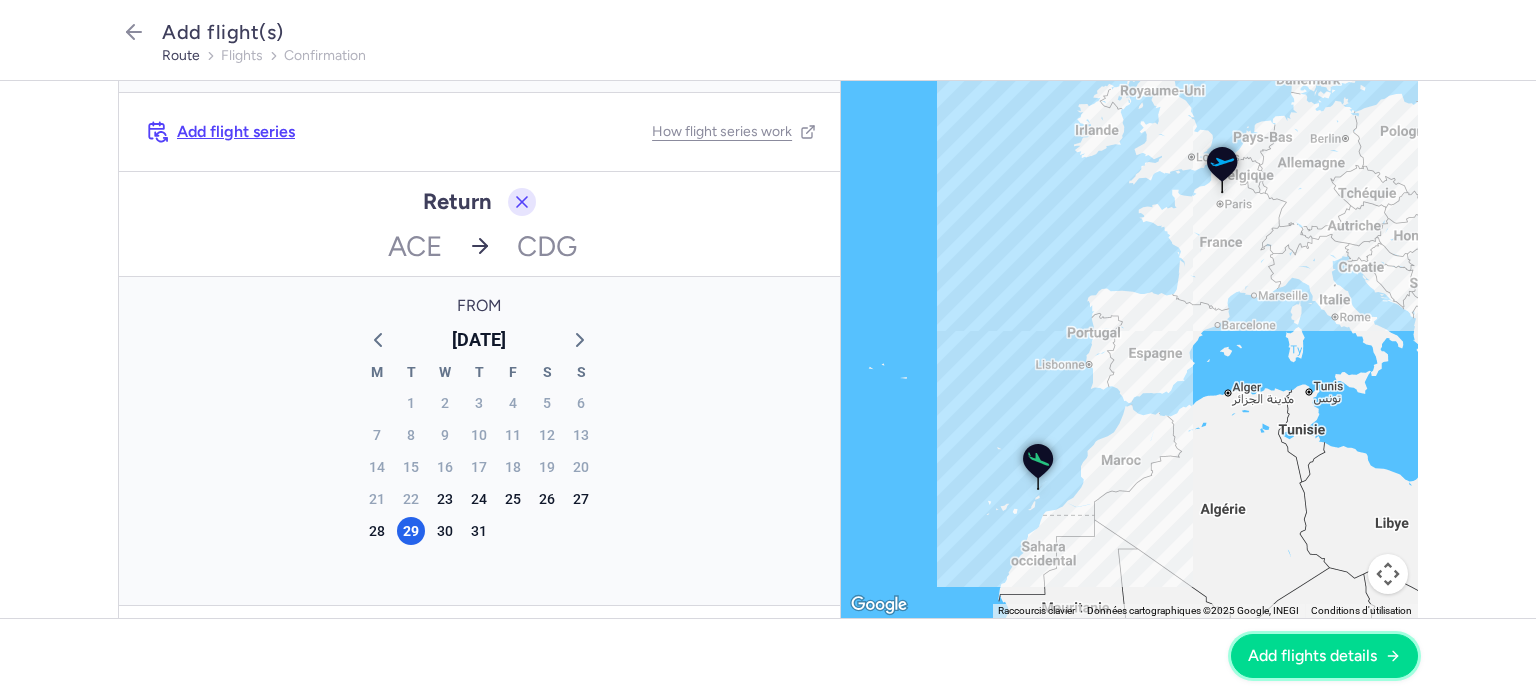 click on "Add flights details" at bounding box center (1324, 656) 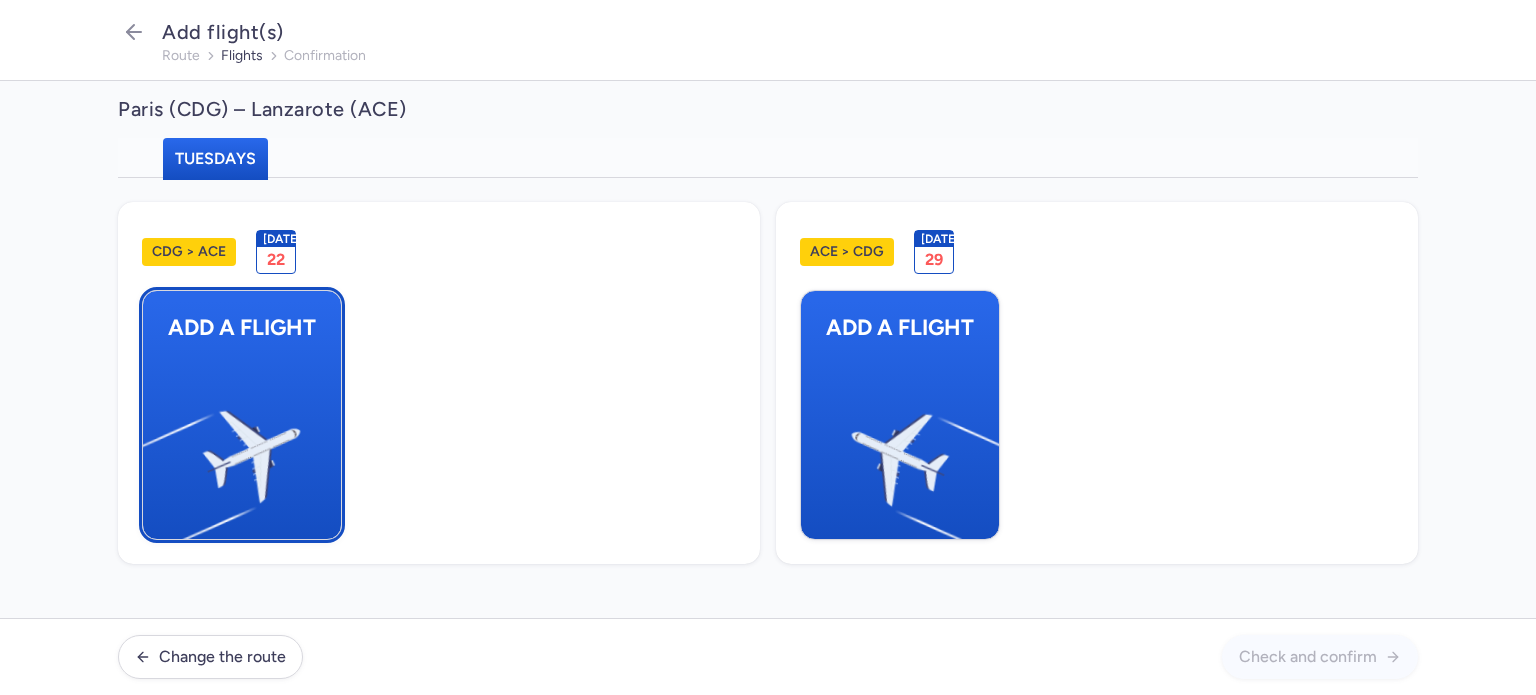 click on "Add a flight" at bounding box center (242, 327) 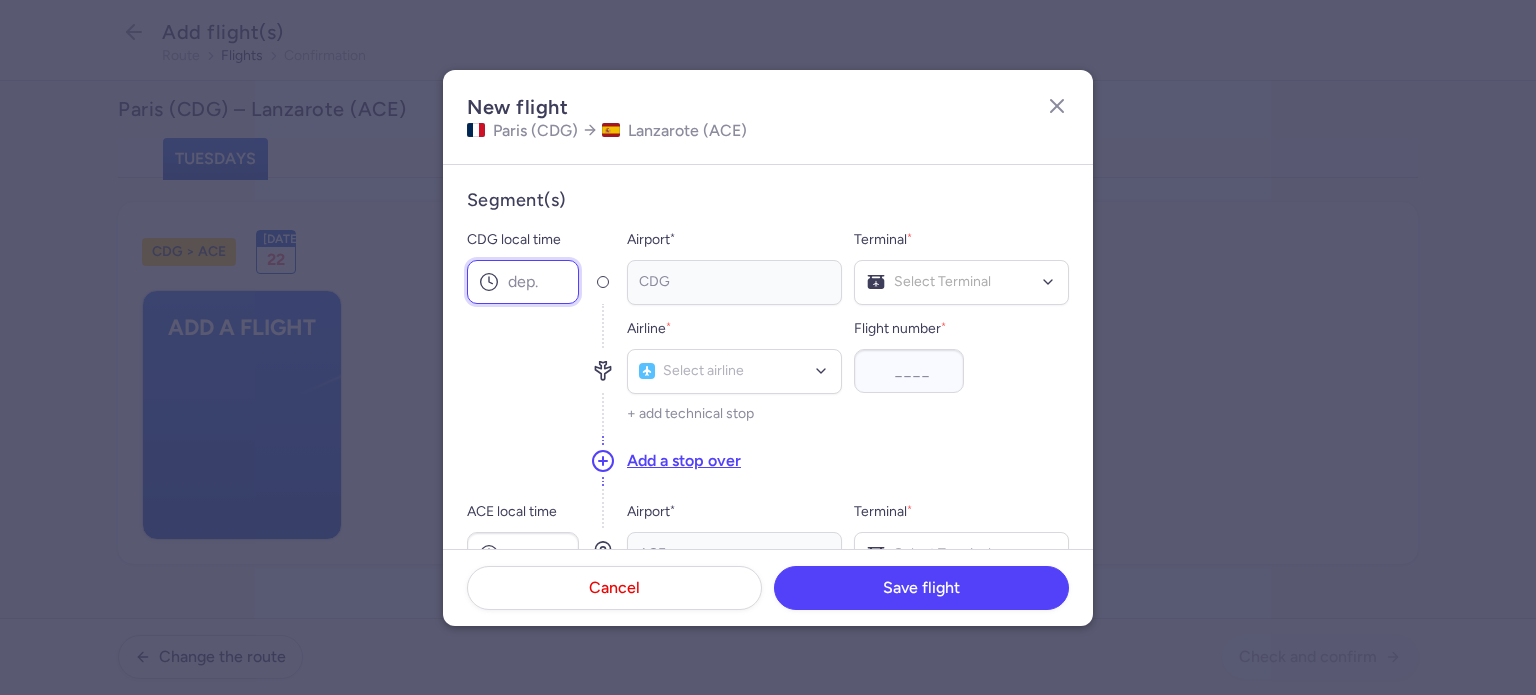 click on "CDG local time" at bounding box center (523, 282) 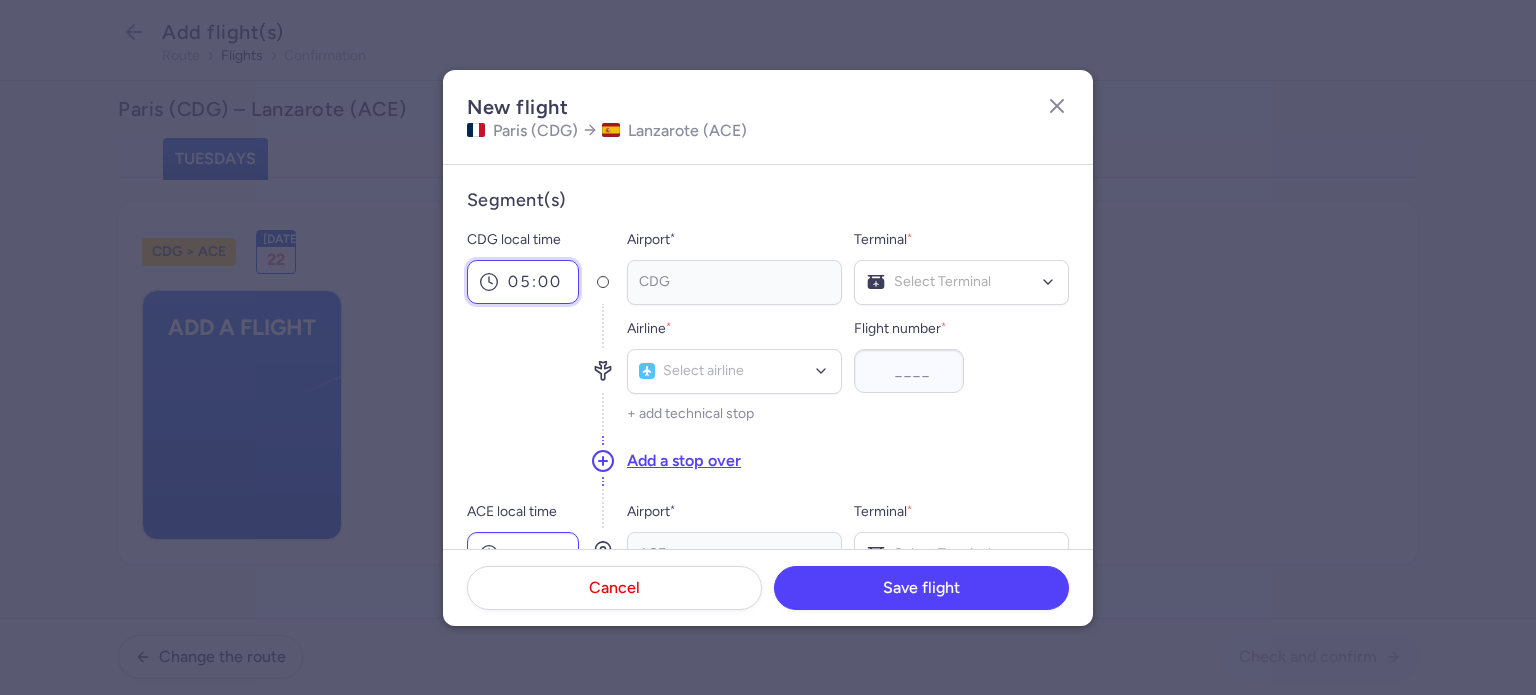 type on "05:00" 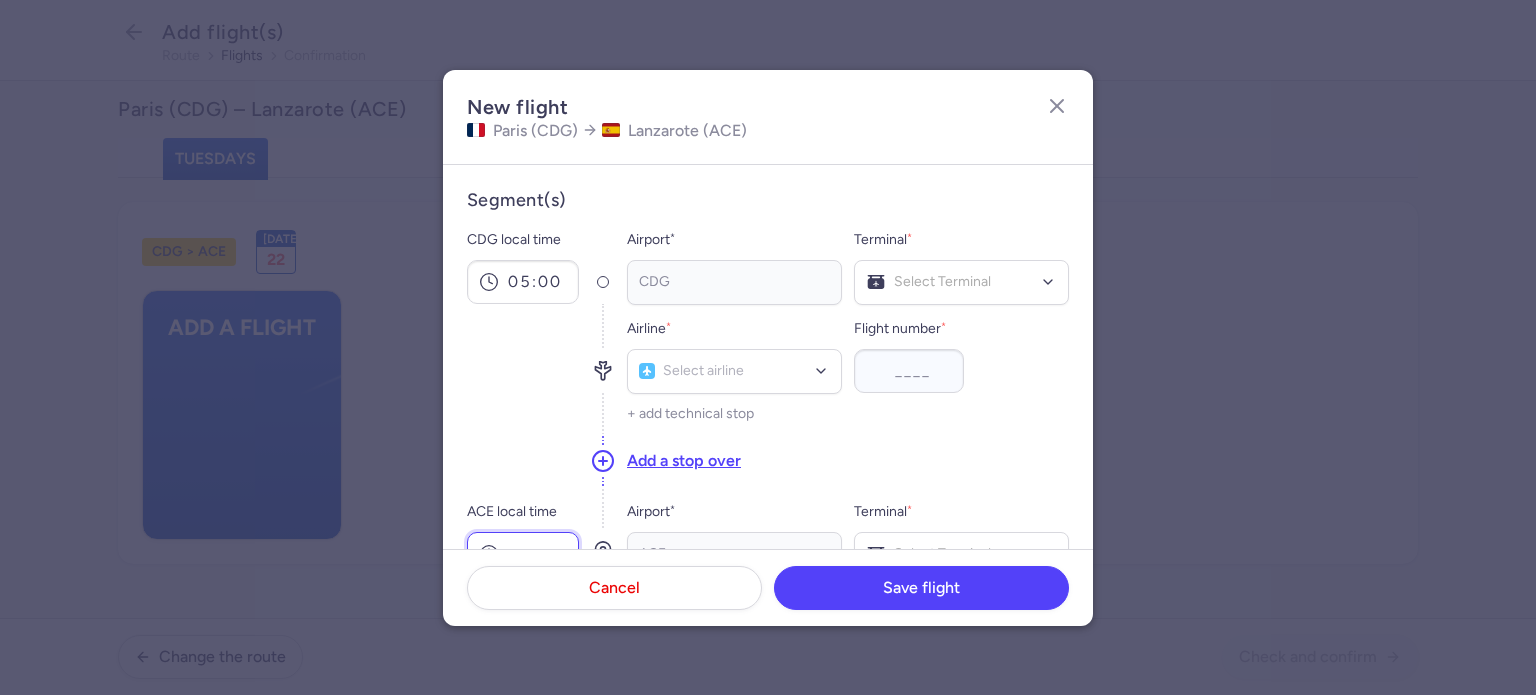 click on "ACE local time" at bounding box center (523, 554) 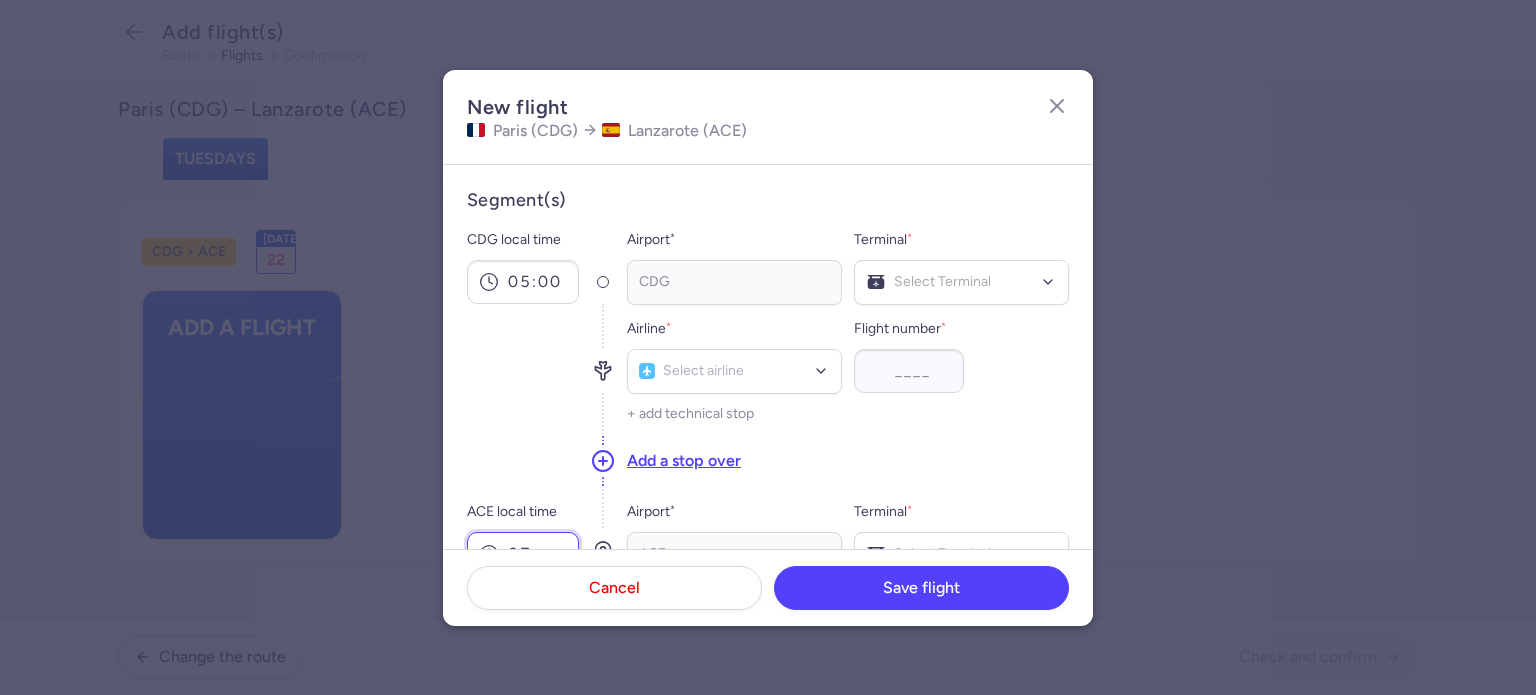 scroll, scrollTop: 13, scrollLeft: 0, axis: vertical 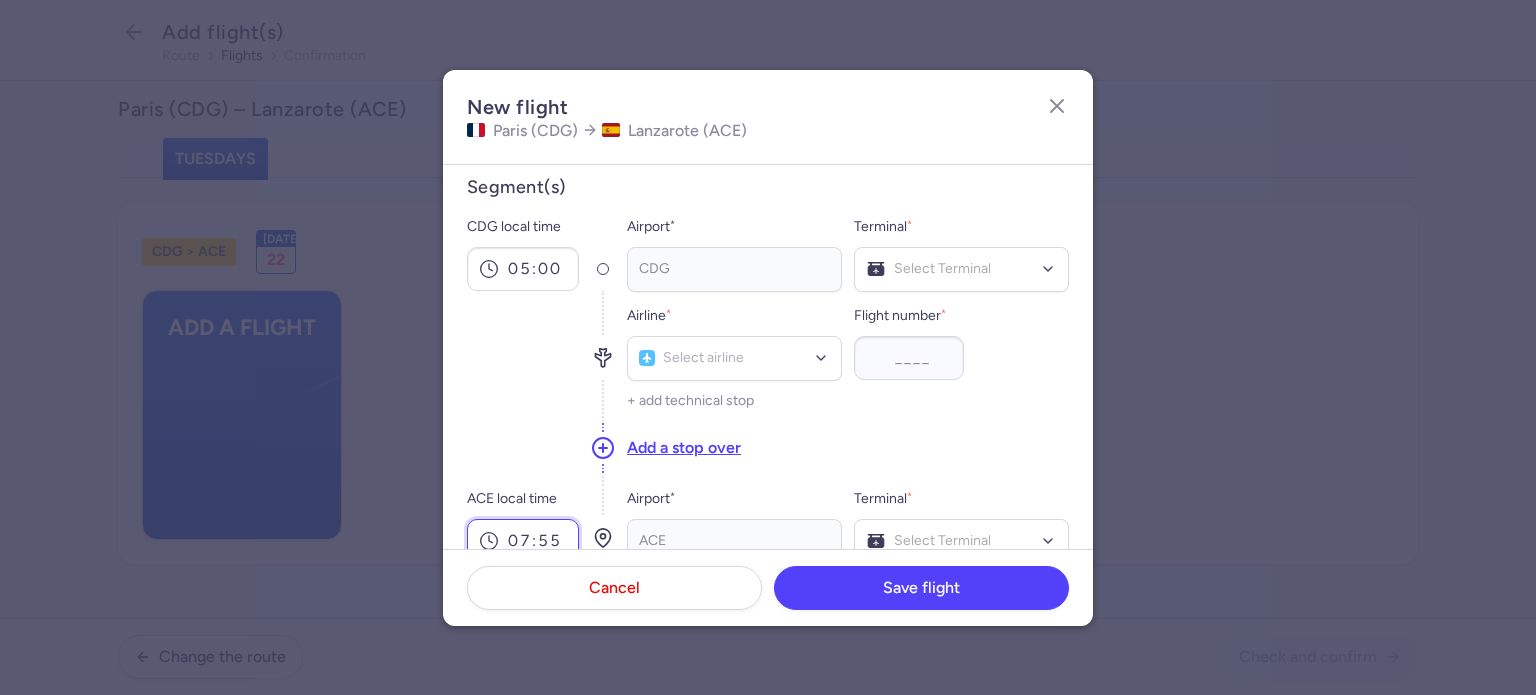 type on "07:55" 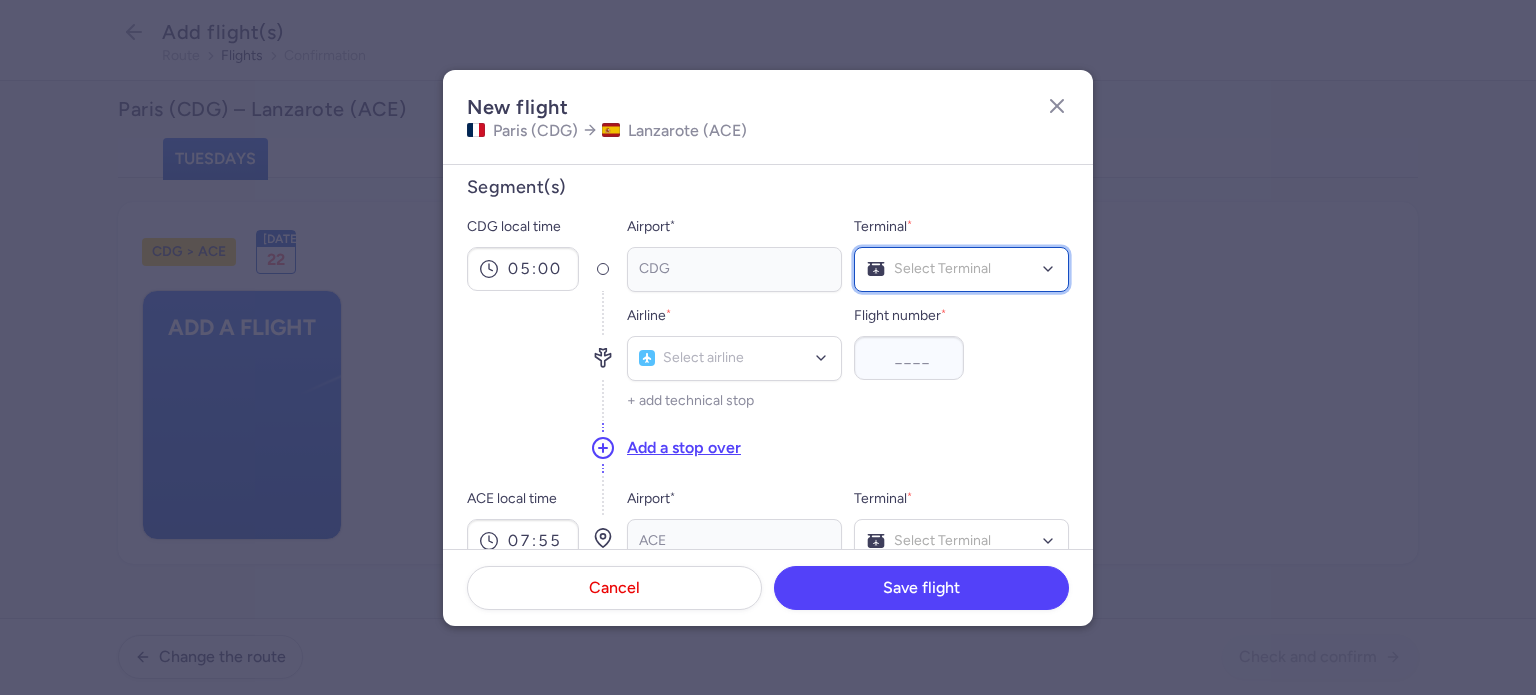 click on "Select Terminal" 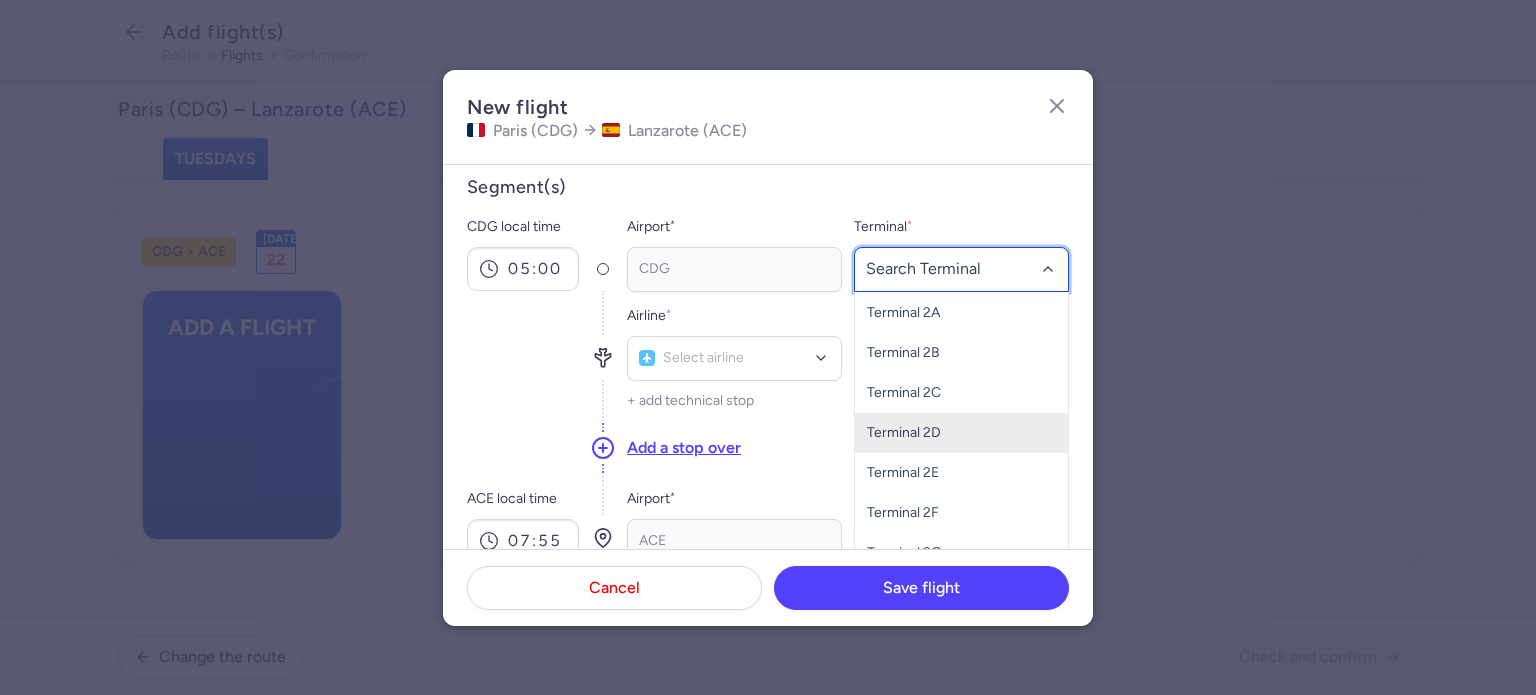 scroll, scrollTop: 60, scrollLeft: 0, axis: vertical 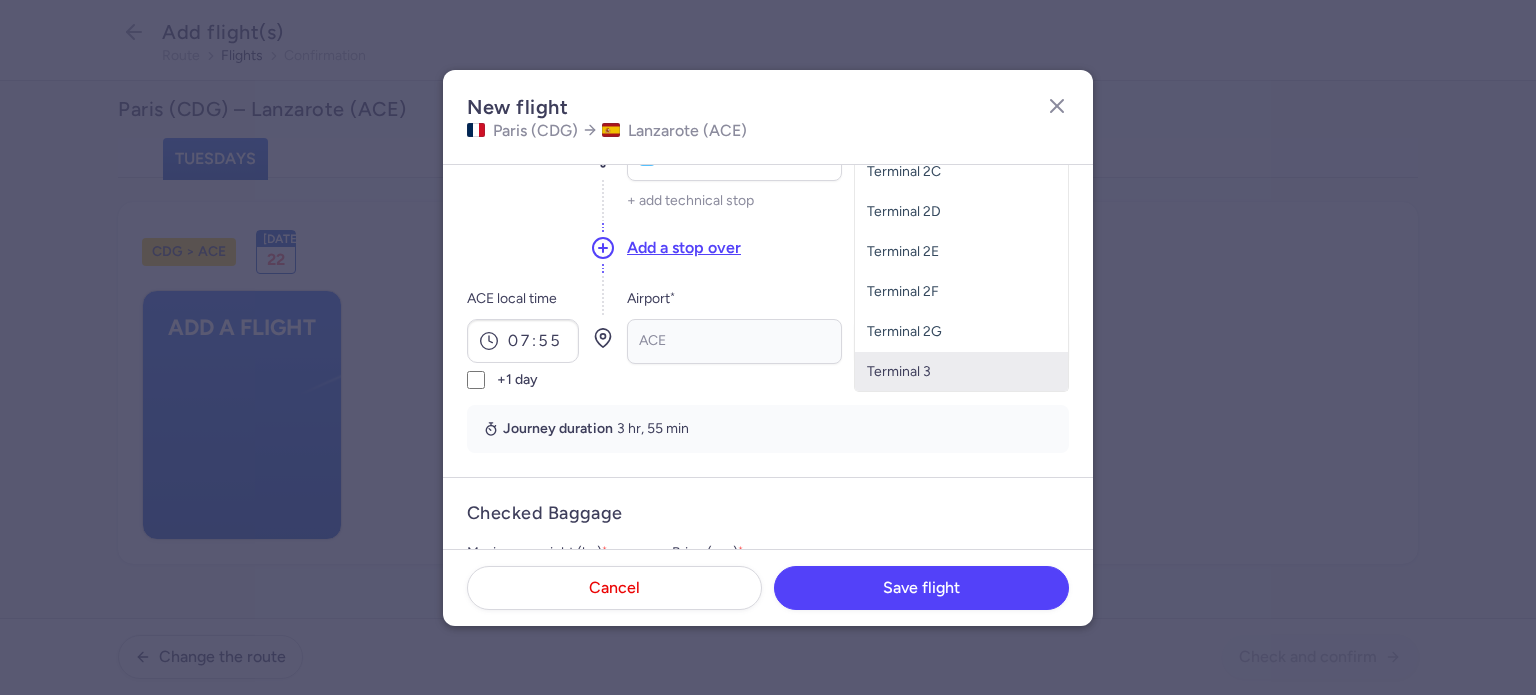 click on "Terminal 3" 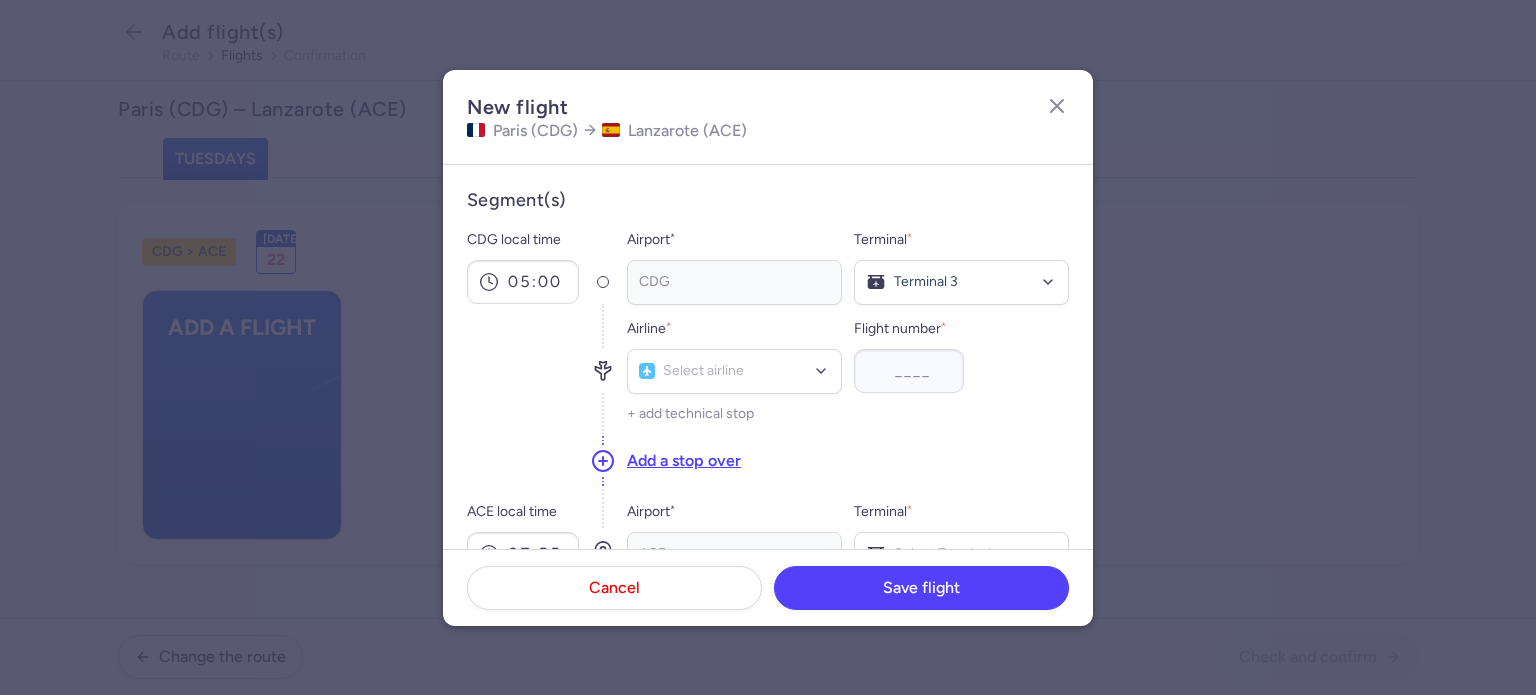 scroll, scrollTop: 0, scrollLeft: 0, axis: both 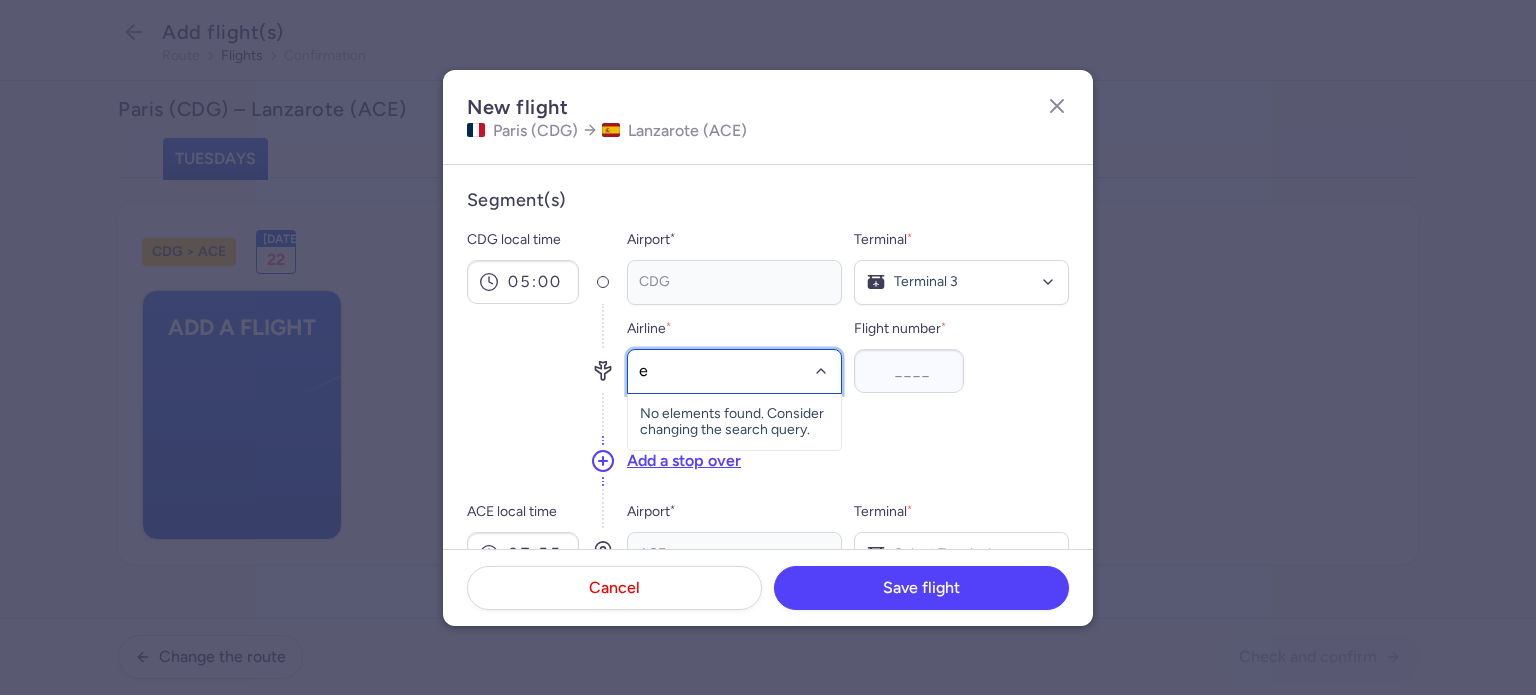 type on "e4" 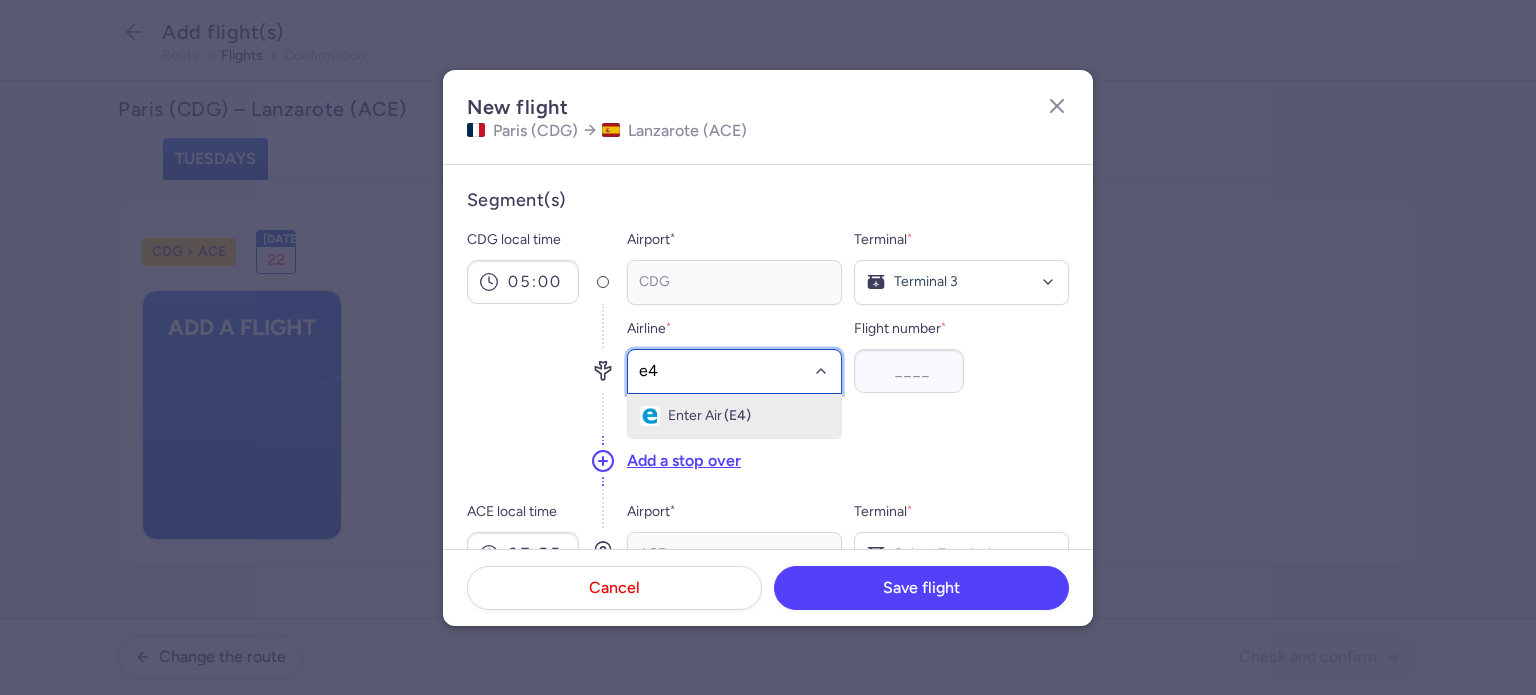 click on "Enter Air (E4)" 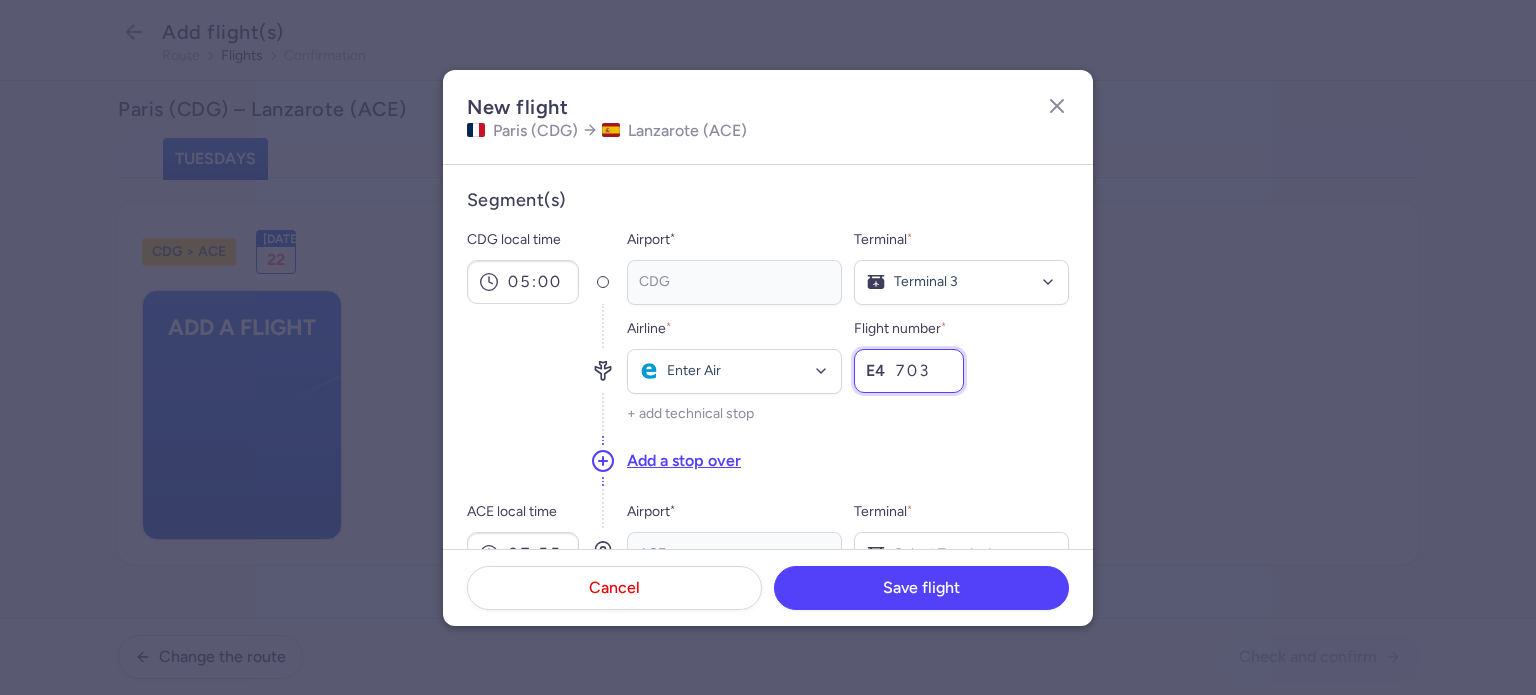 scroll, scrollTop: 200, scrollLeft: 0, axis: vertical 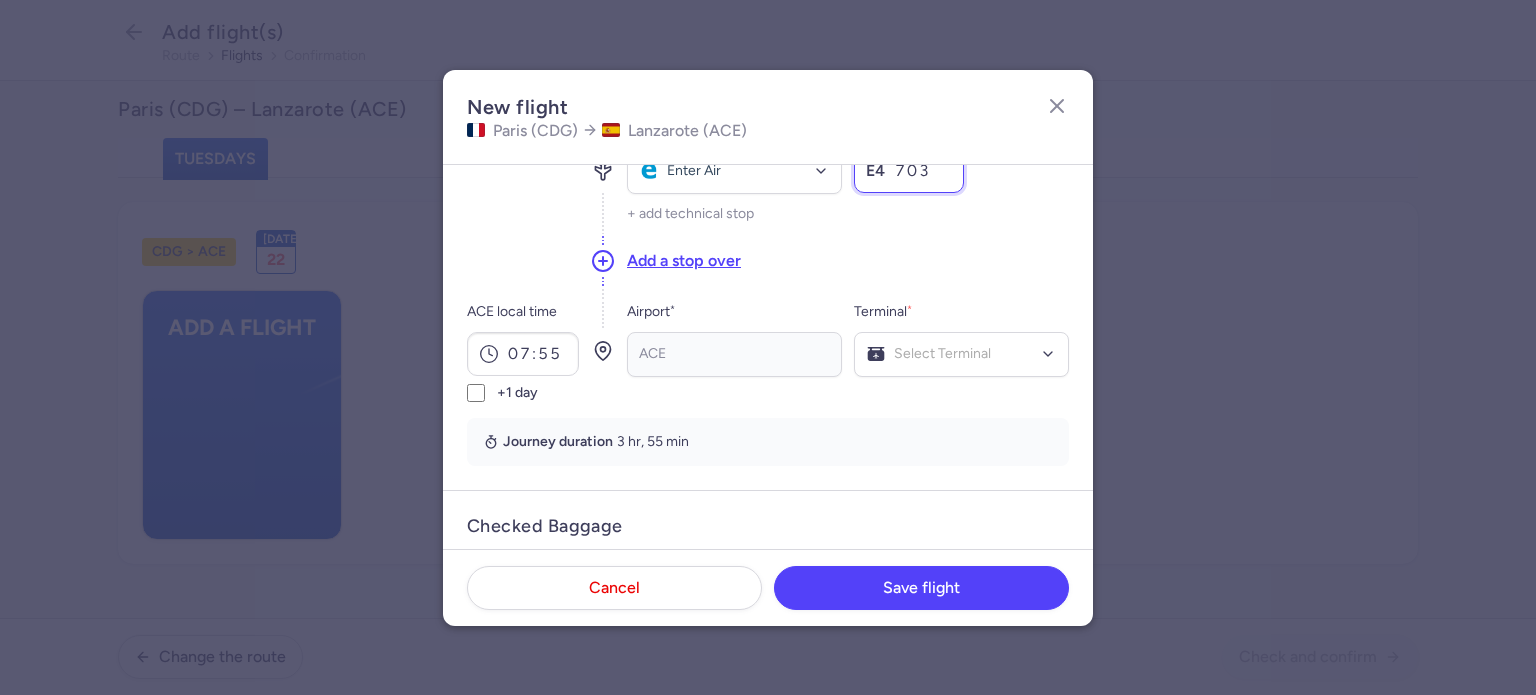 type on "703" 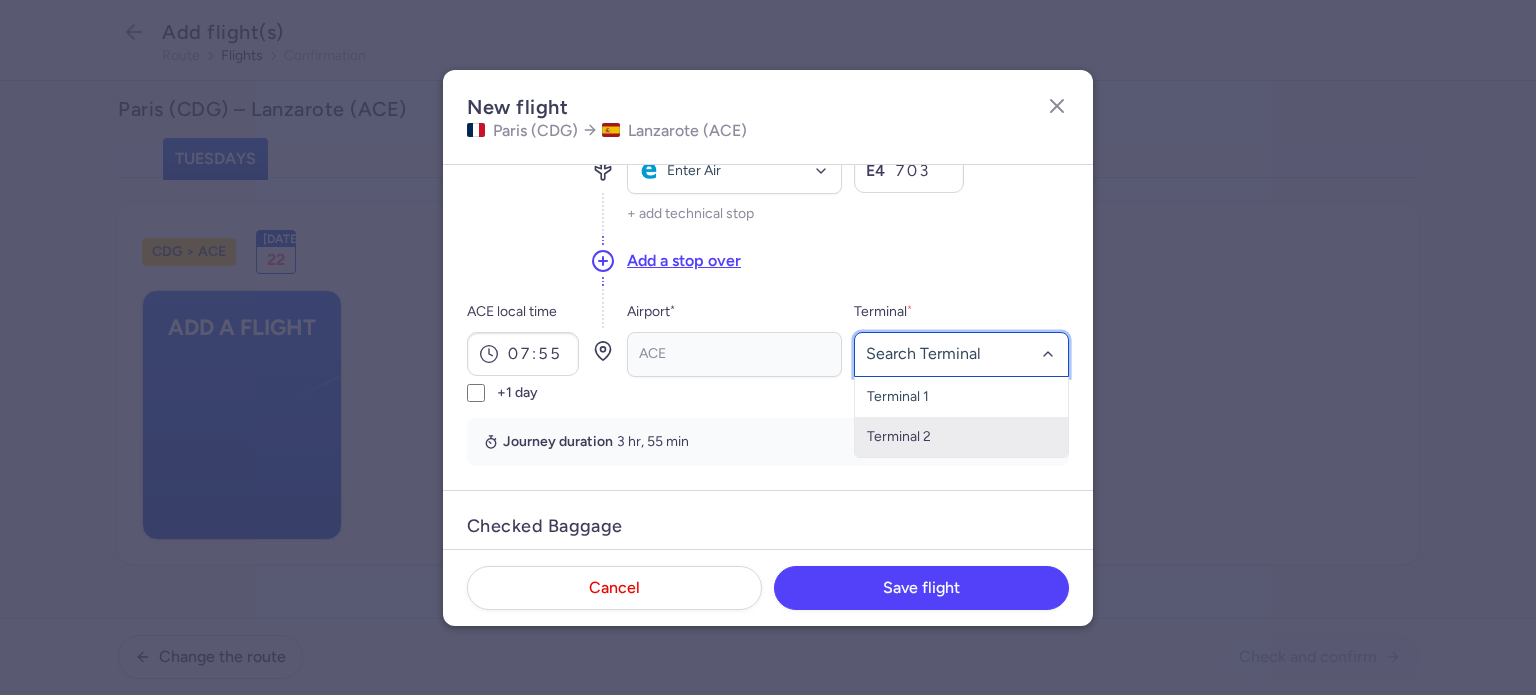 click on "Terminal 2" at bounding box center [961, 437] 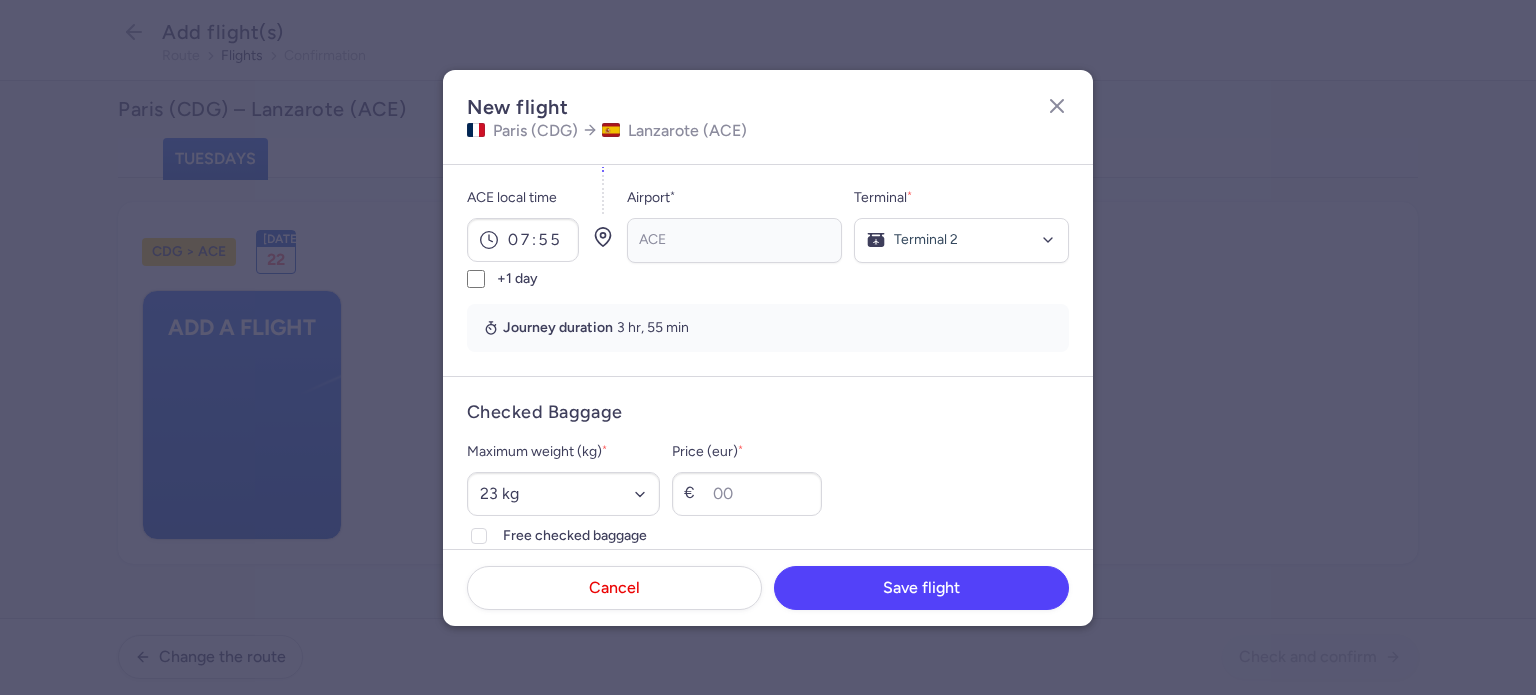 scroll, scrollTop: 500, scrollLeft: 0, axis: vertical 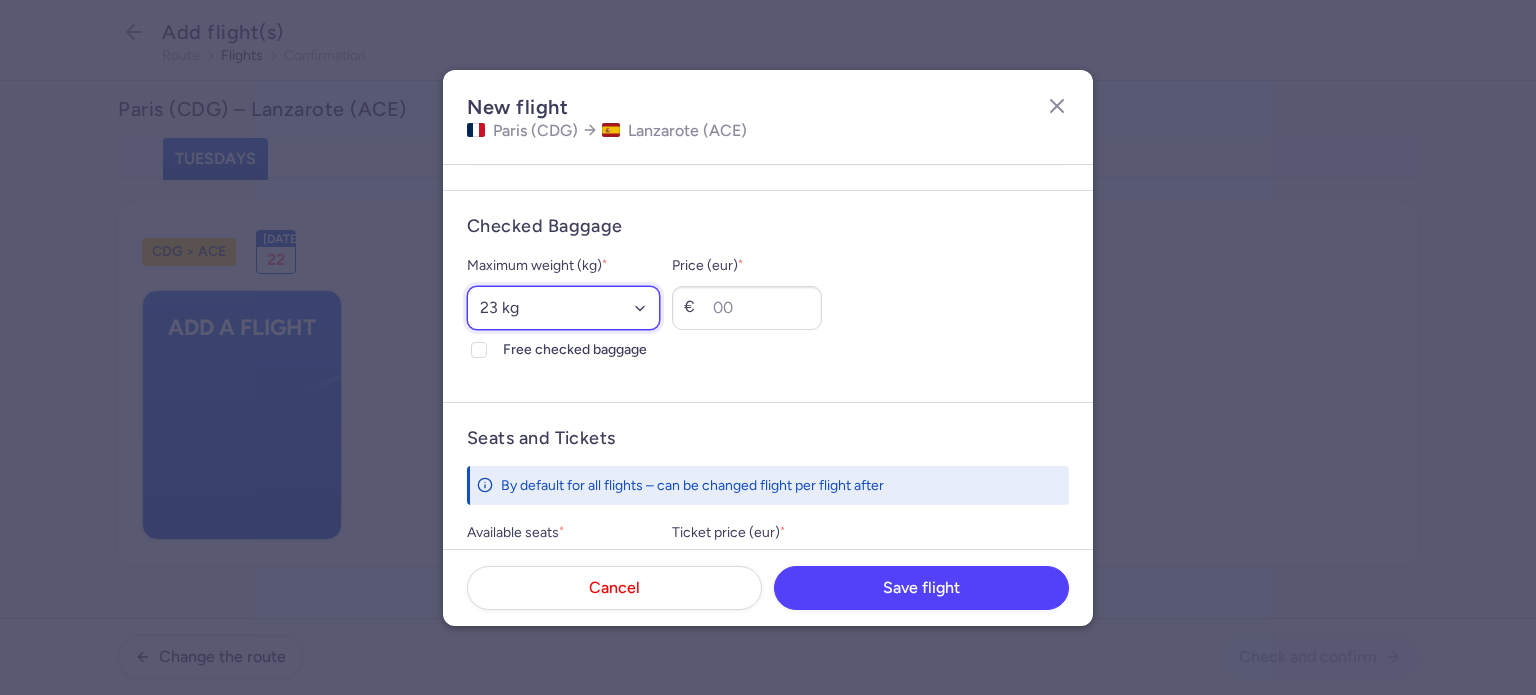 click on "Select an option 15 kg 16 kg 17 kg 18 kg 19 kg 20 kg 21 kg 22 kg 23 kg 24 kg 25 kg 26 kg 27 kg 28 kg 29 kg 30 kg 31 kg 32 kg 33 kg 34 kg 35 kg" at bounding box center (563, 308) 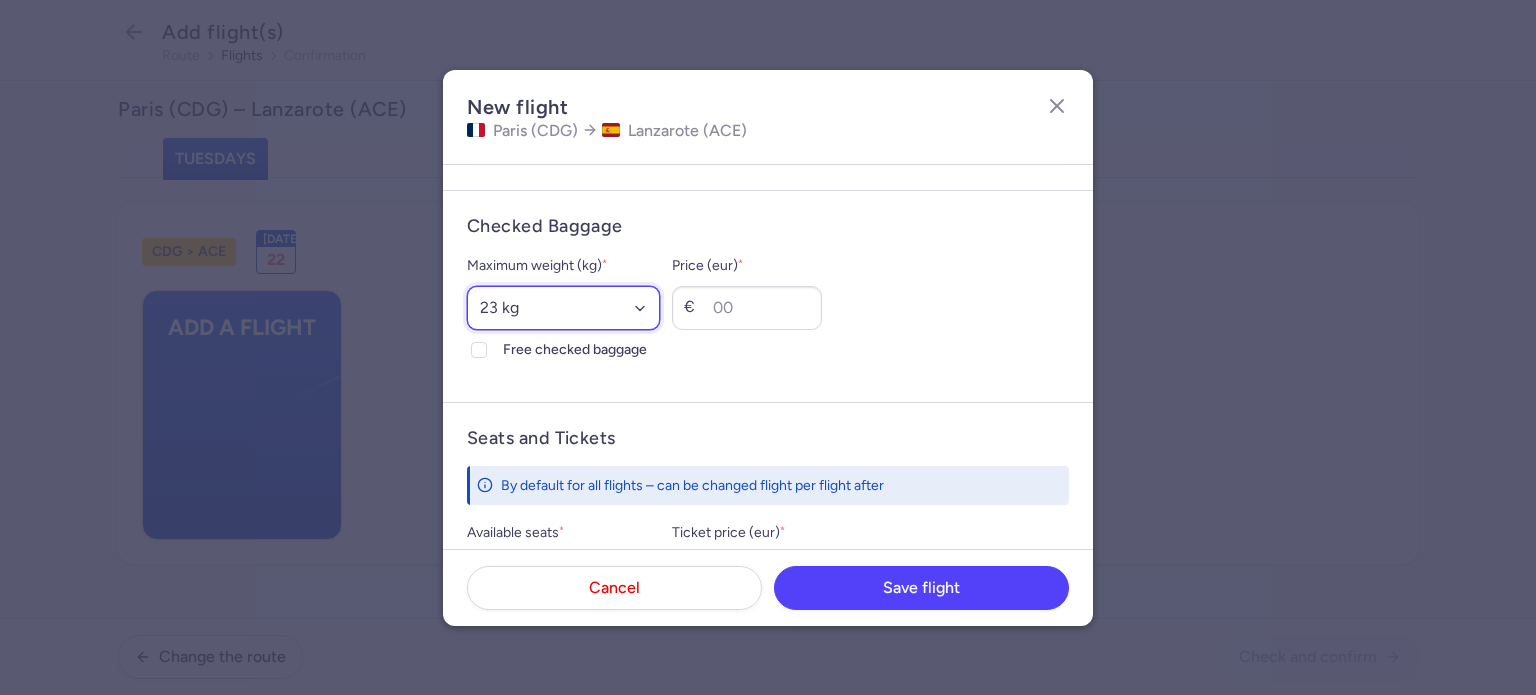select on "20" 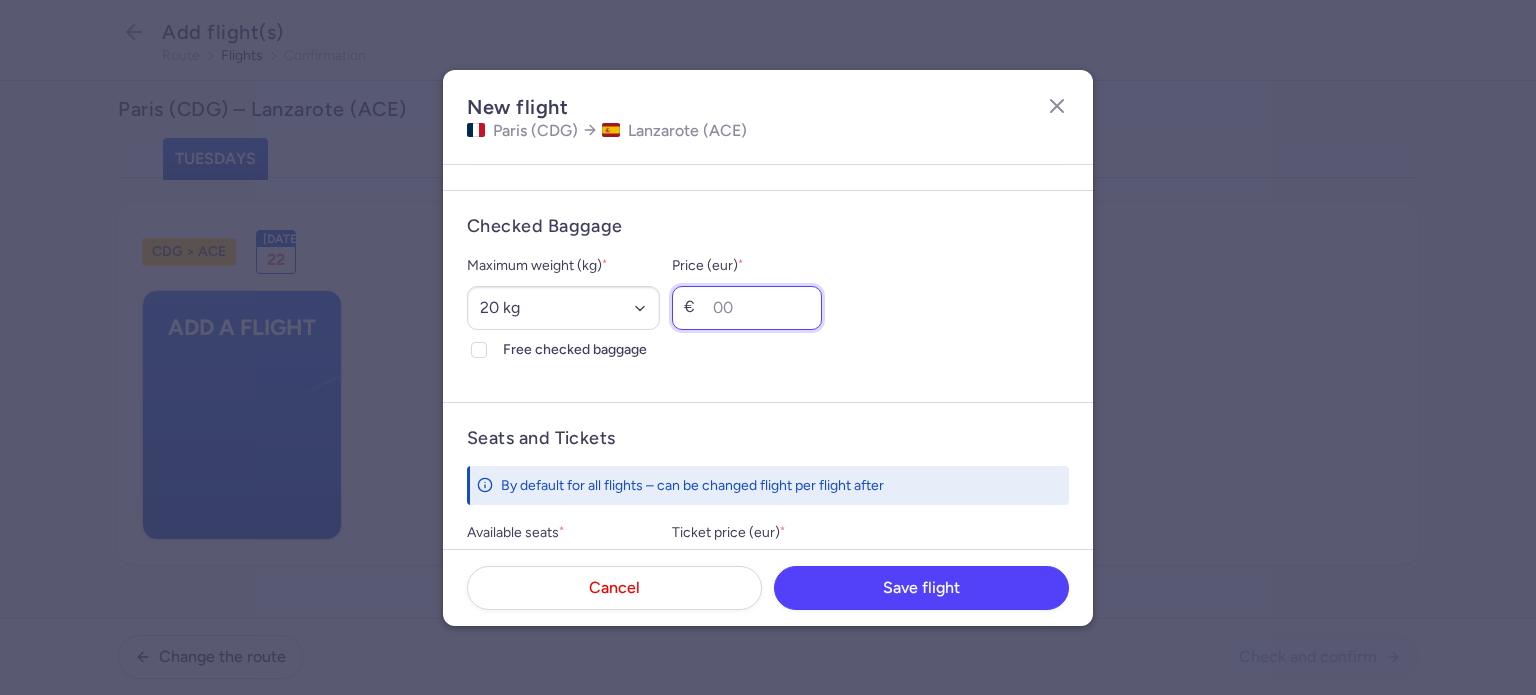 click on "Price (eur)  *" at bounding box center [747, 308] 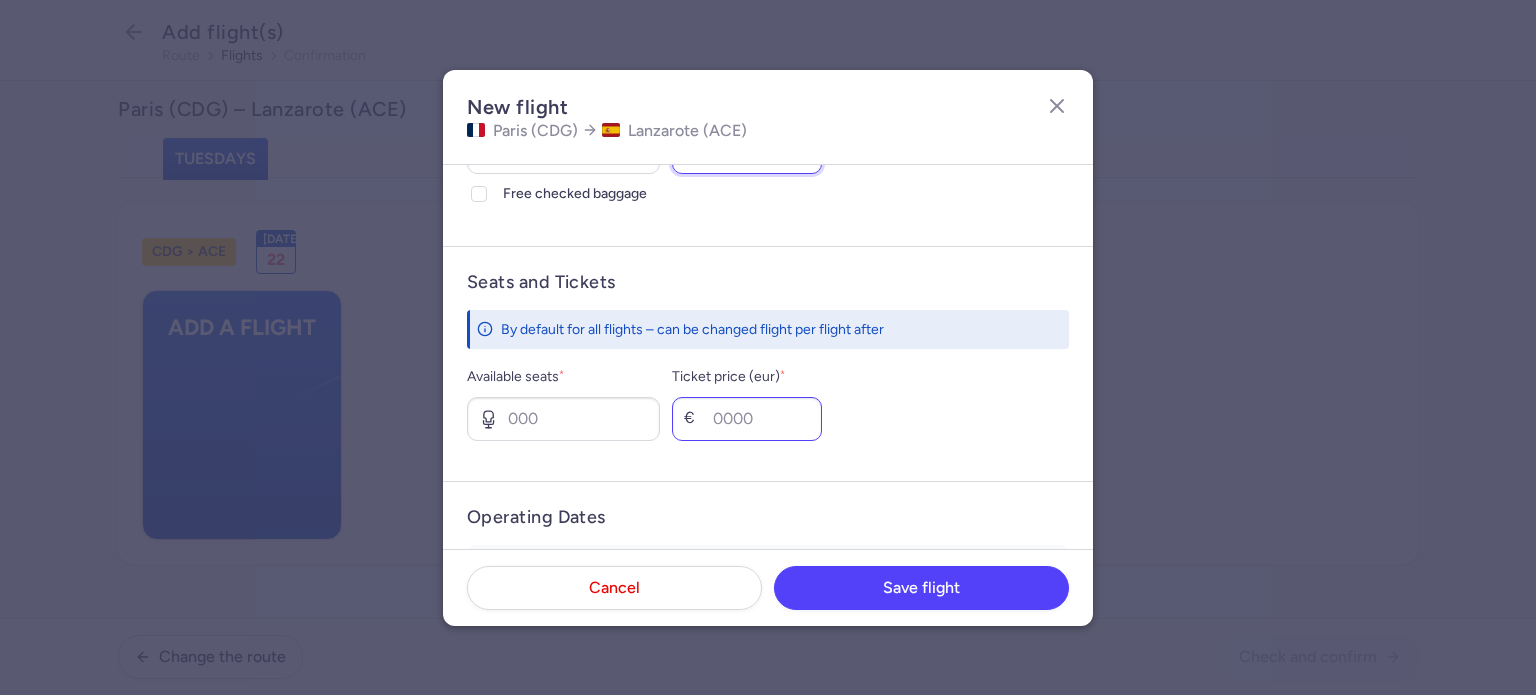 scroll, scrollTop: 800, scrollLeft: 0, axis: vertical 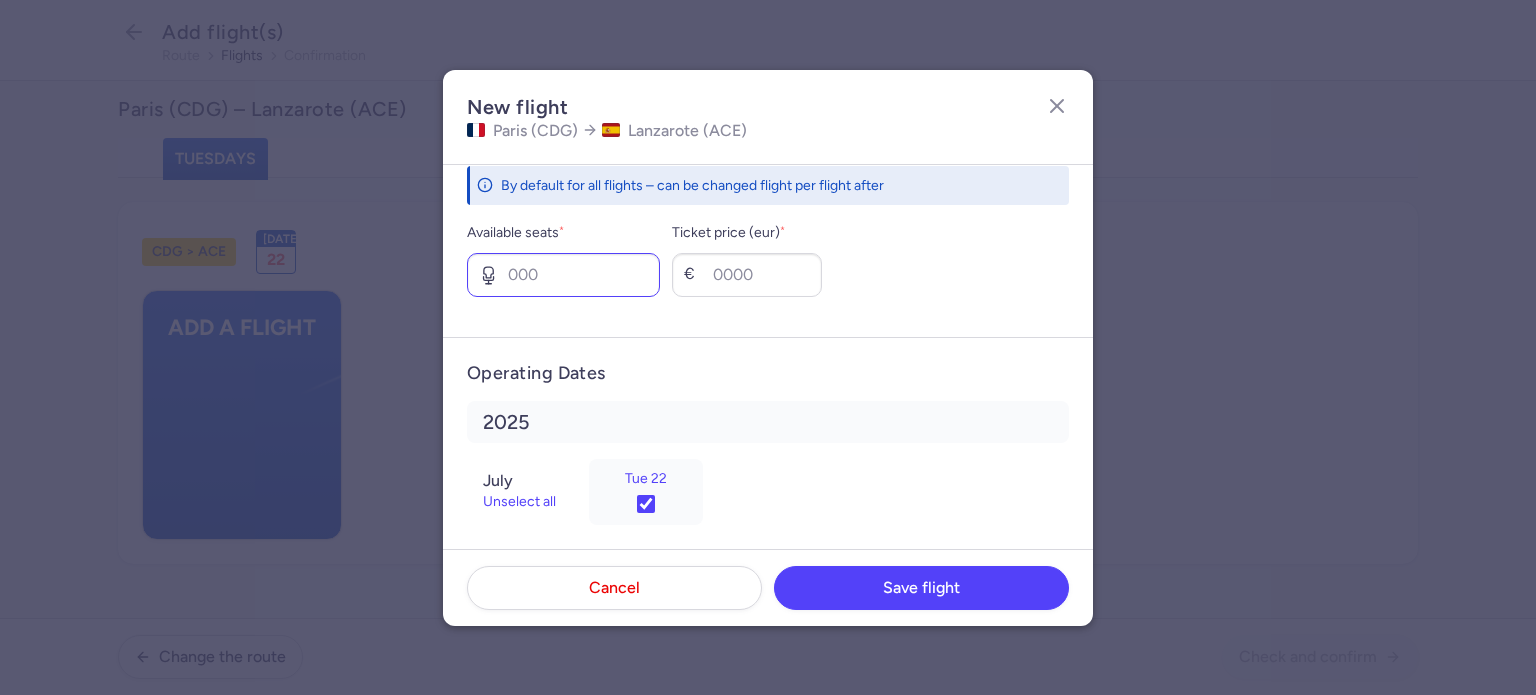 type on "40" 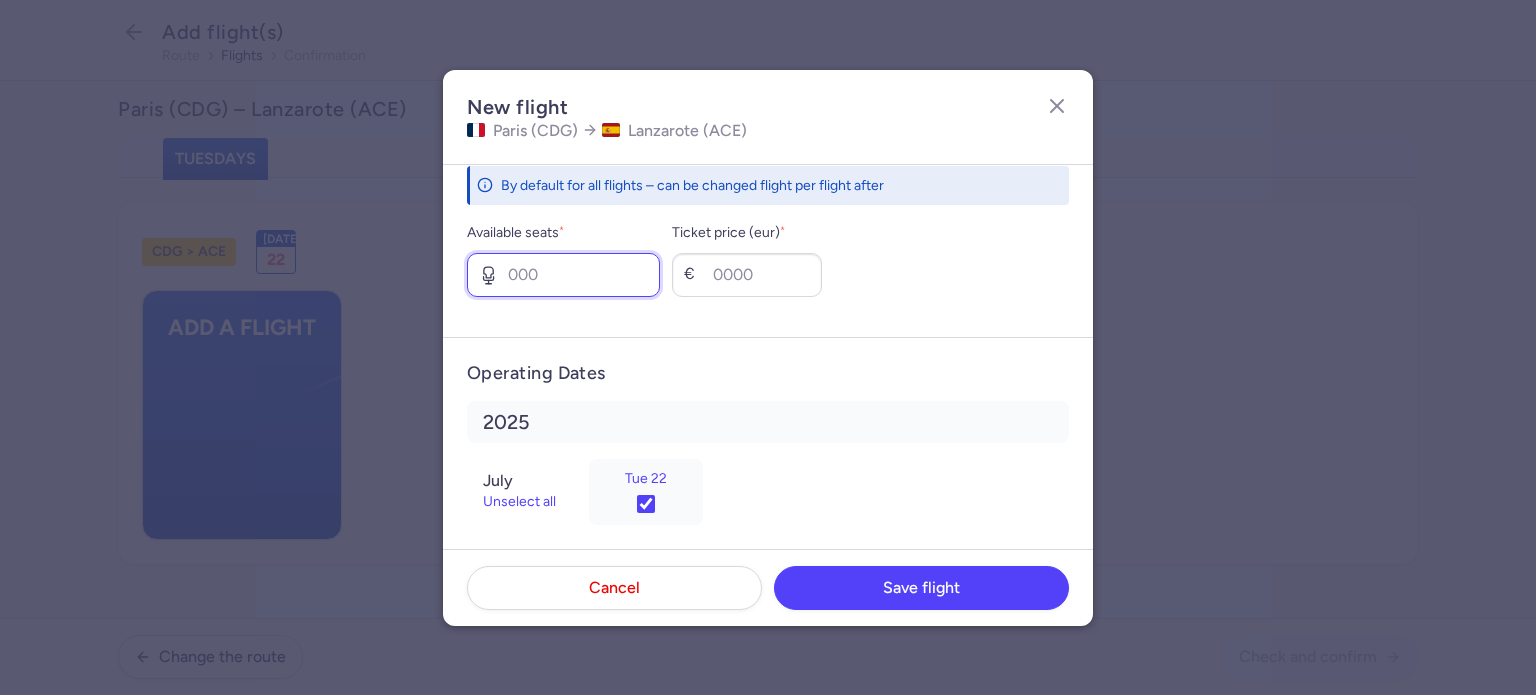 click on "Available seats  *" at bounding box center [563, 275] 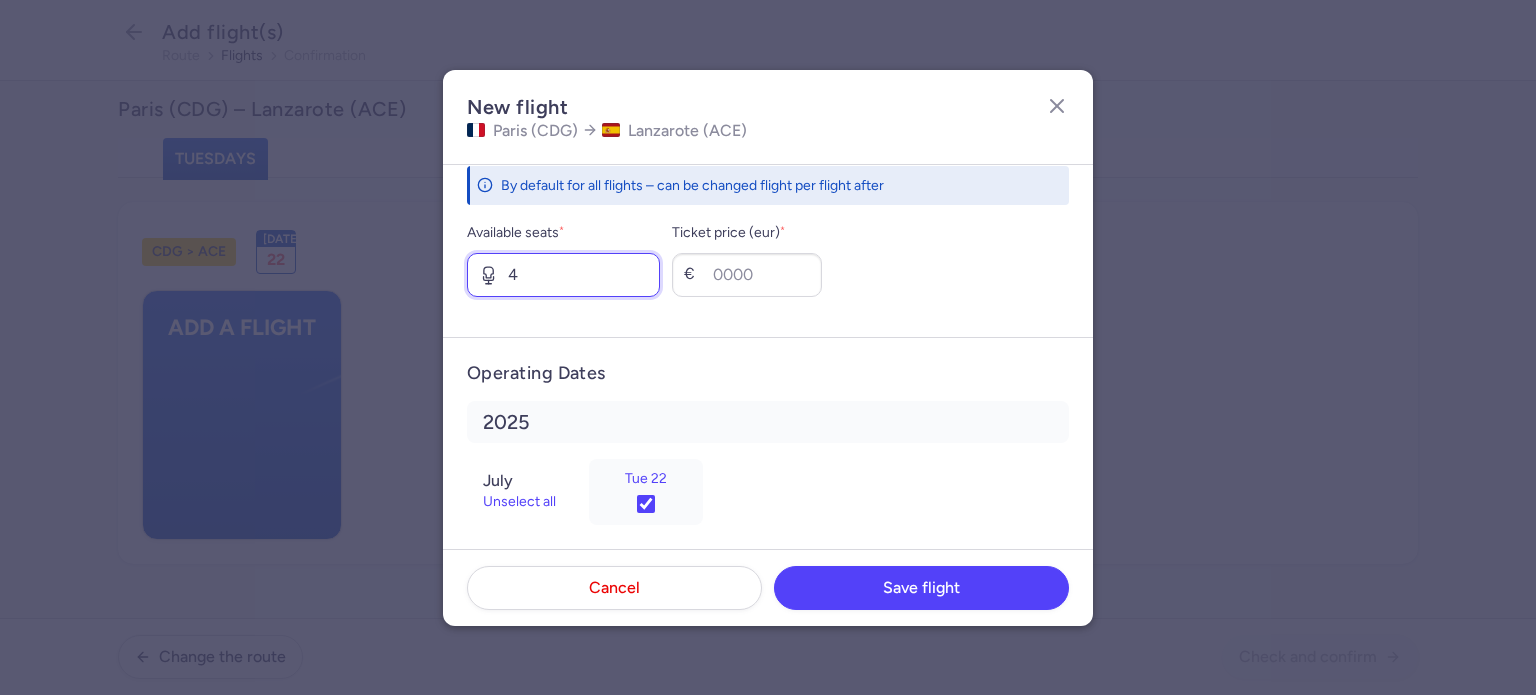 type on "4" 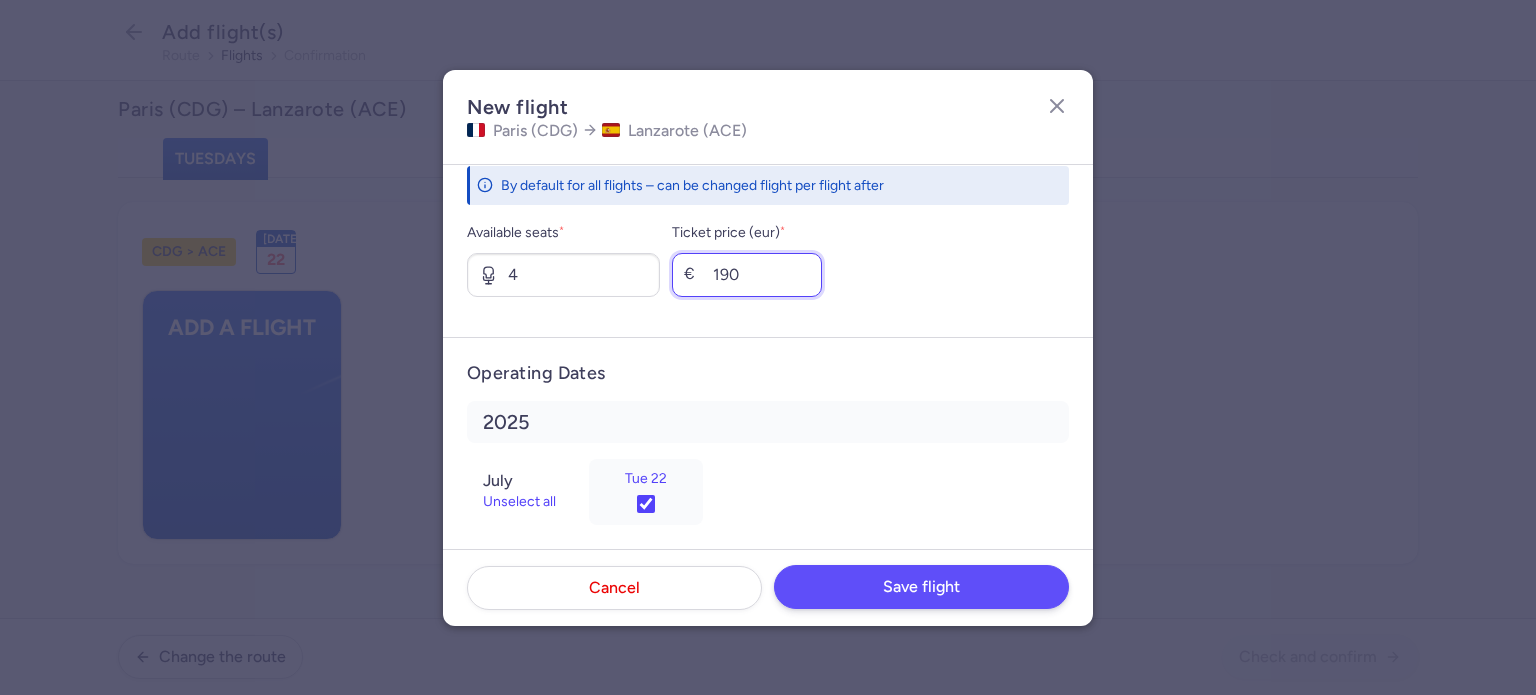 type on "190" 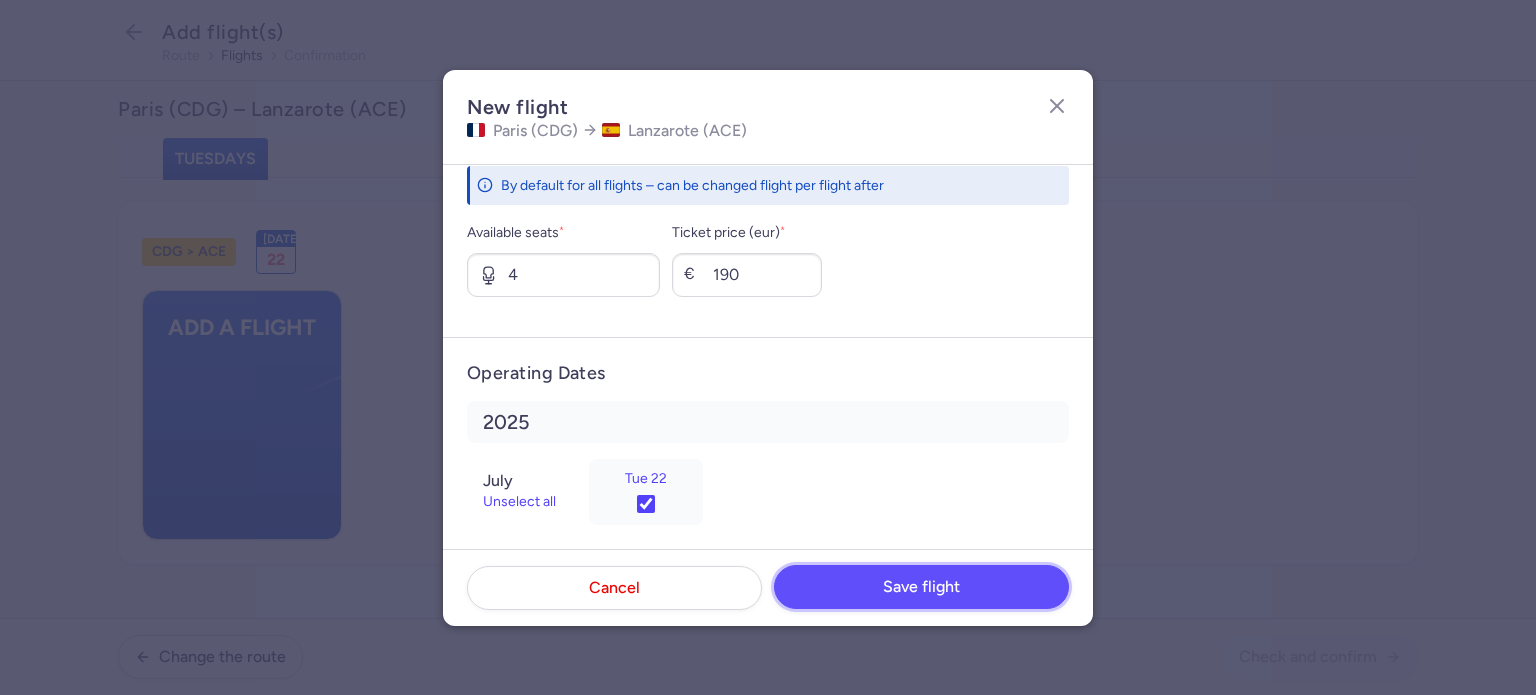 click on "Save flight" at bounding box center [921, 587] 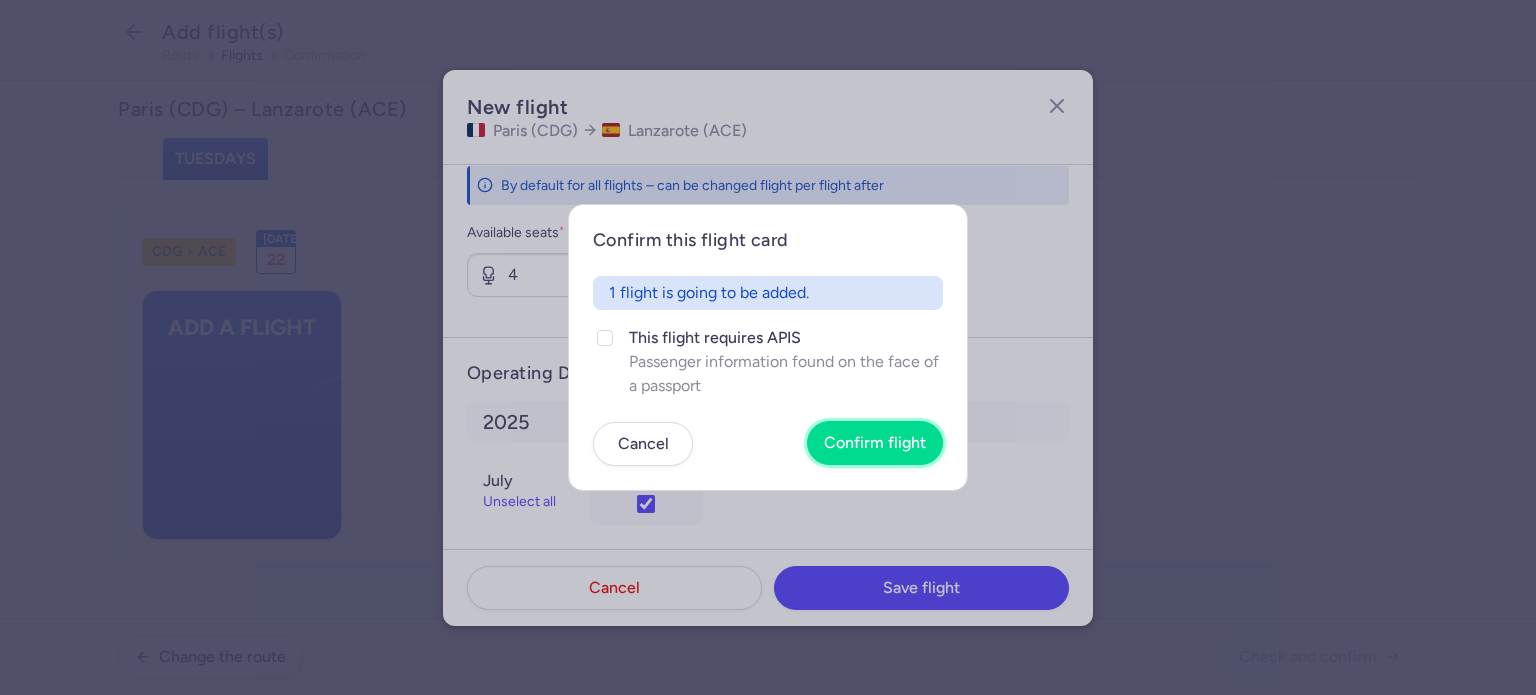 click on "Confirm flight" at bounding box center [875, 443] 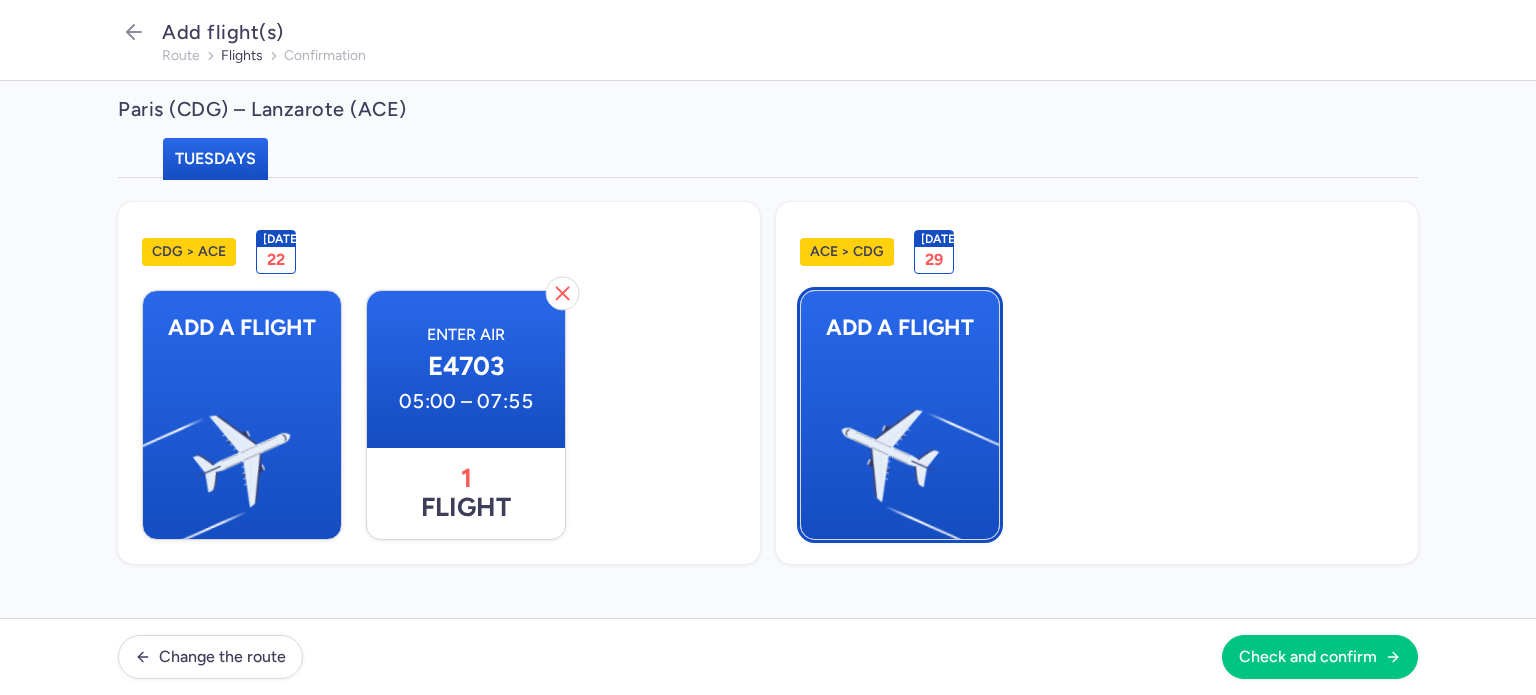 click at bounding box center [989, 448] 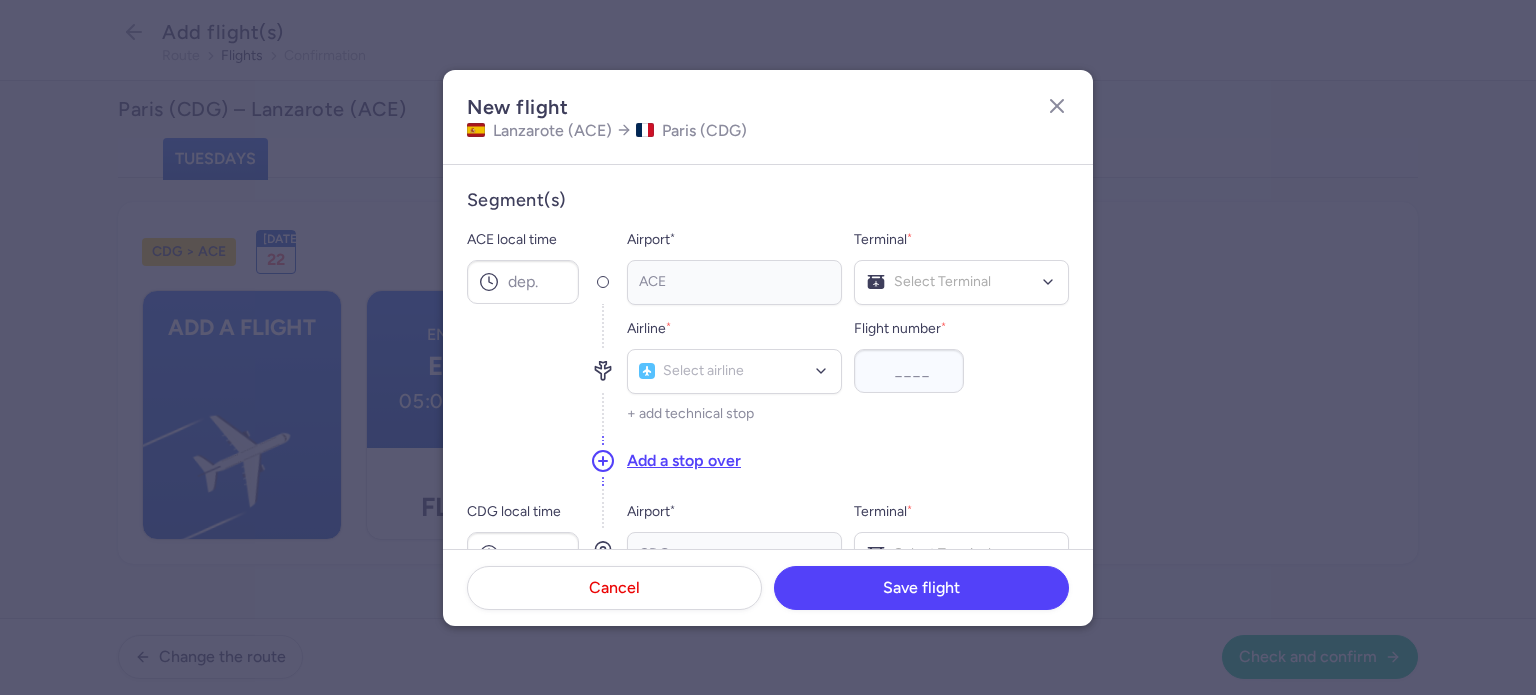 click on "ACE local time  Airport * ACE No elements found. Consider changing the search query. Type an IATA code, a city, an airport name...  Terminal  *   Select Terminal Terminal 1 Terminal 2 No elements found. Consider changing the search query. List is empty." 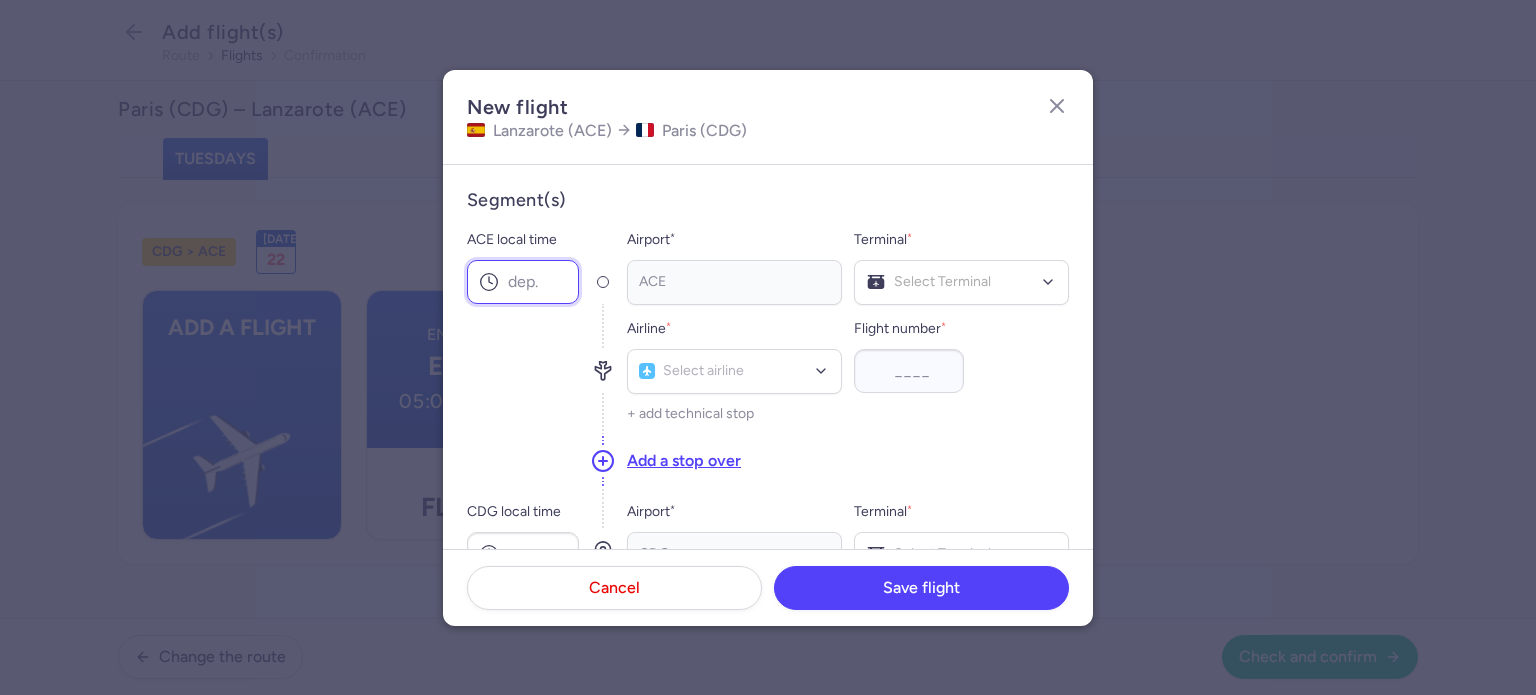 click on "ACE local time" at bounding box center (523, 282) 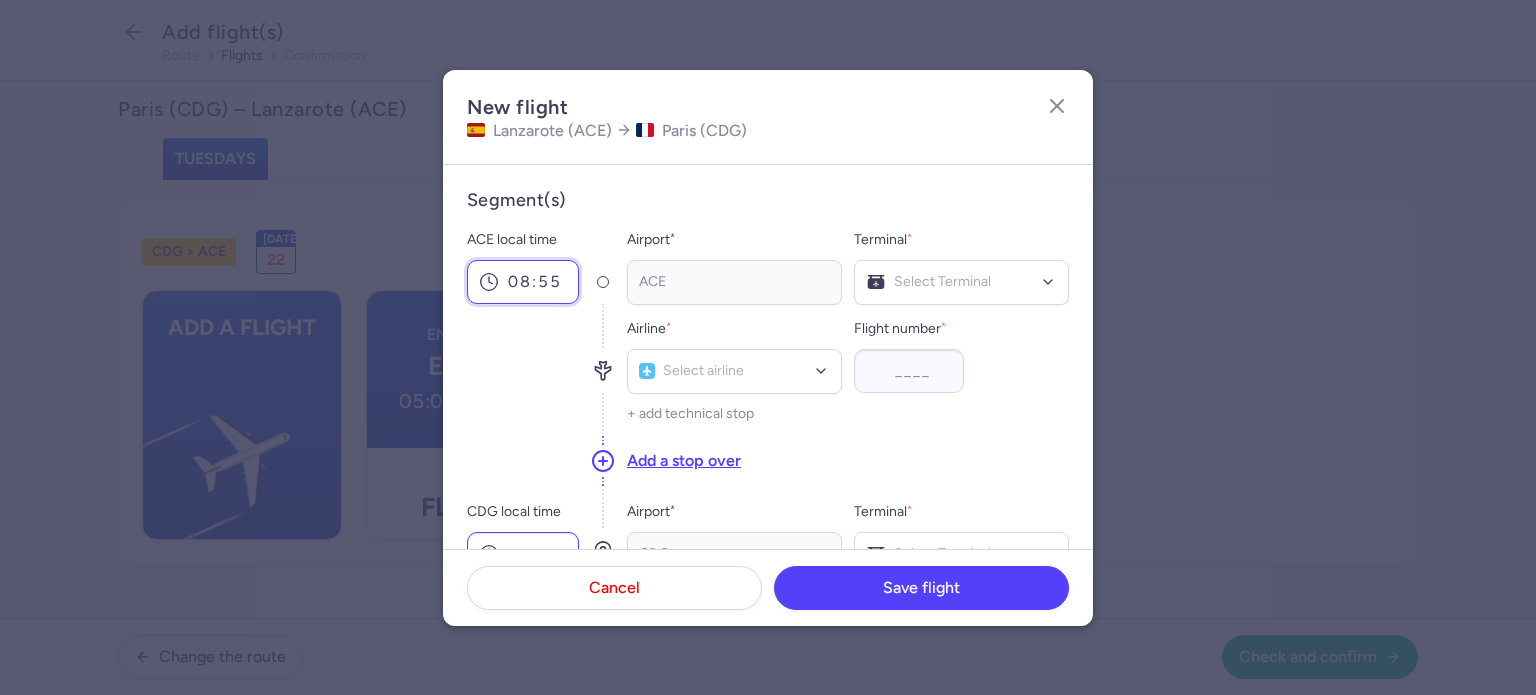 type on "08:55" 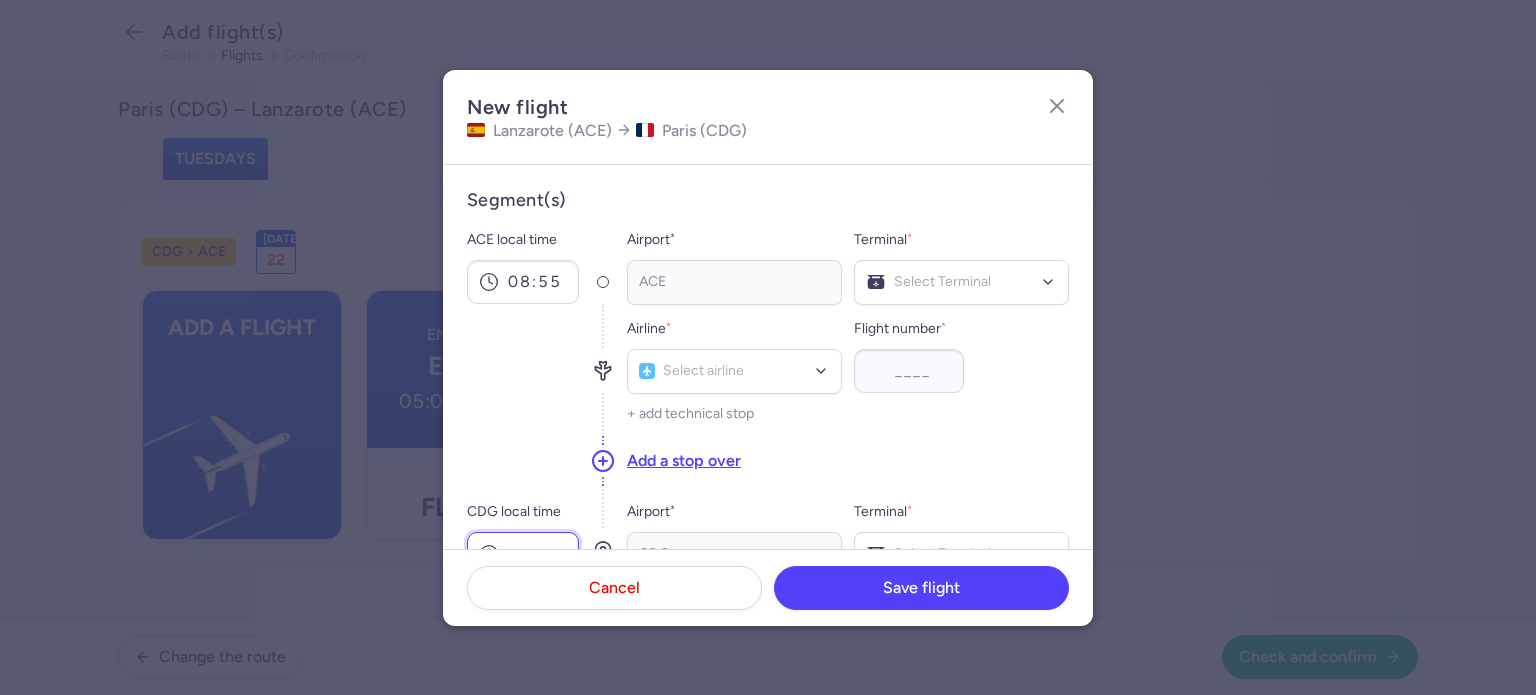 click on "CDG local time" at bounding box center (523, 554) 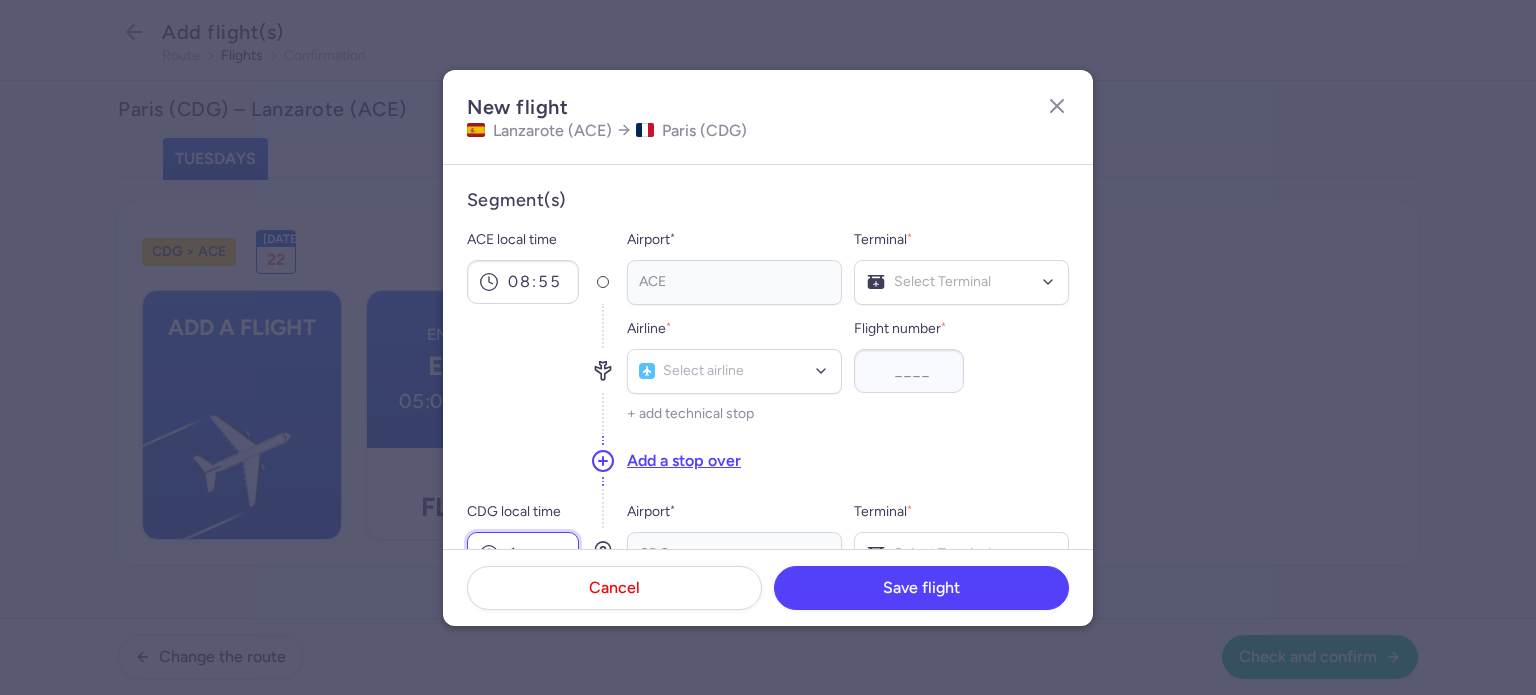 scroll, scrollTop: 13, scrollLeft: 0, axis: vertical 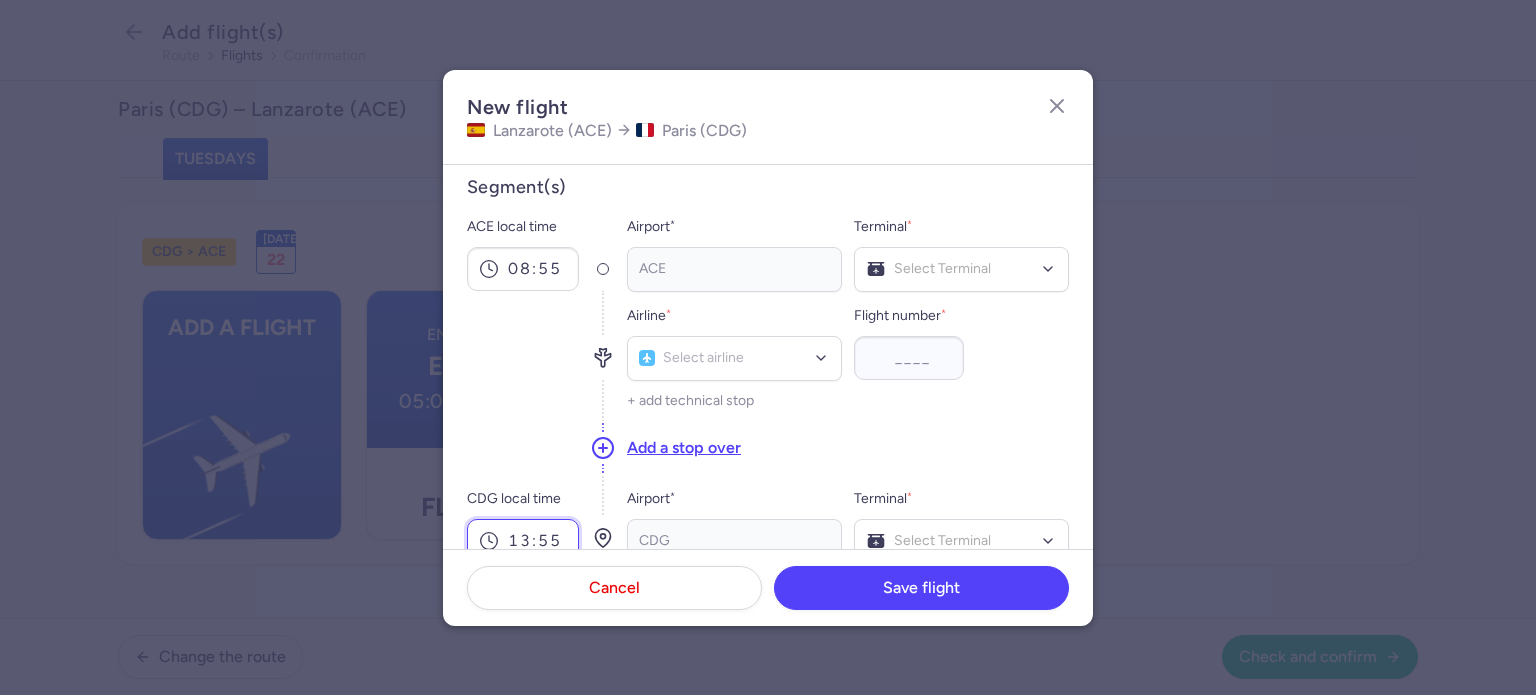 type on "13:55" 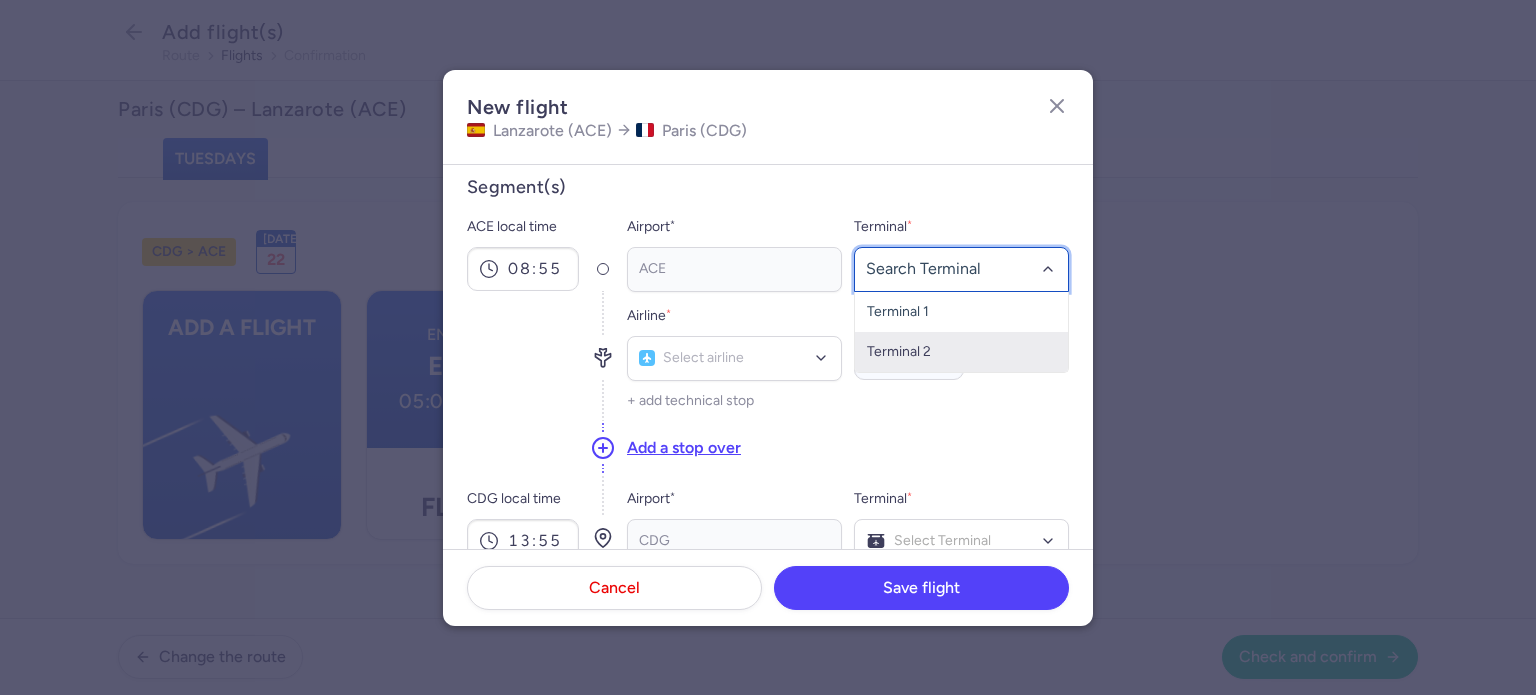 drag, startPoint x: 919, startPoint y: 346, endPoint x: 805, endPoint y: 367, distance: 115.918076 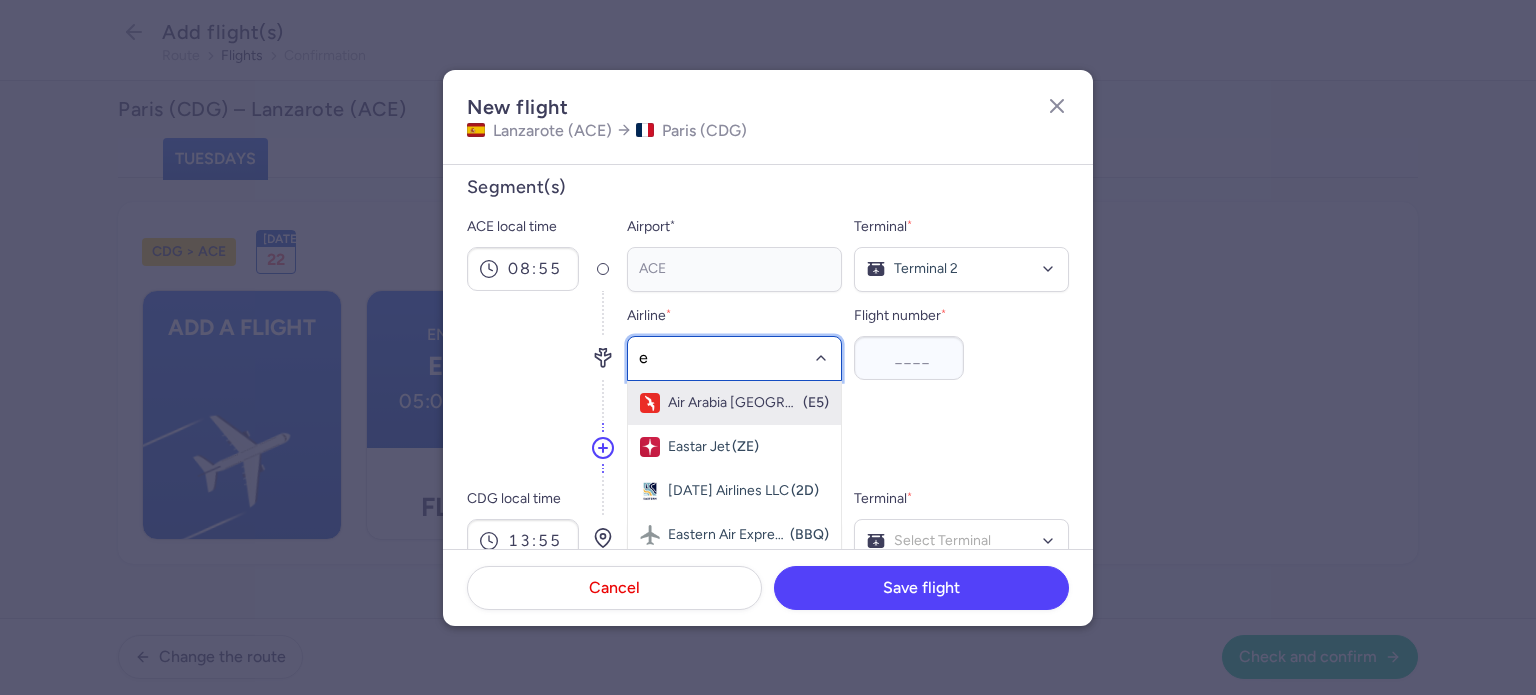 type on "e4" 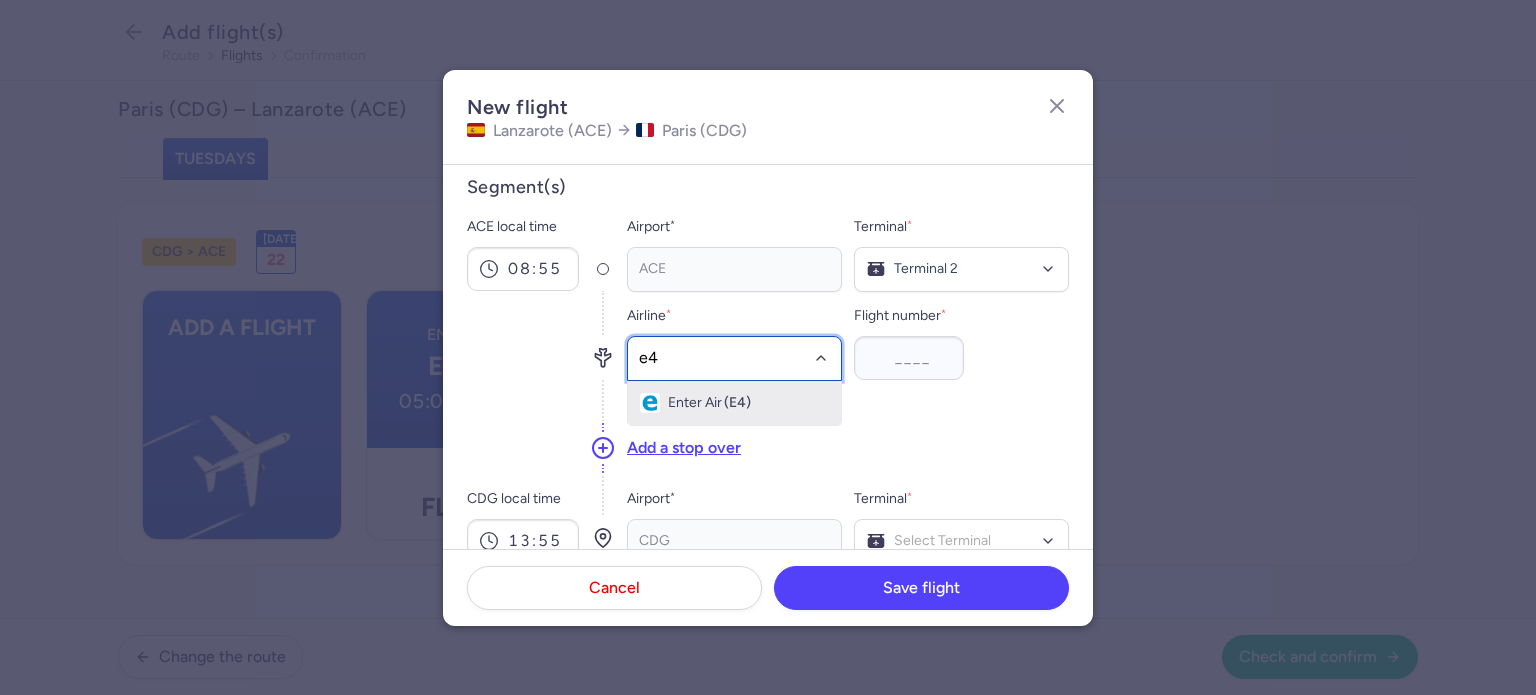 click on "Enter Air (E4)" 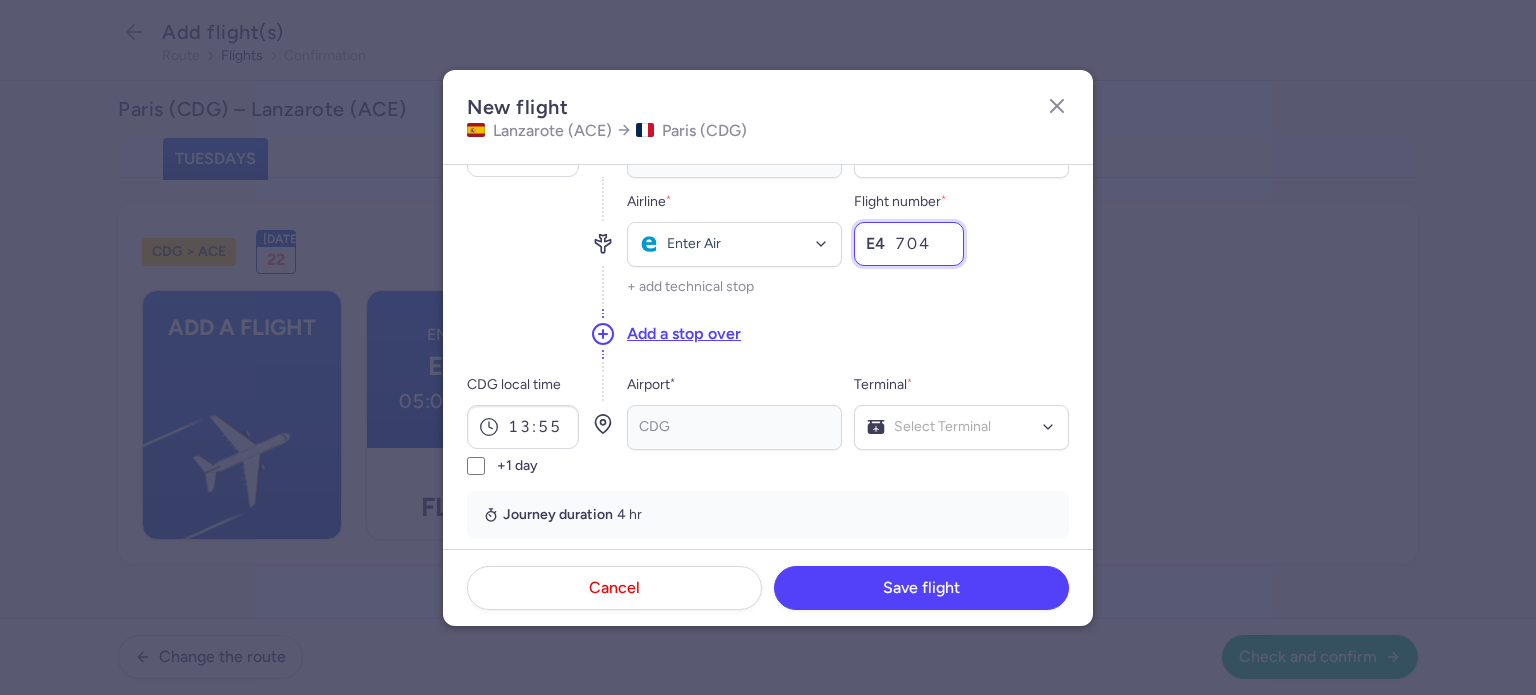 scroll, scrollTop: 213, scrollLeft: 0, axis: vertical 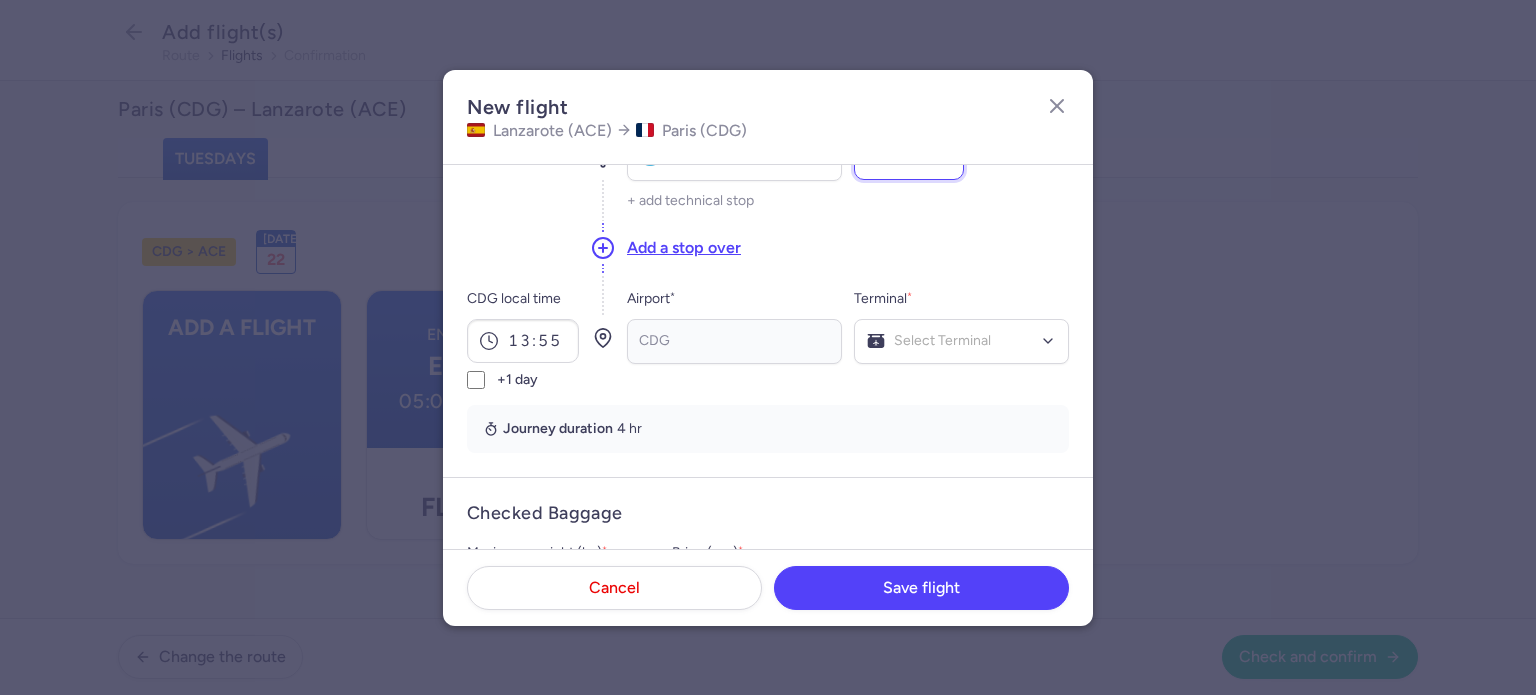 type on "704" 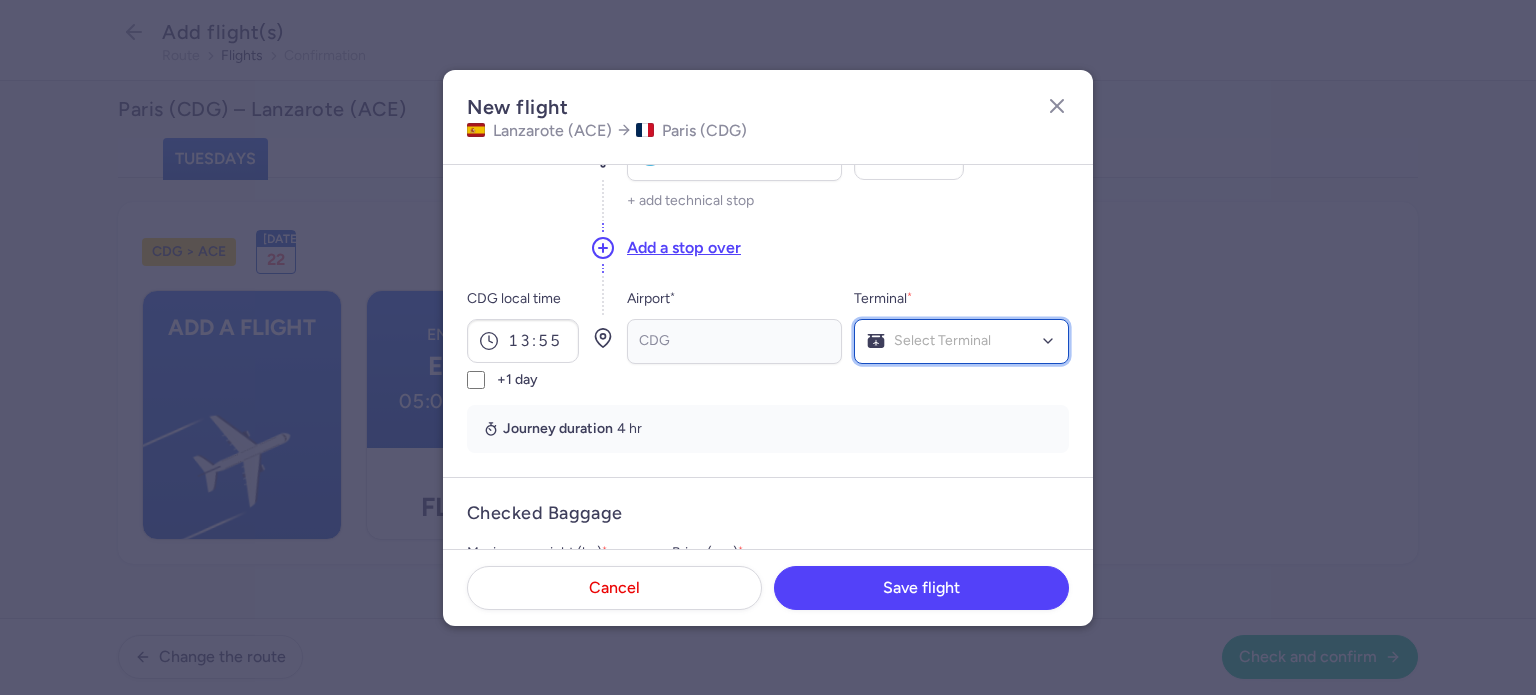 click on "Select Terminal" 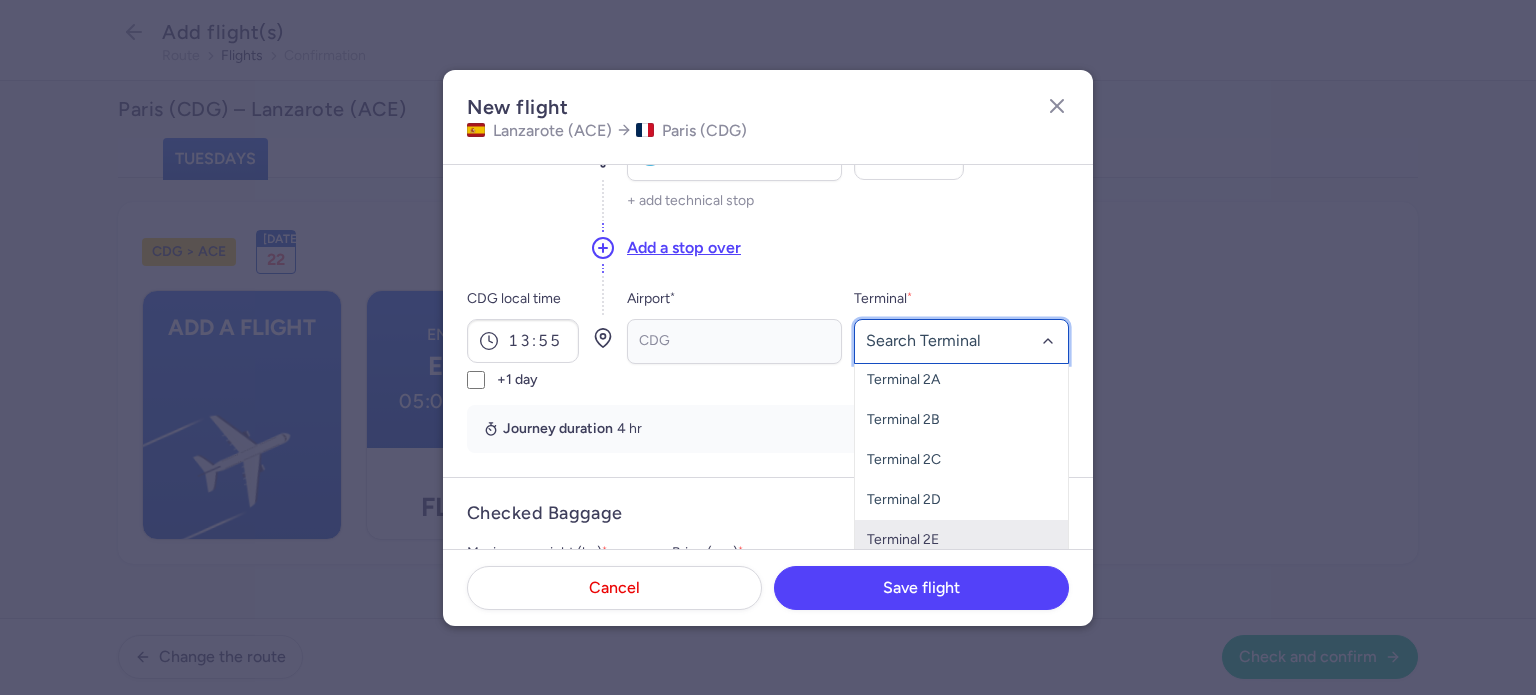 scroll, scrollTop: 67, scrollLeft: 0, axis: vertical 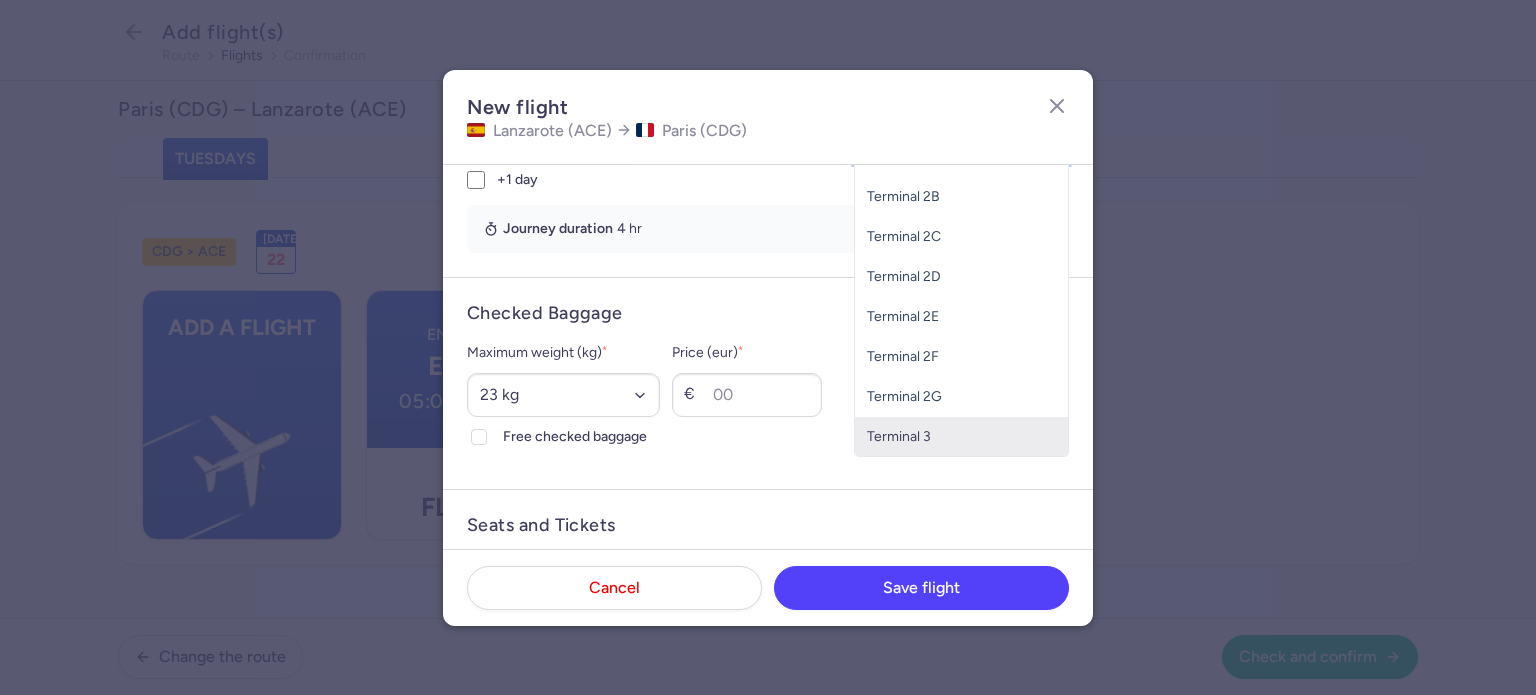 click on "Terminal 3" at bounding box center (961, 437) 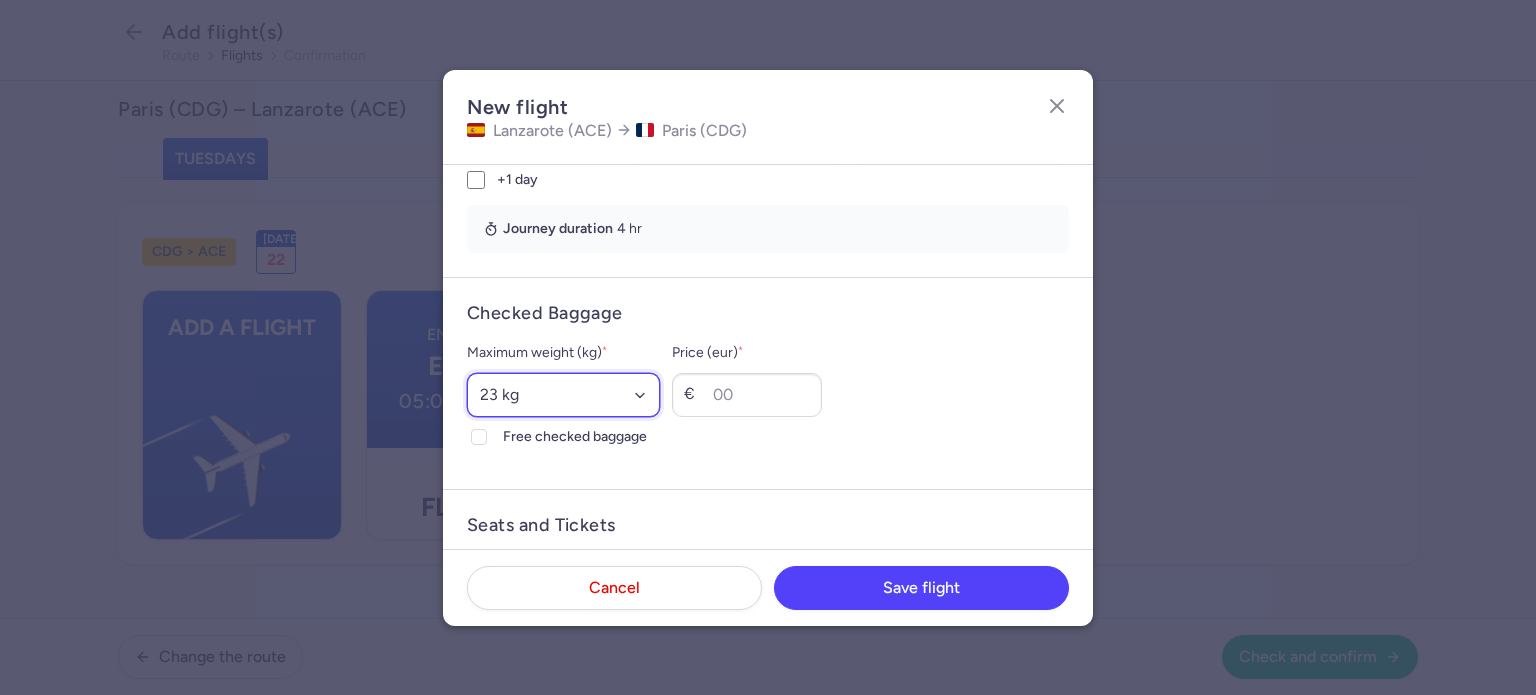 click on "Select an option 15 kg 16 kg 17 kg 18 kg 19 kg 20 kg 21 kg 22 kg 23 kg 24 kg 25 kg 26 kg 27 kg 28 kg 29 kg 30 kg 31 kg 32 kg 33 kg 34 kg 35 kg" at bounding box center [563, 395] 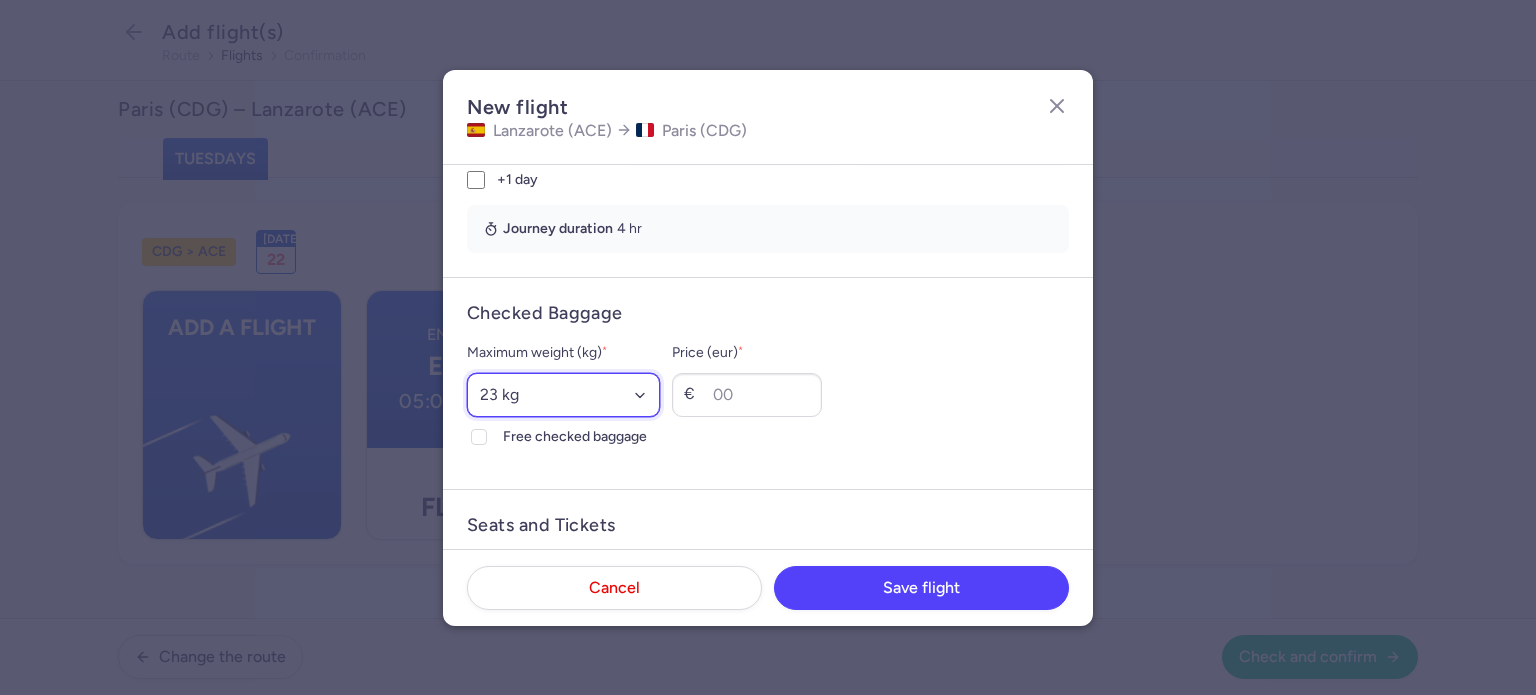 select on "20" 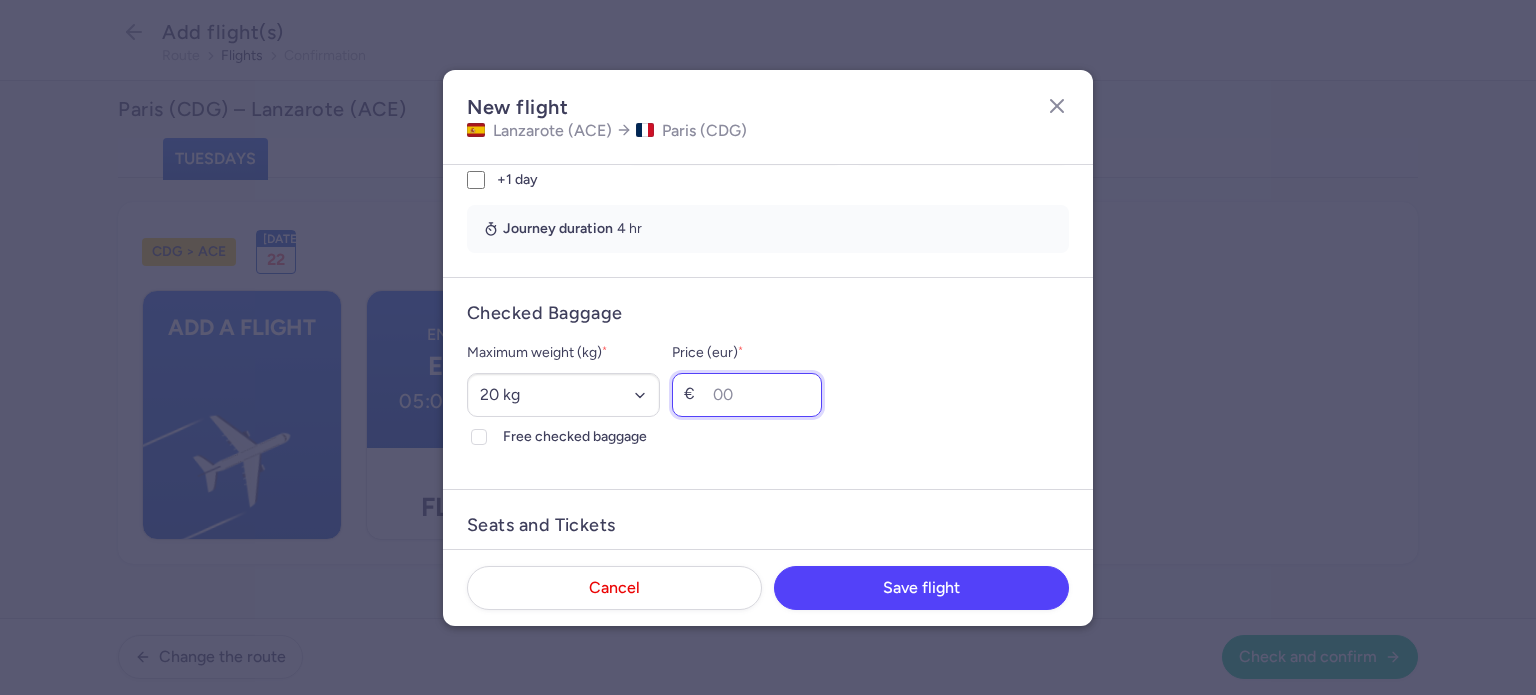 click on "Price (eur)  *" at bounding box center [747, 395] 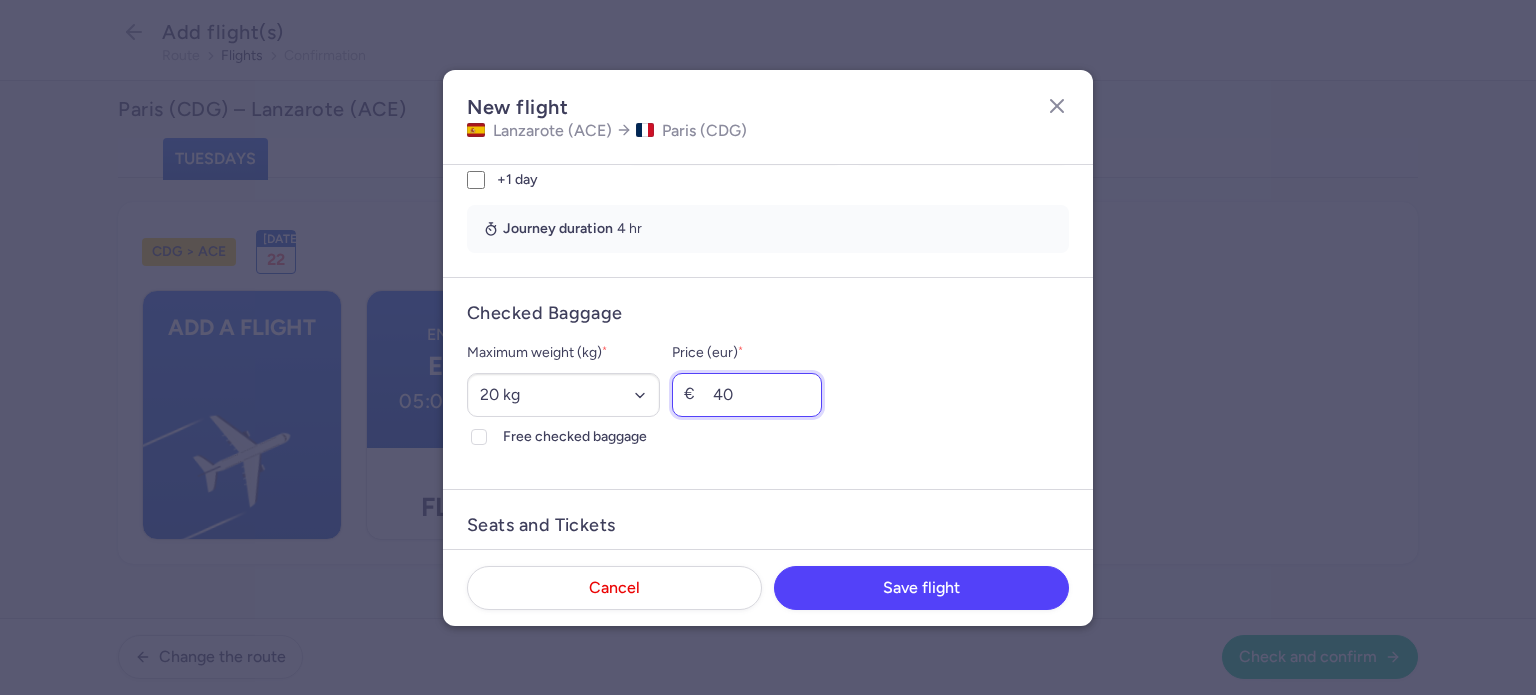 scroll, scrollTop: 713, scrollLeft: 0, axis: vertical 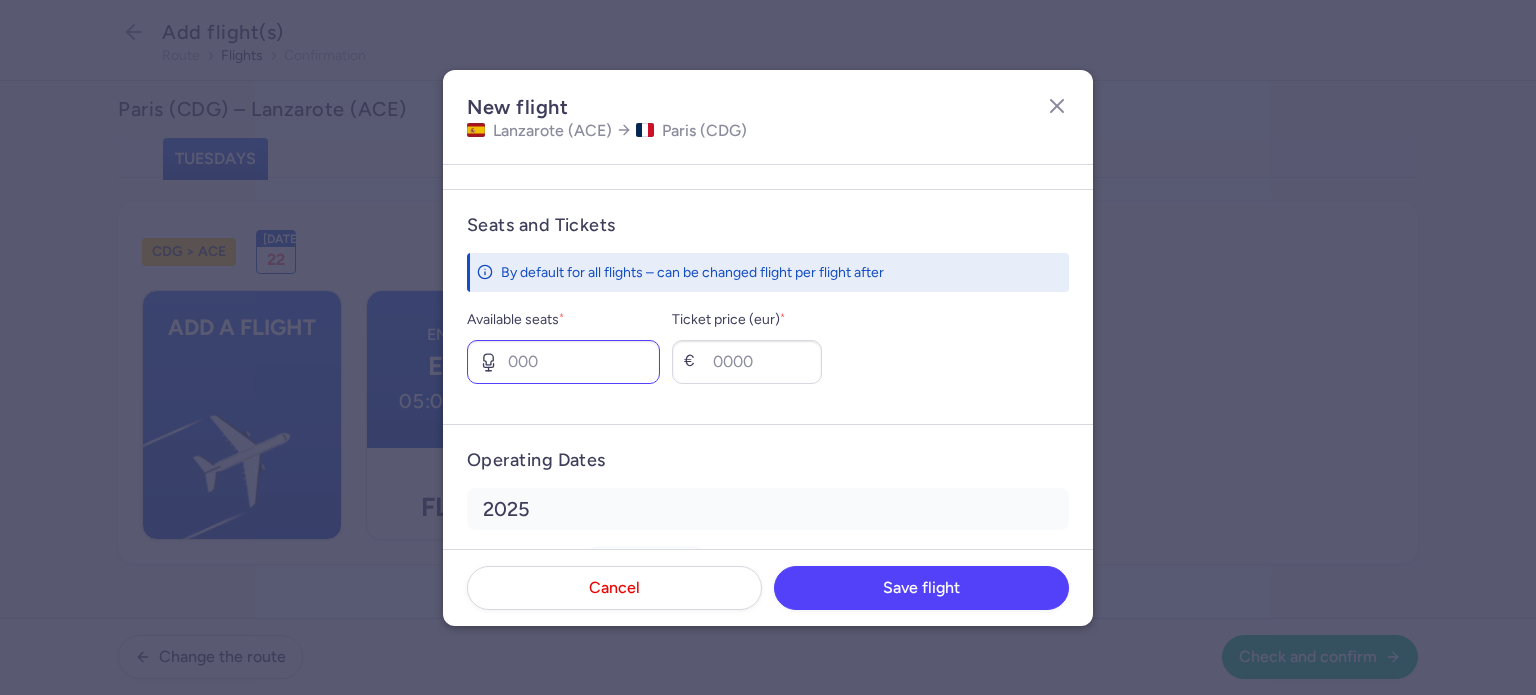 type on "40" 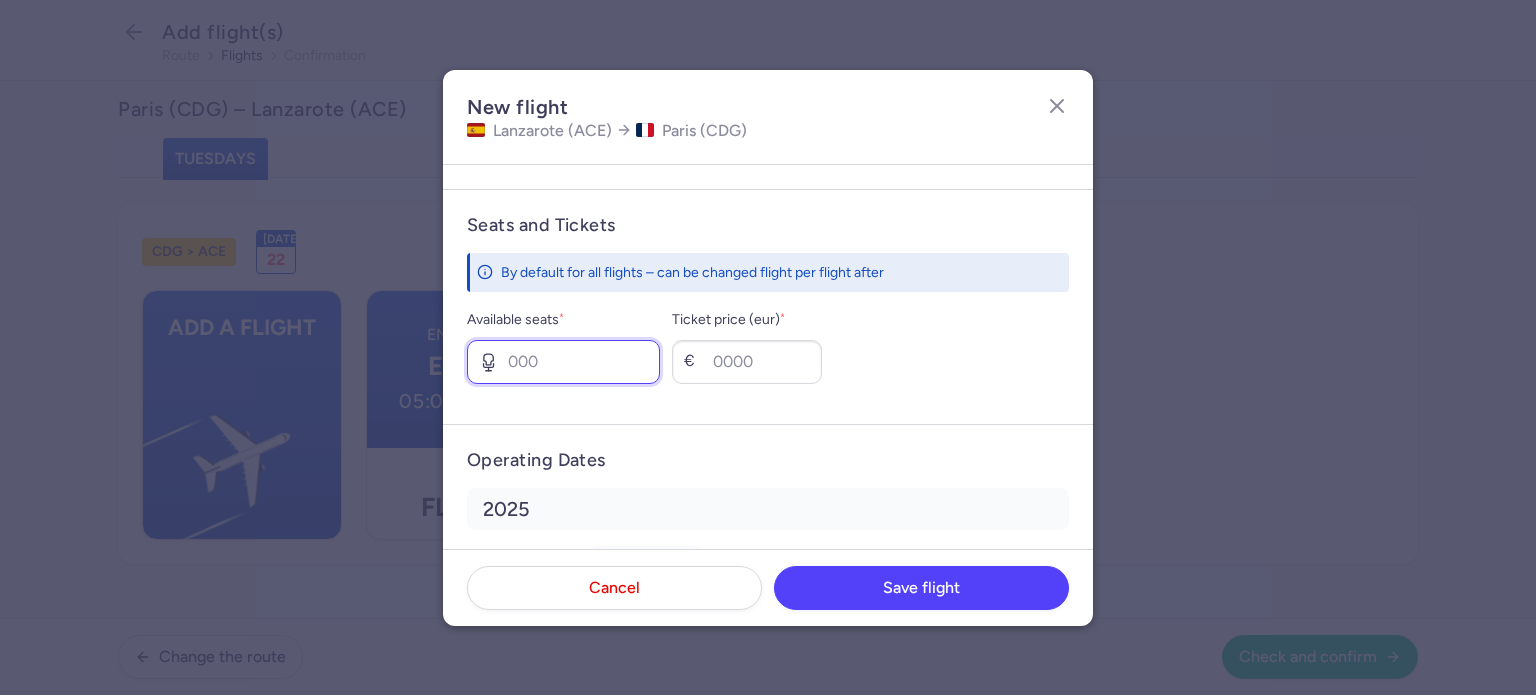 click on "Available seats  *" at bounding box center [563, 362] 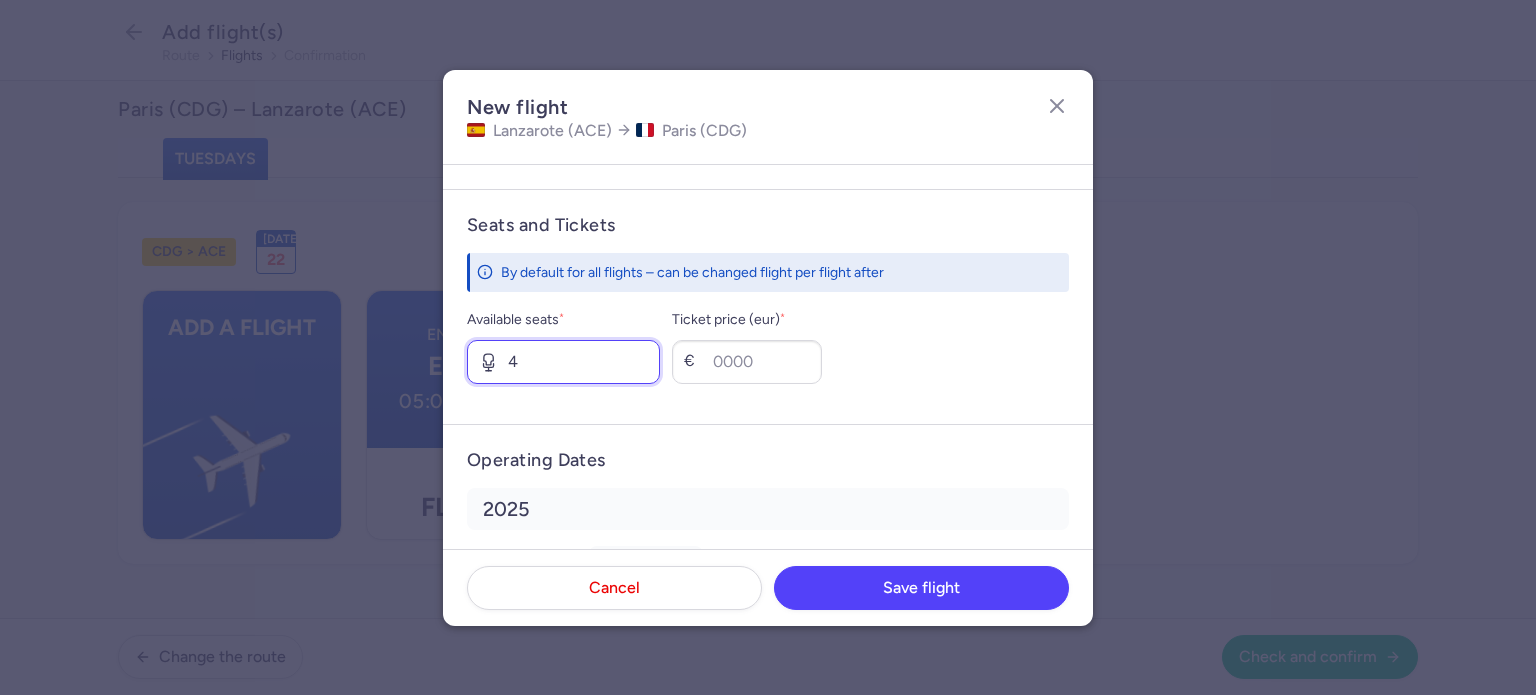 type on "4" 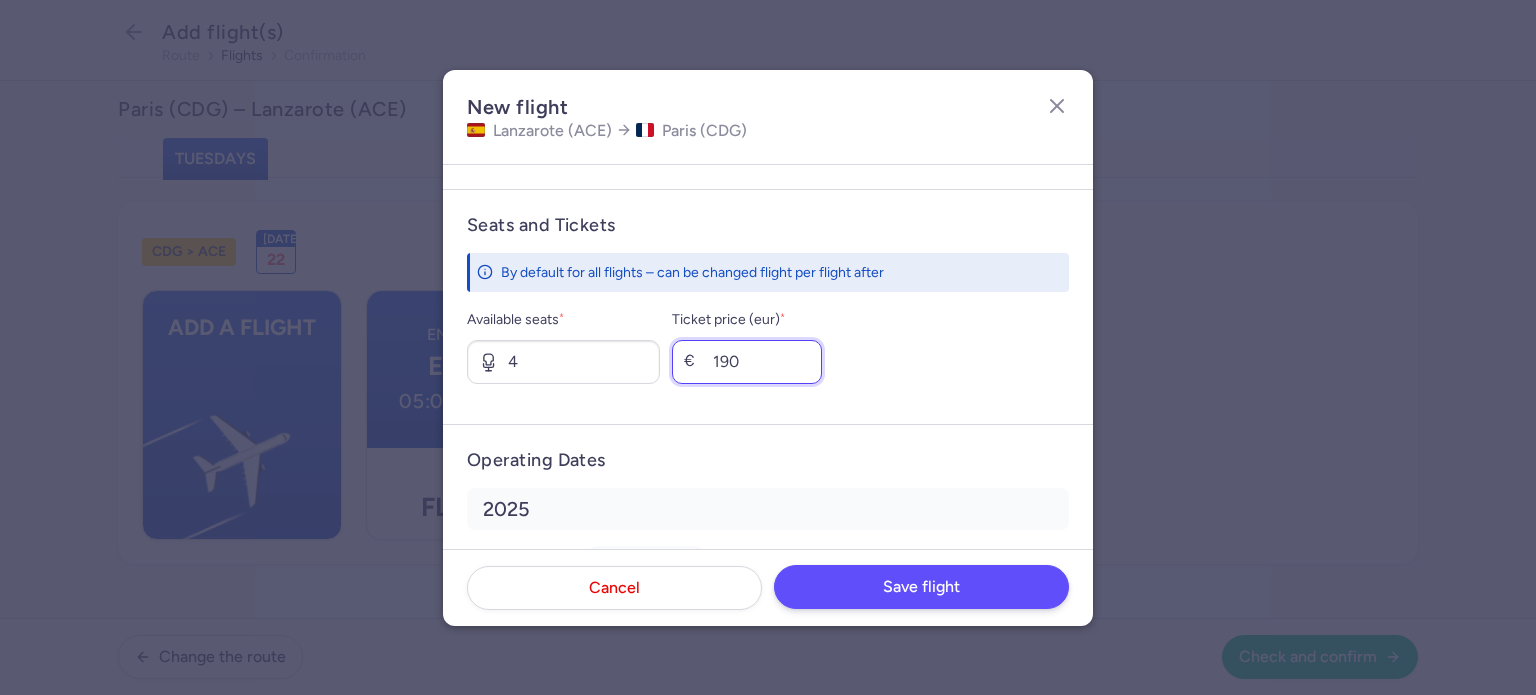 type on "190" 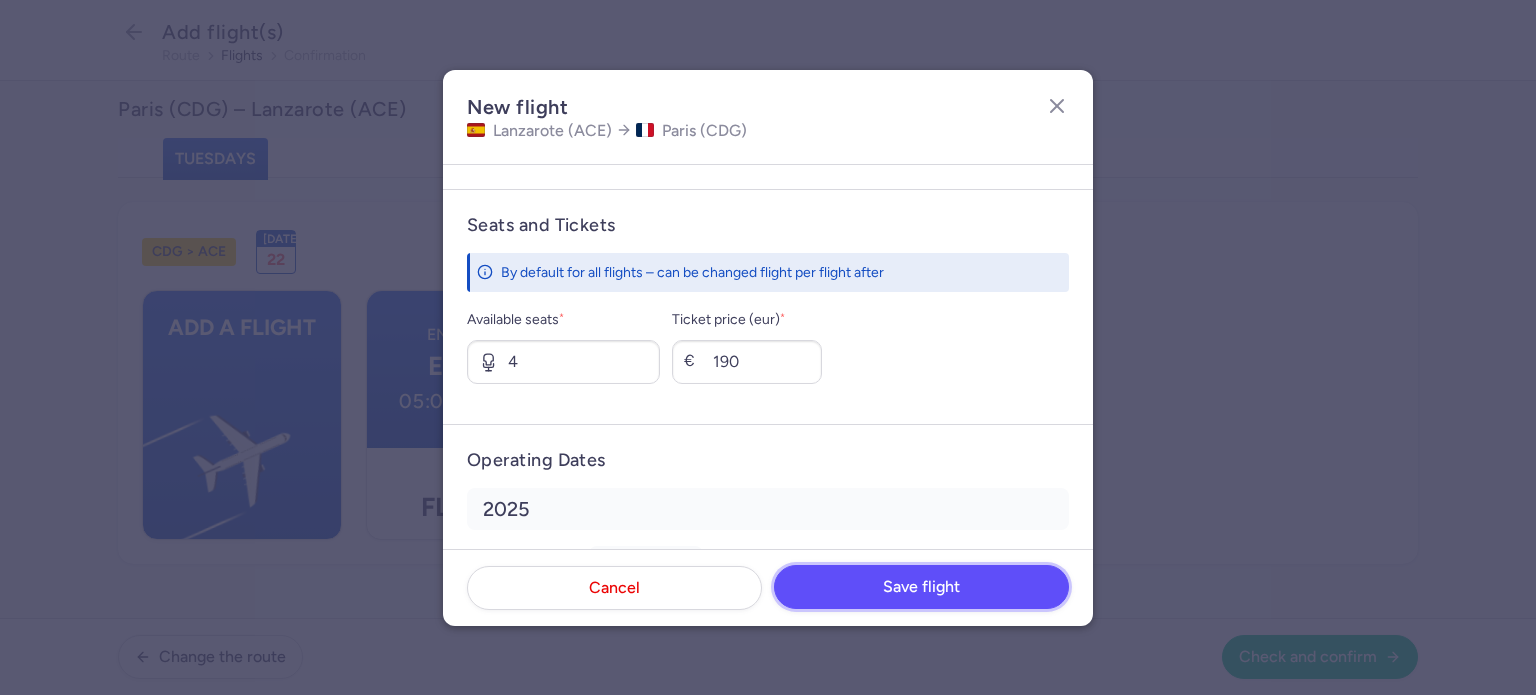 click on "Save flight" at bounding box center (921, 587) 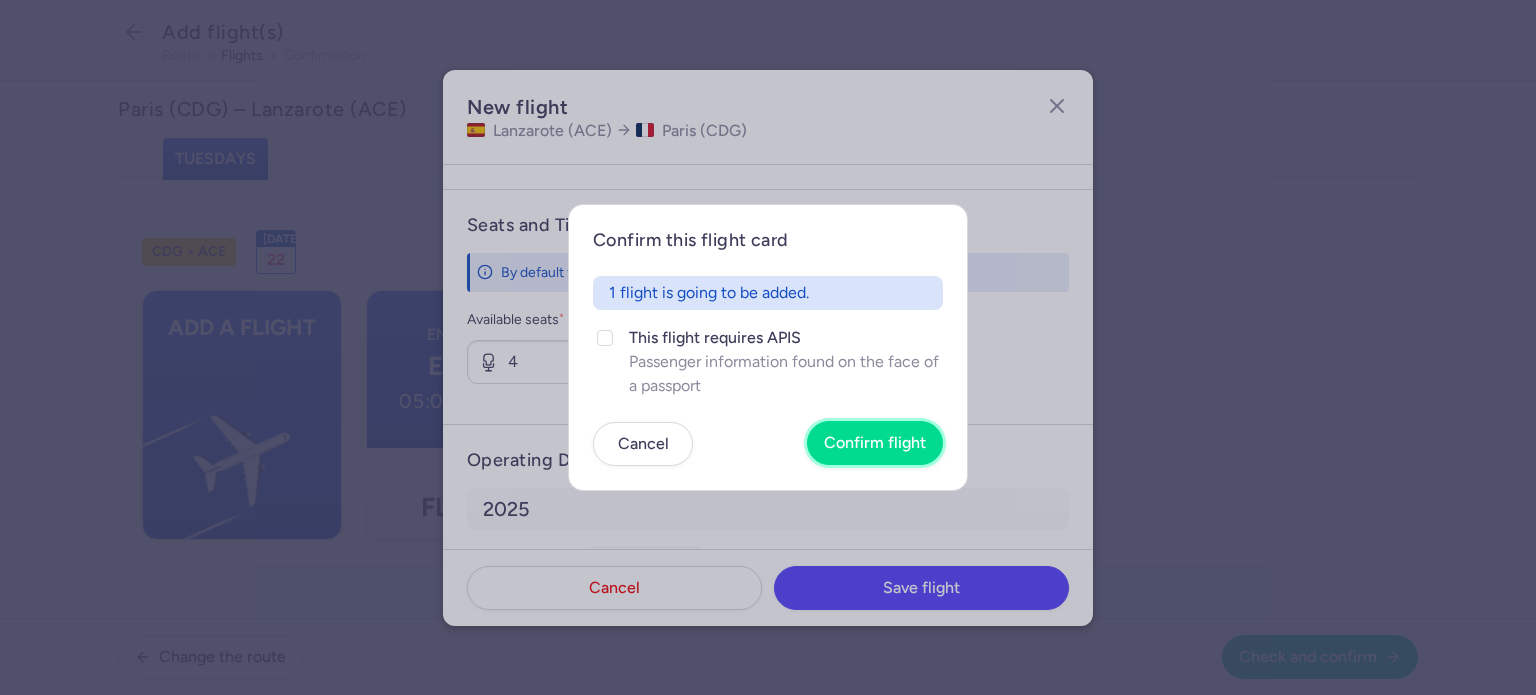 click on "Confirm flight" at bounding box center (875, 443) 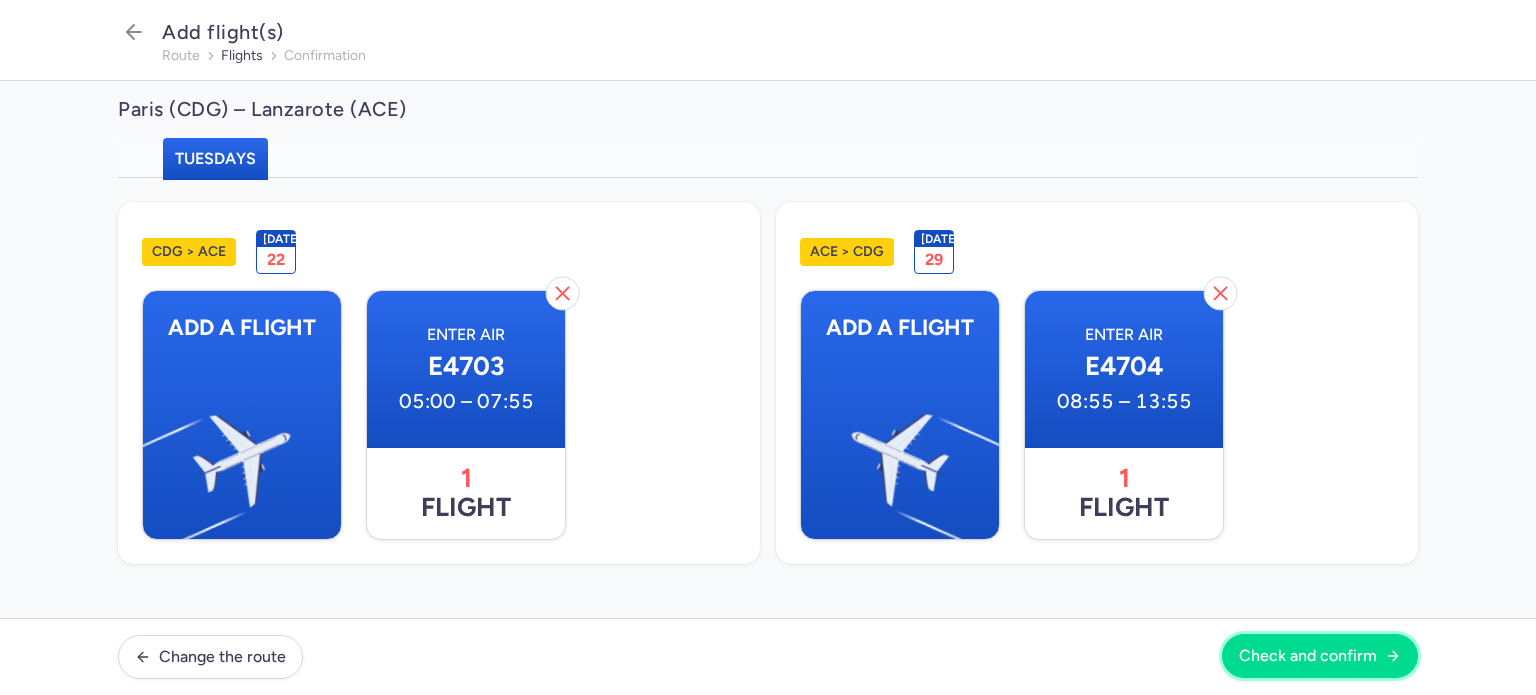 click on "Check and confirm" at bounding box center (1308, 656) 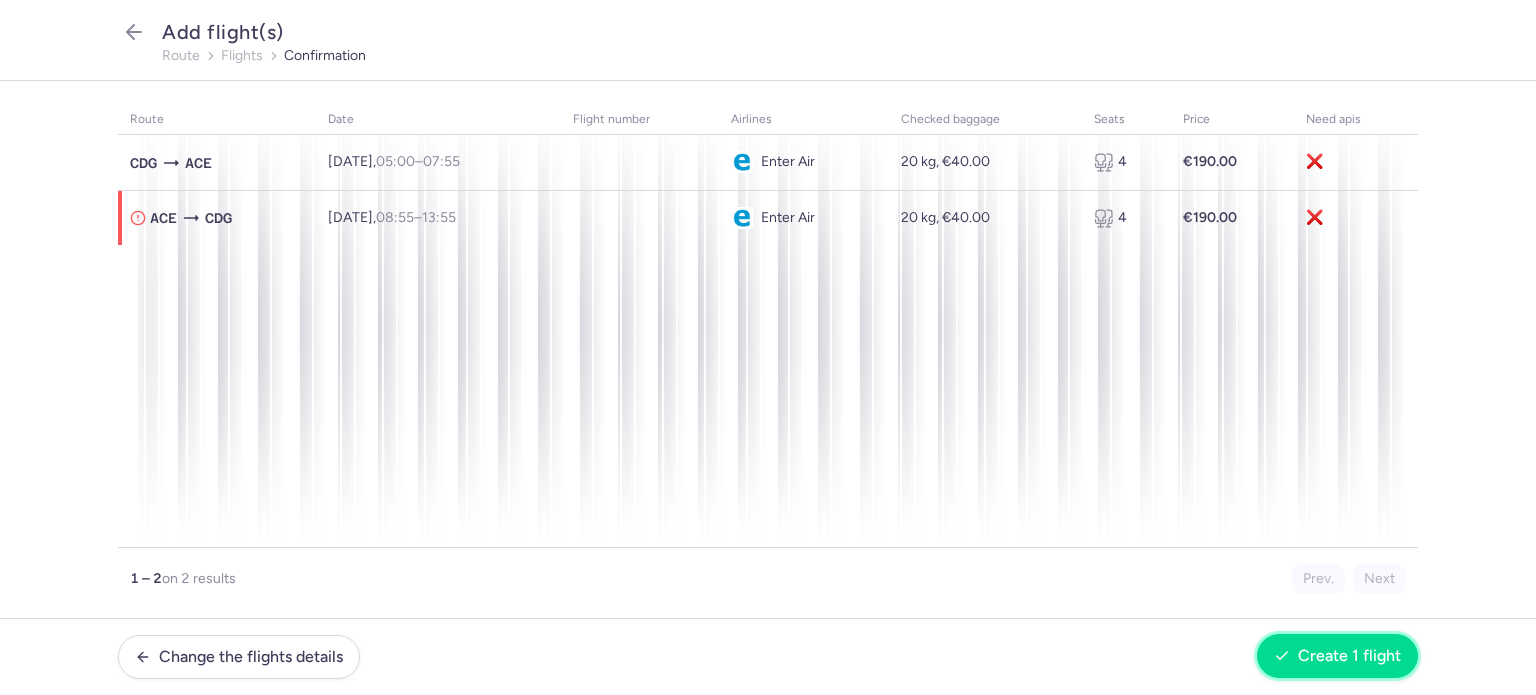 click on "Create 1 flight" at bounding box center [1337, 656] 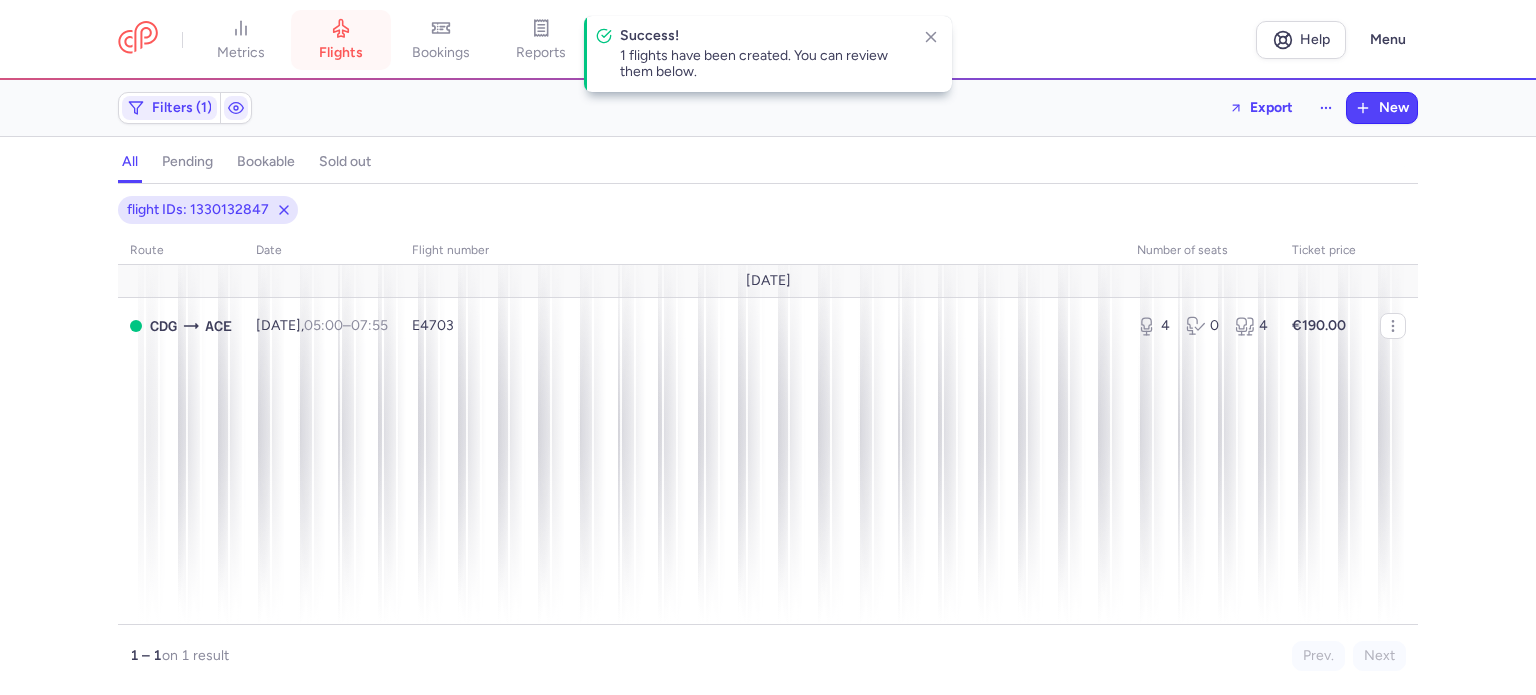 click on "flights" at bounding box center [341, 40] 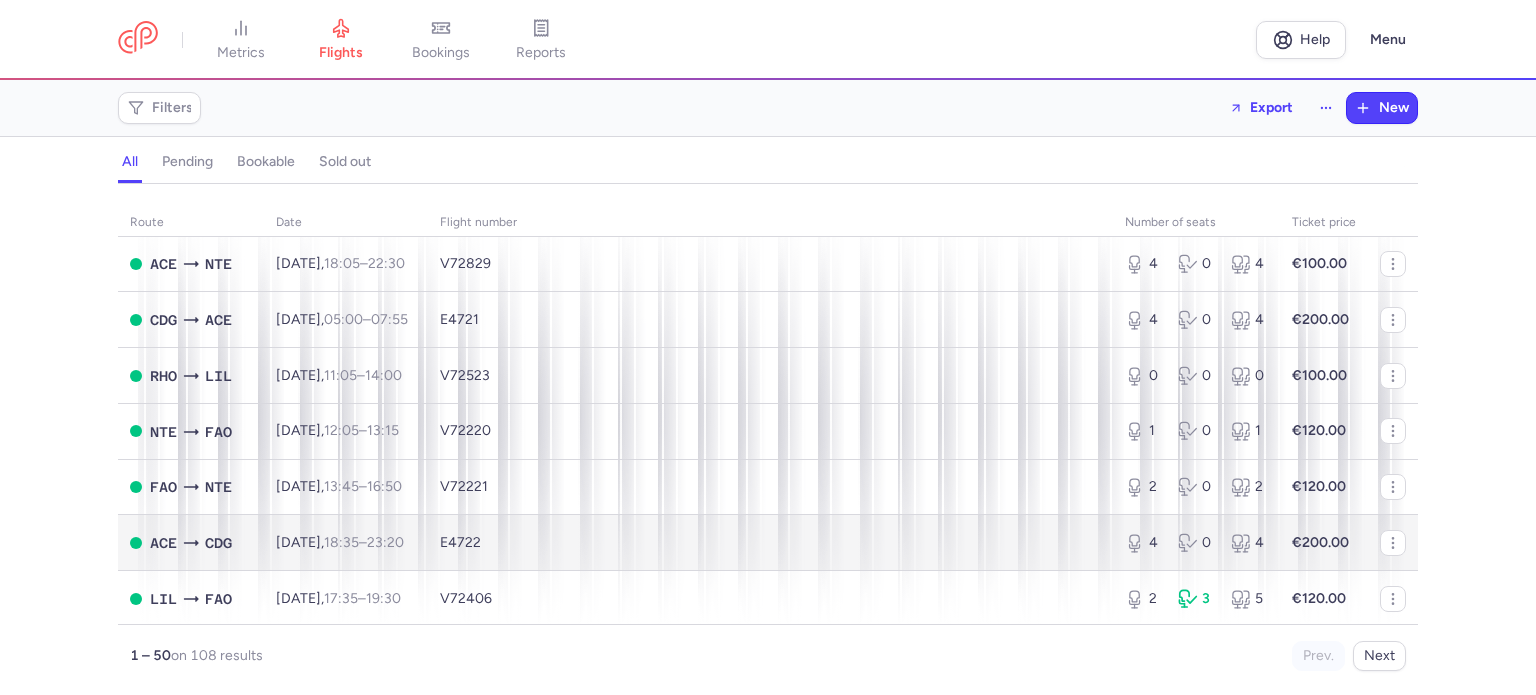 scroll, scrollTop: 2396, scrollLeft: 0, axis: vertical 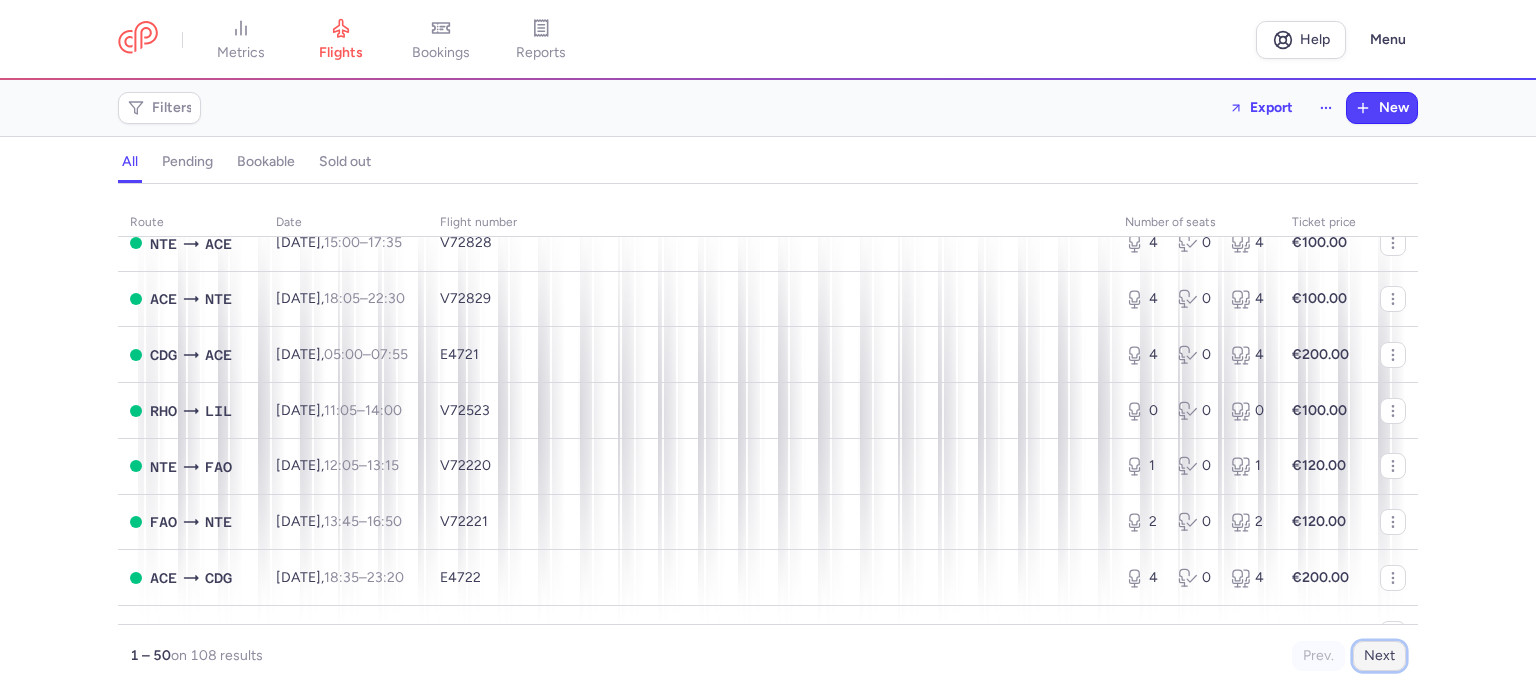 click on "Next" at bounding box center [1379, 656] 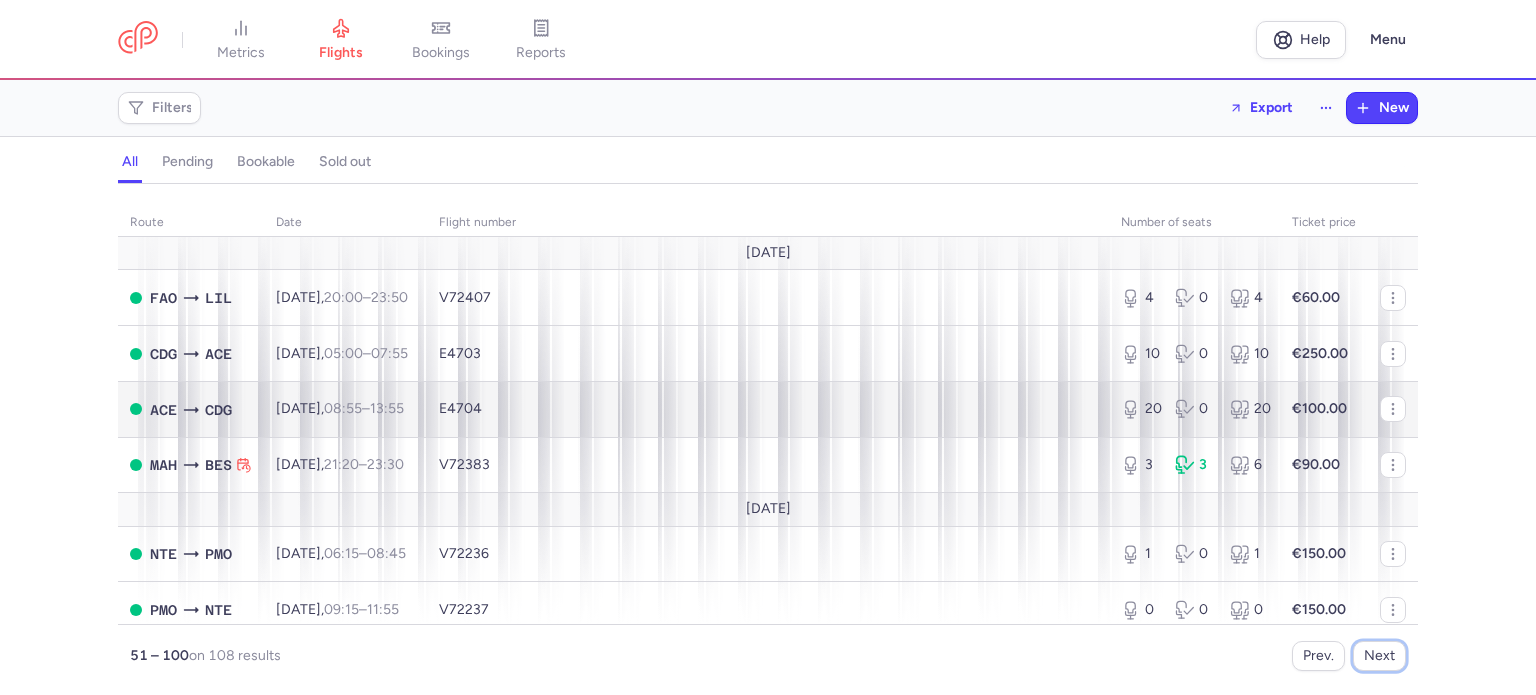 type 